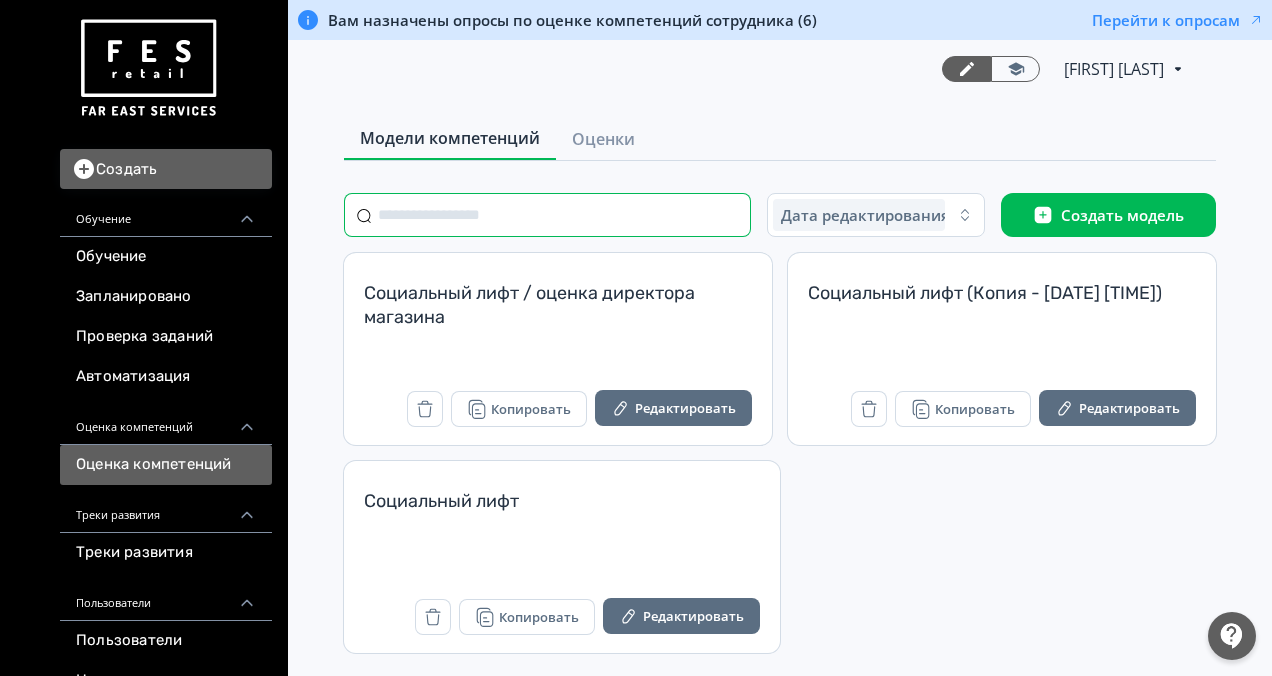 scroll, scrollTop: 0, scrollLeft: 0, axis: both 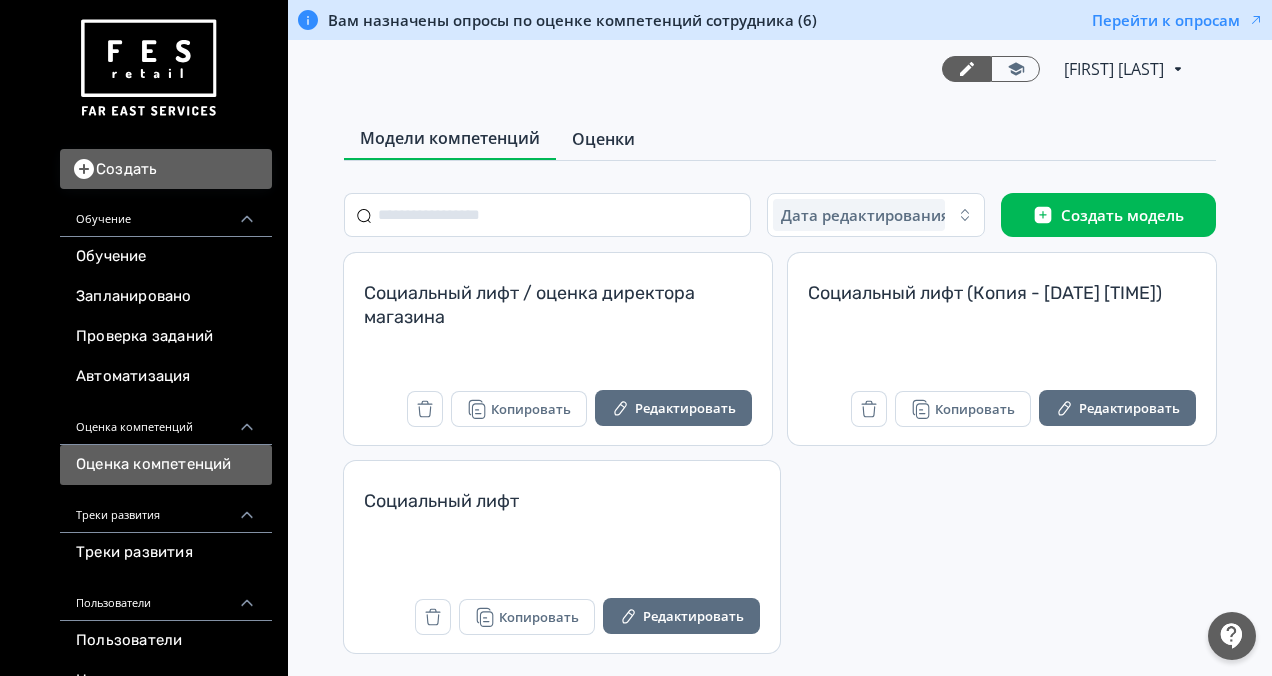 click on "Оценки" at bounding box center [603, 139] 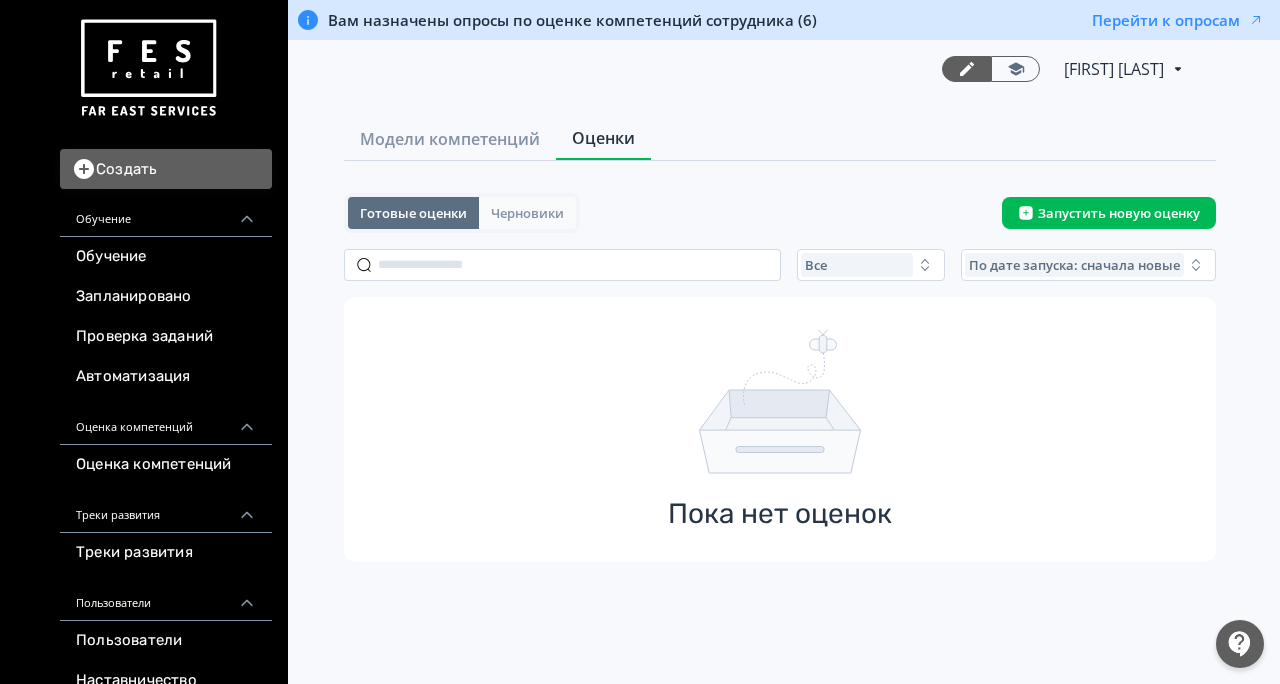 click on "Черновики" at bounding box center (527, 213) 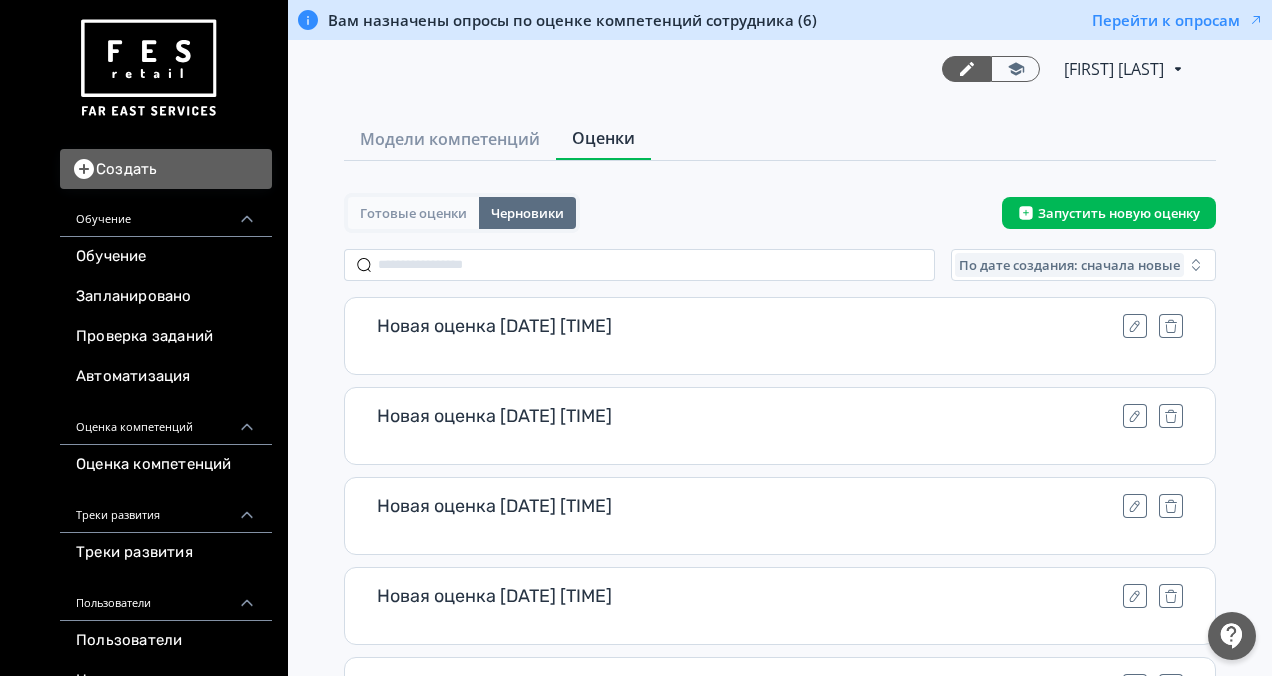 click on "Готовые оценки" at bounding box center (413, 213) 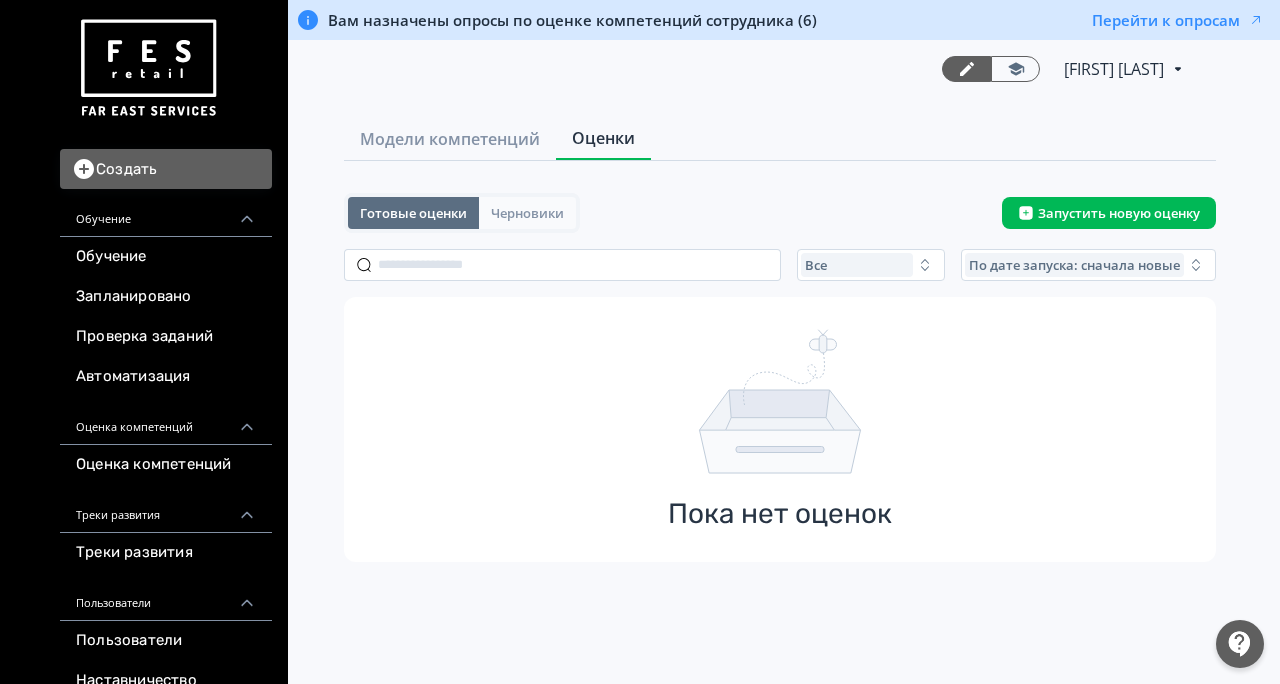 click on "Черновики" at bounding box center (527, 213) 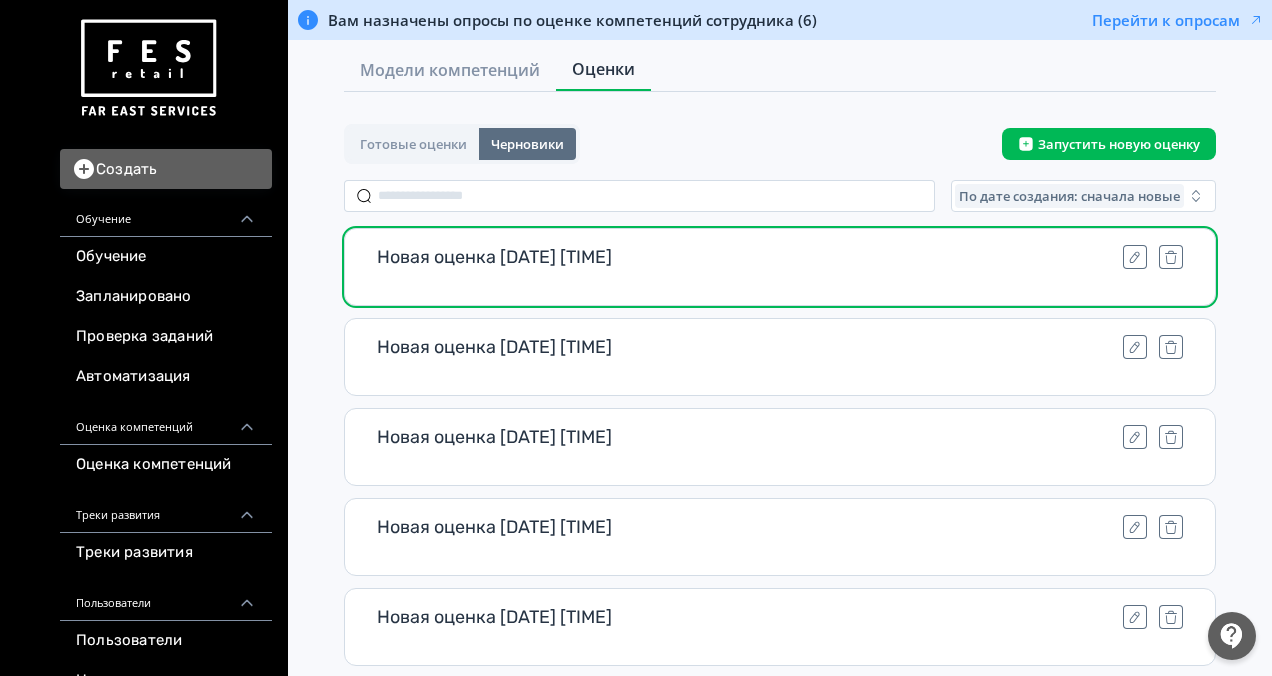 scroll, scrollTop: 100, scrollLeft: 0, axis: vertical 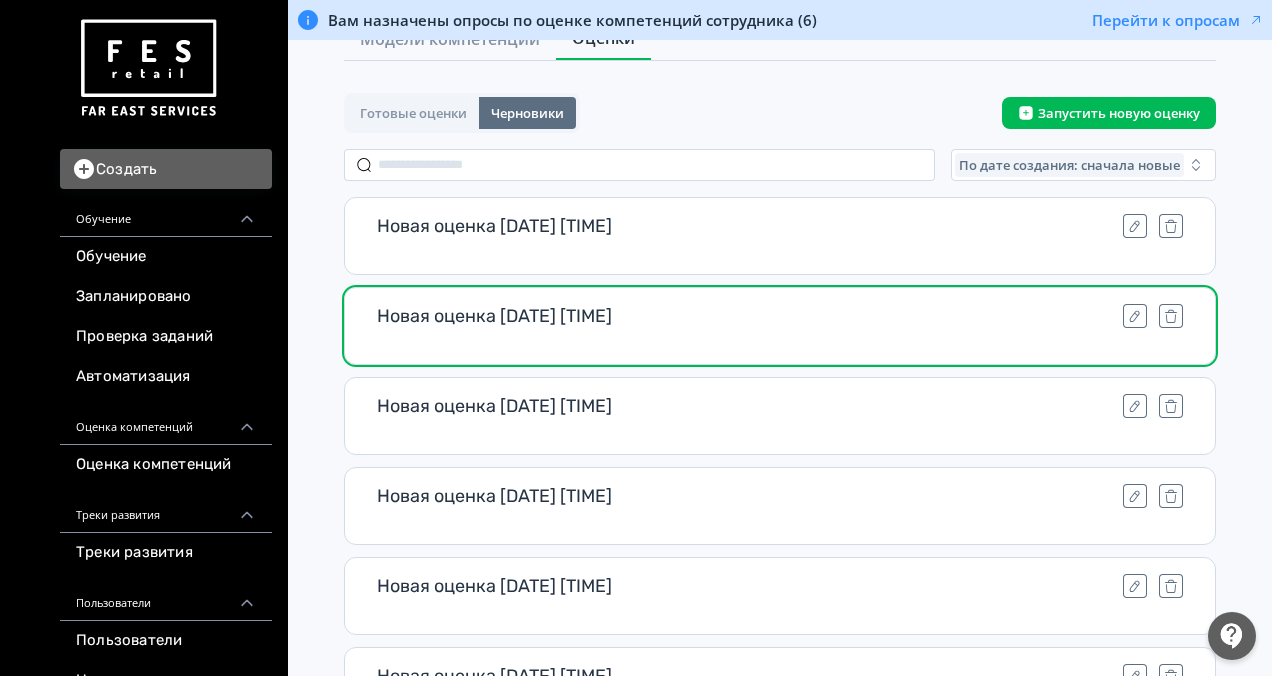 click on "Новая оценка [DATE] [TIME]" at bounding box center [746, 316] 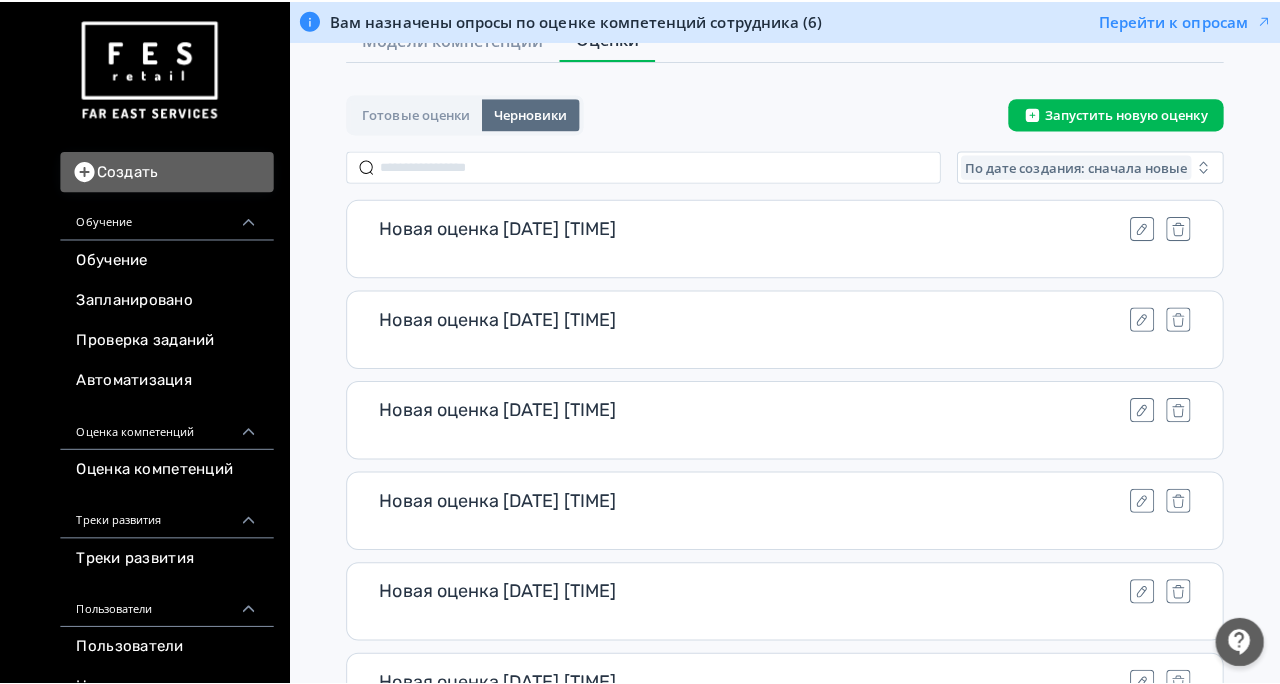 scroll, scrollTop: 0, scrollLeft: 0, axis: both 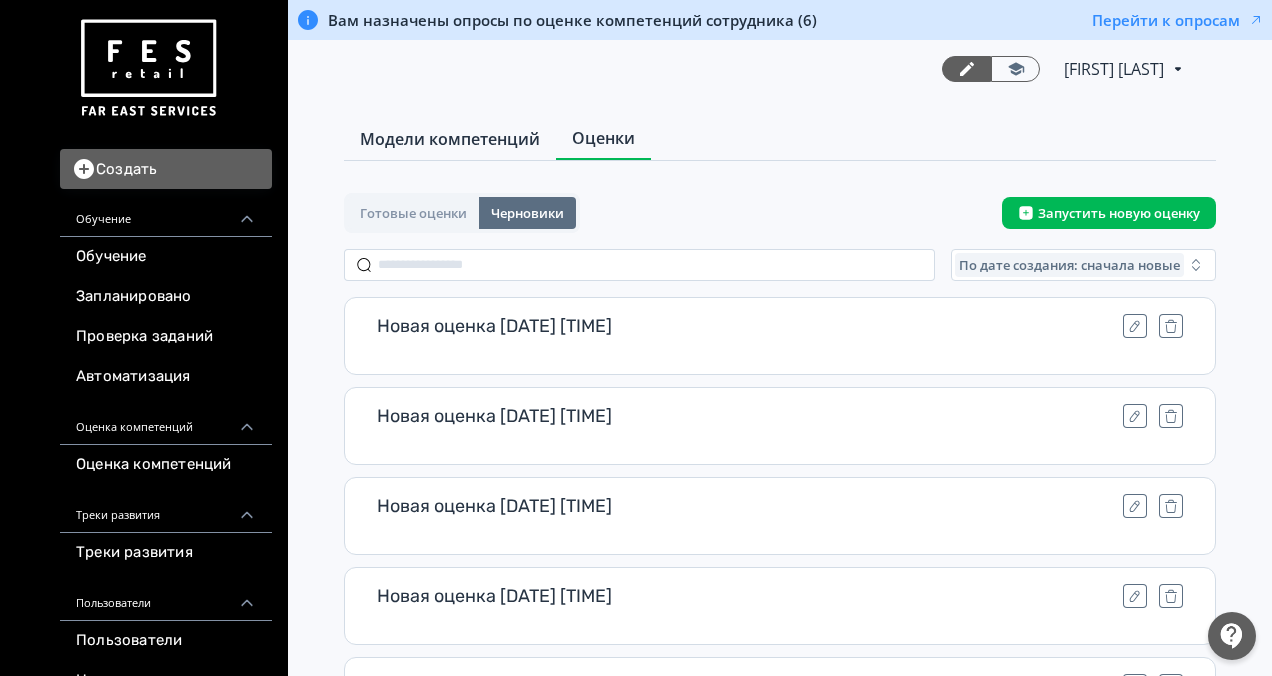 click on "Модели компетенций" at bounding box center [450, 139] 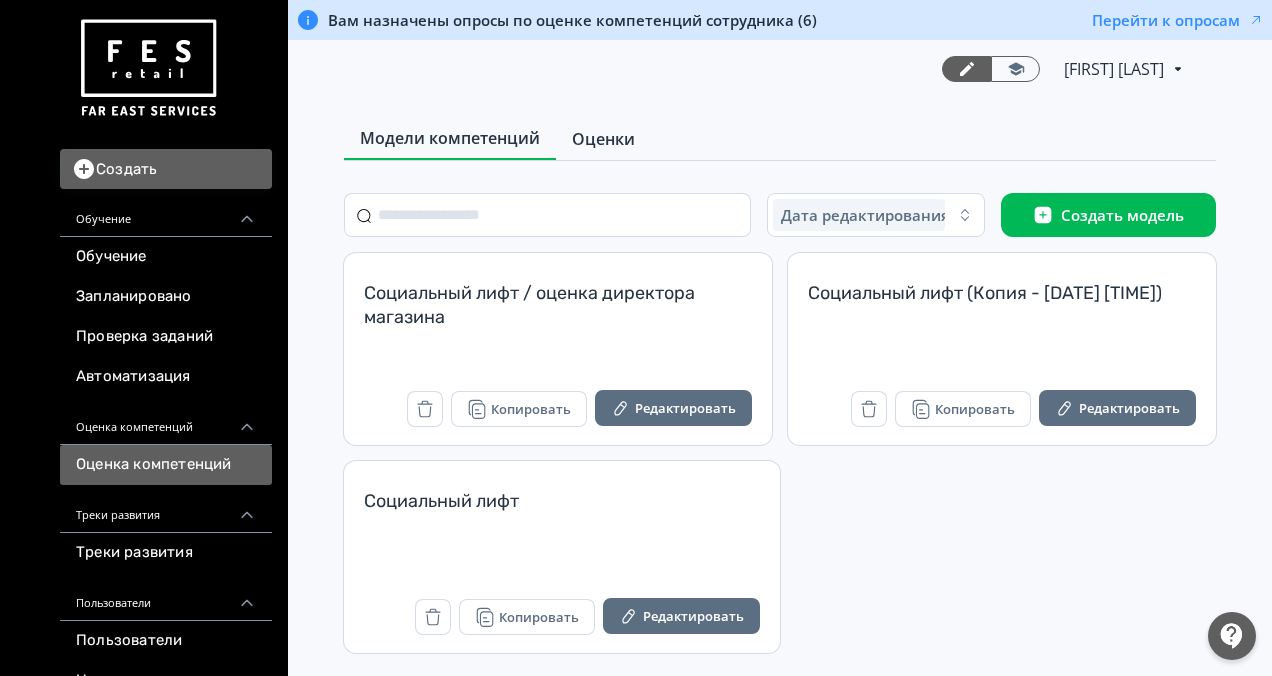 click on "Оценки" at bounding box center [603, 139] 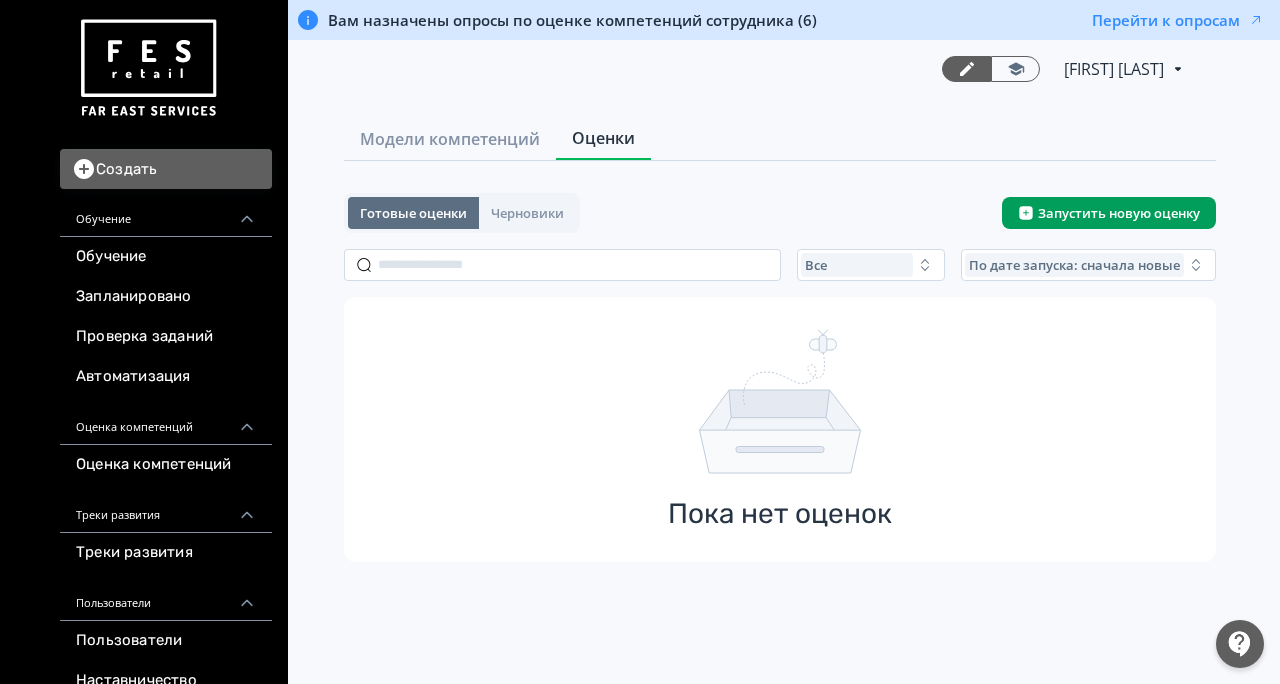 click 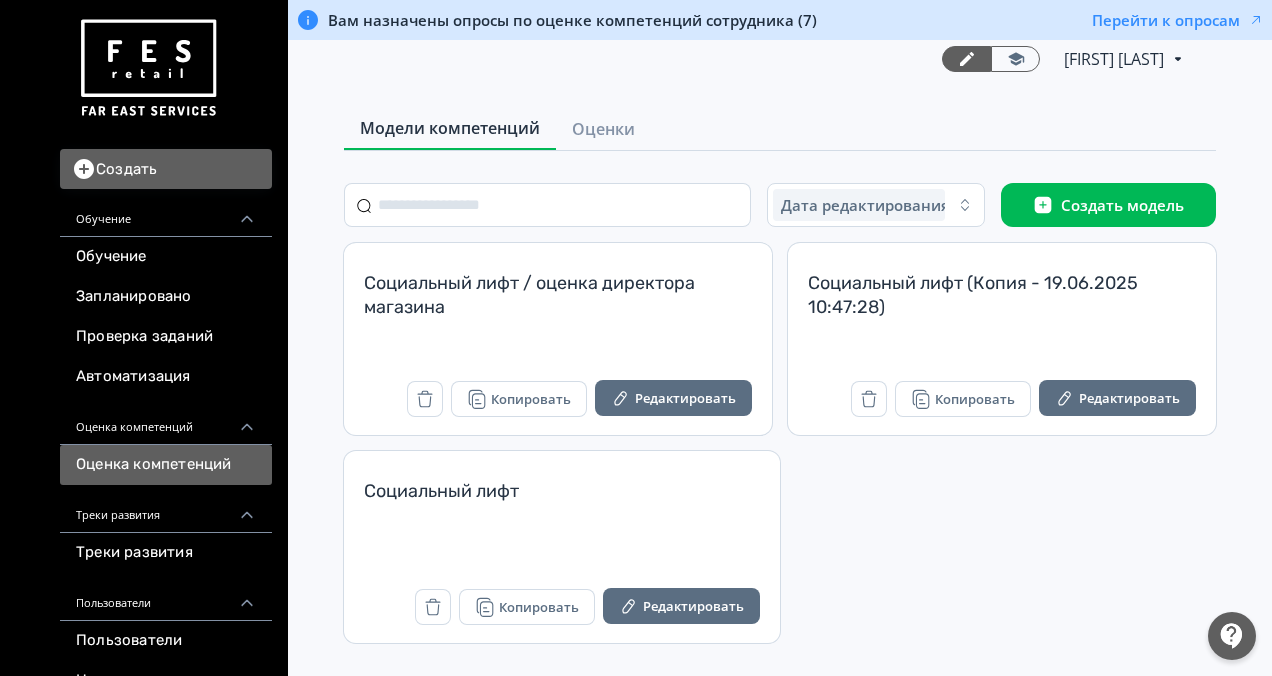 scroll, scrollTop: 12, scrollLeft: 0, axis: vertical 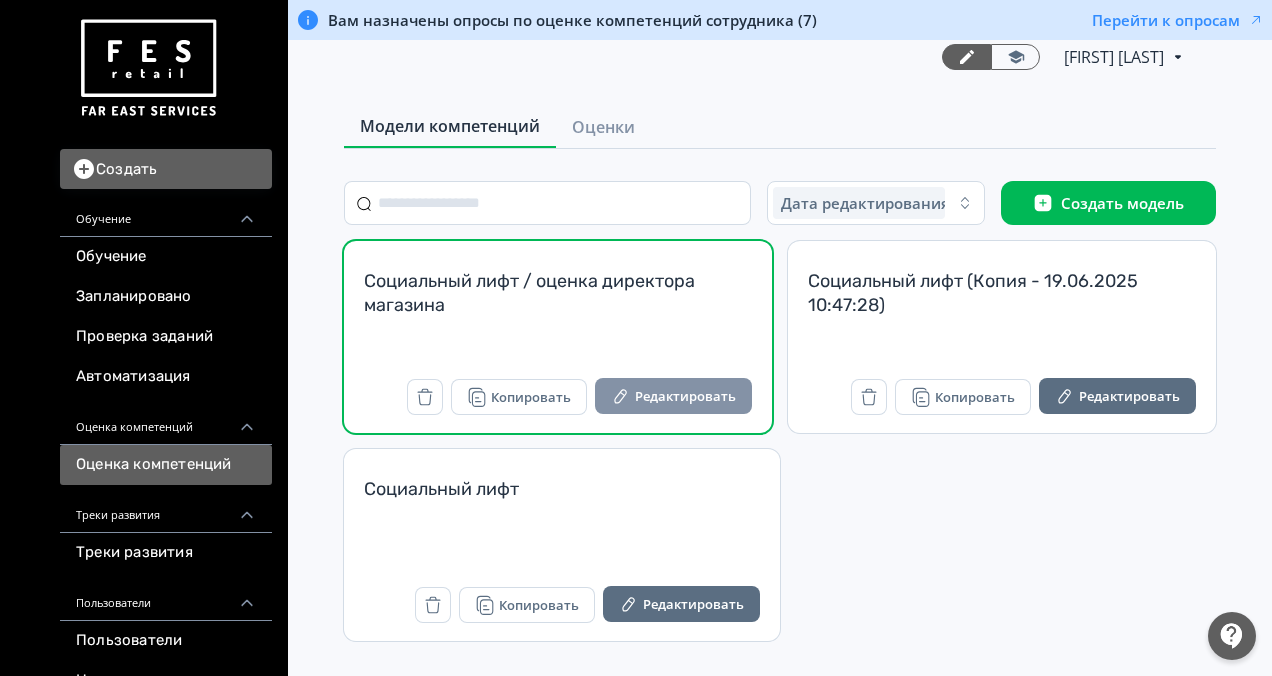 click on "Редактировать" at bounding box center [673, 396] 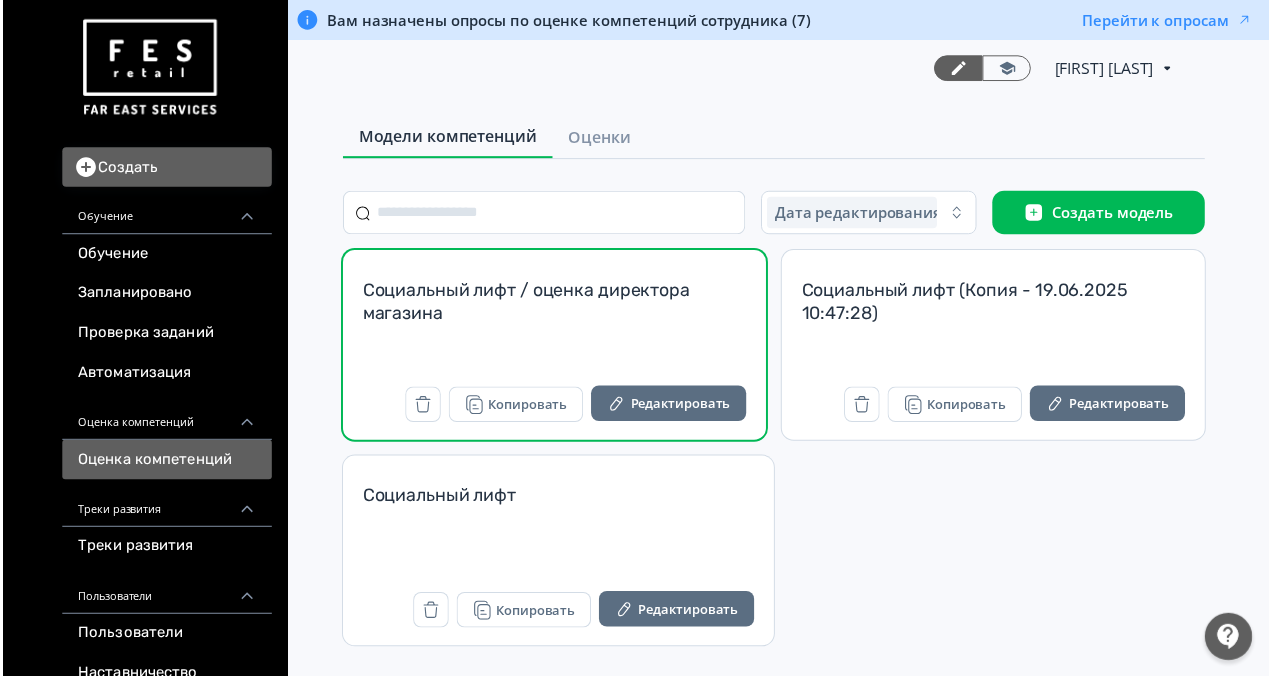 scroll, scrollTop: 0, scrollLeft: 0, axis: both 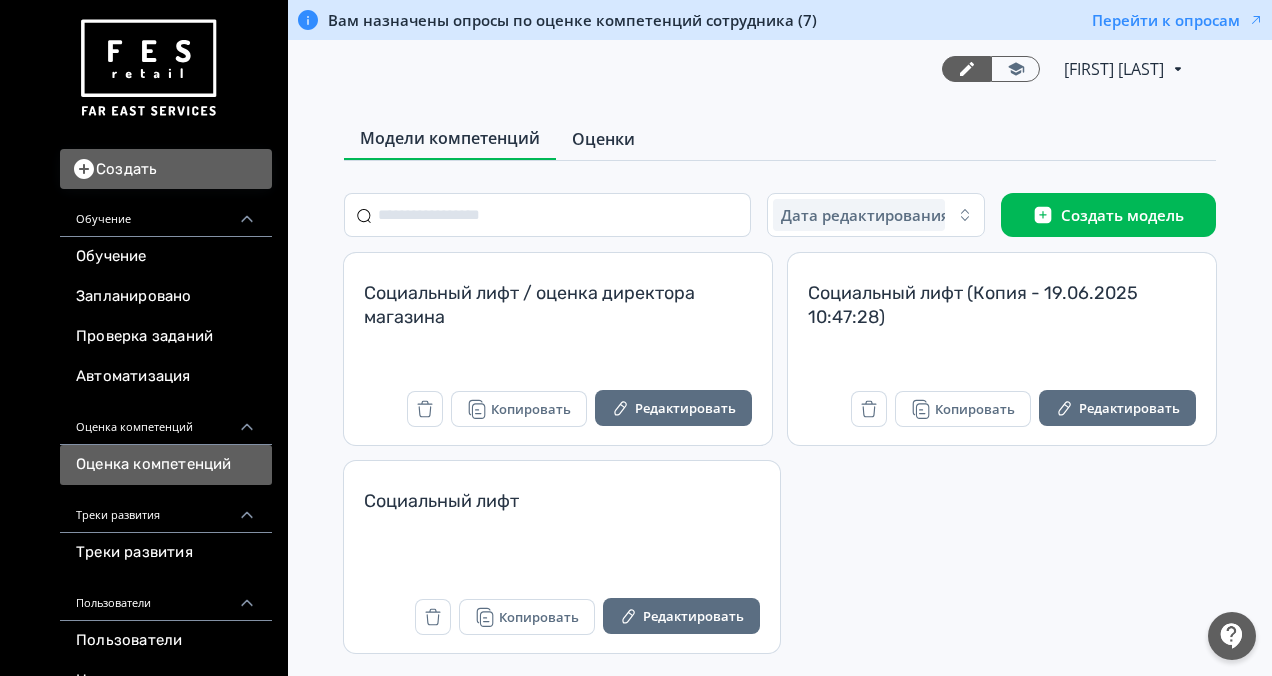 click on "Оценки" at bounding box center (603, 139) 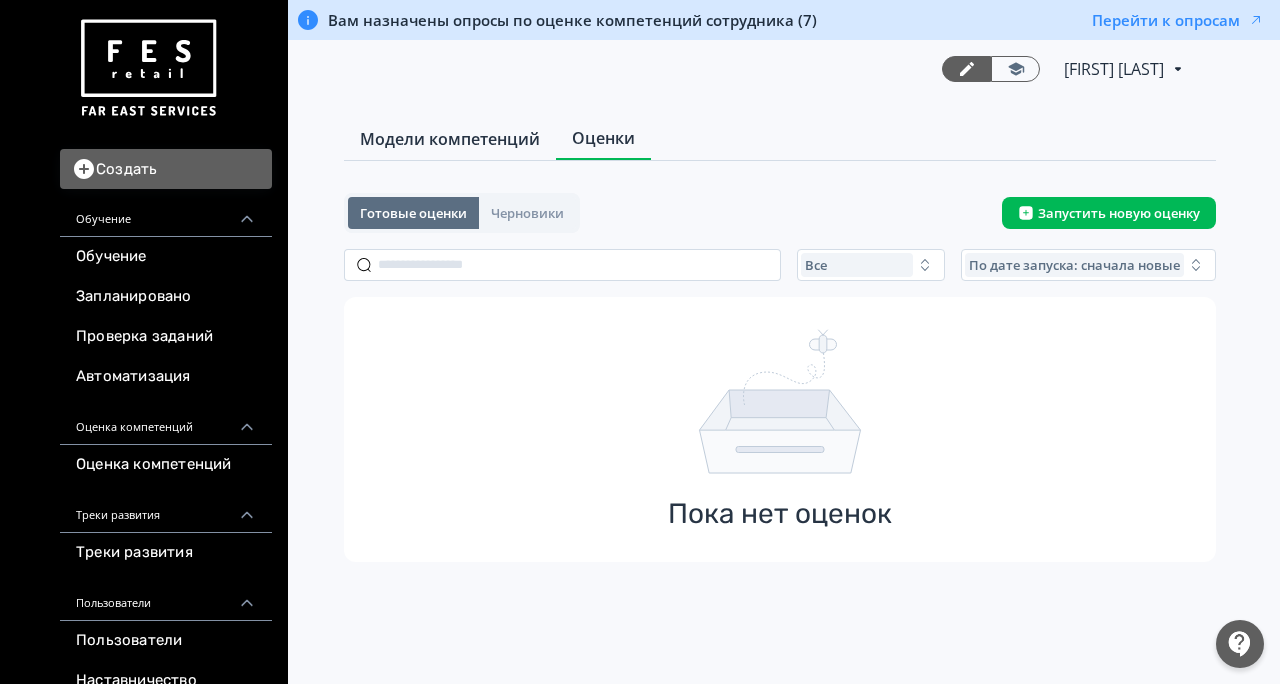 click on "Модели компетенций" at bounding box center [450, 139] 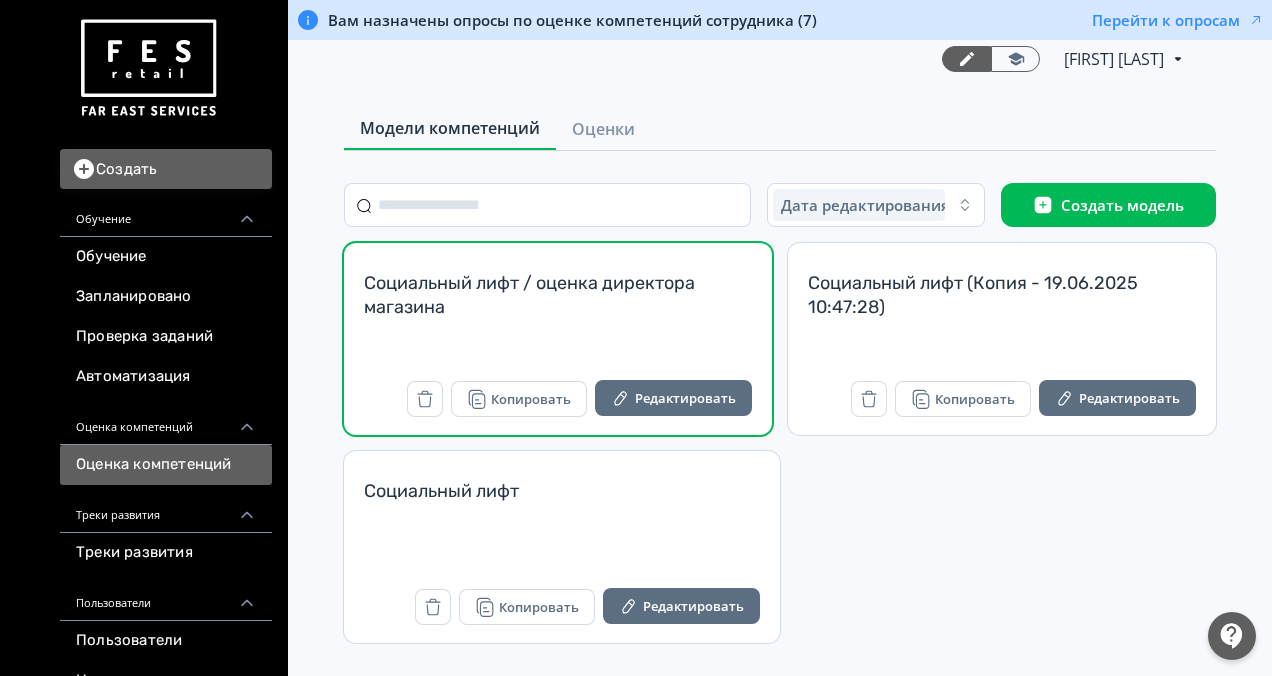 scroll, scrollTop: 12, scrollLeft: 0, axis: vertical 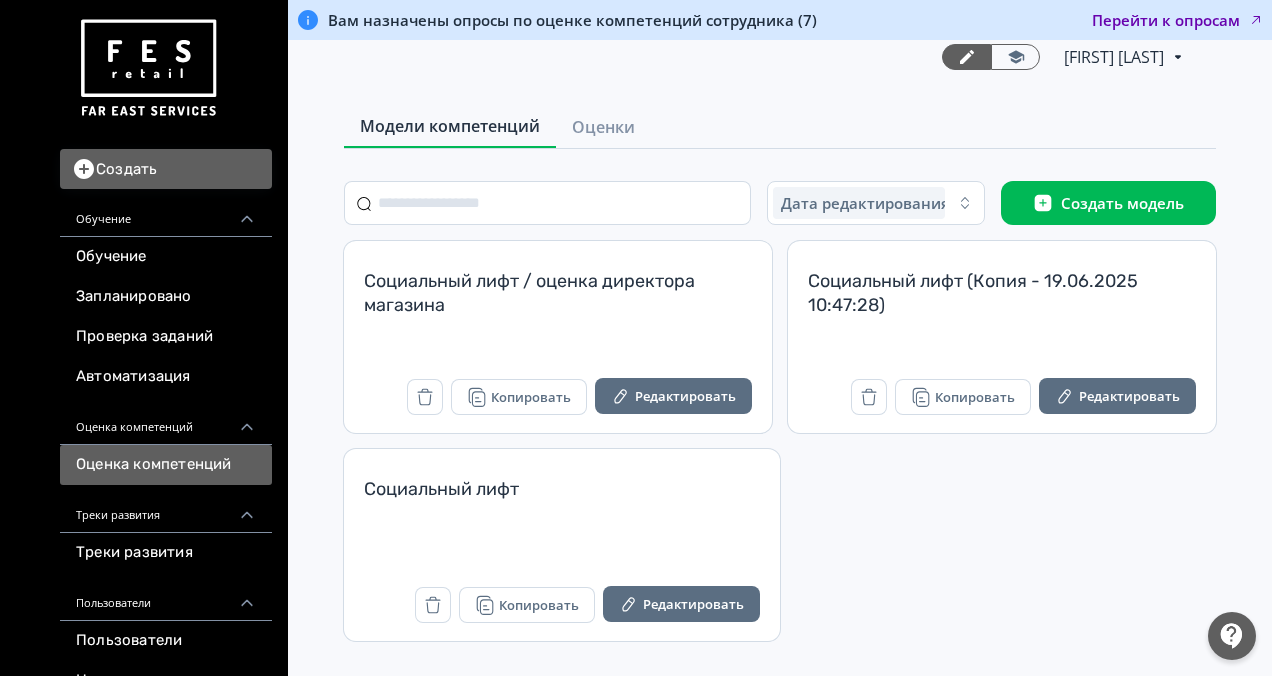 click on "Перейти к опросам" at bounding box center (1178, 20) 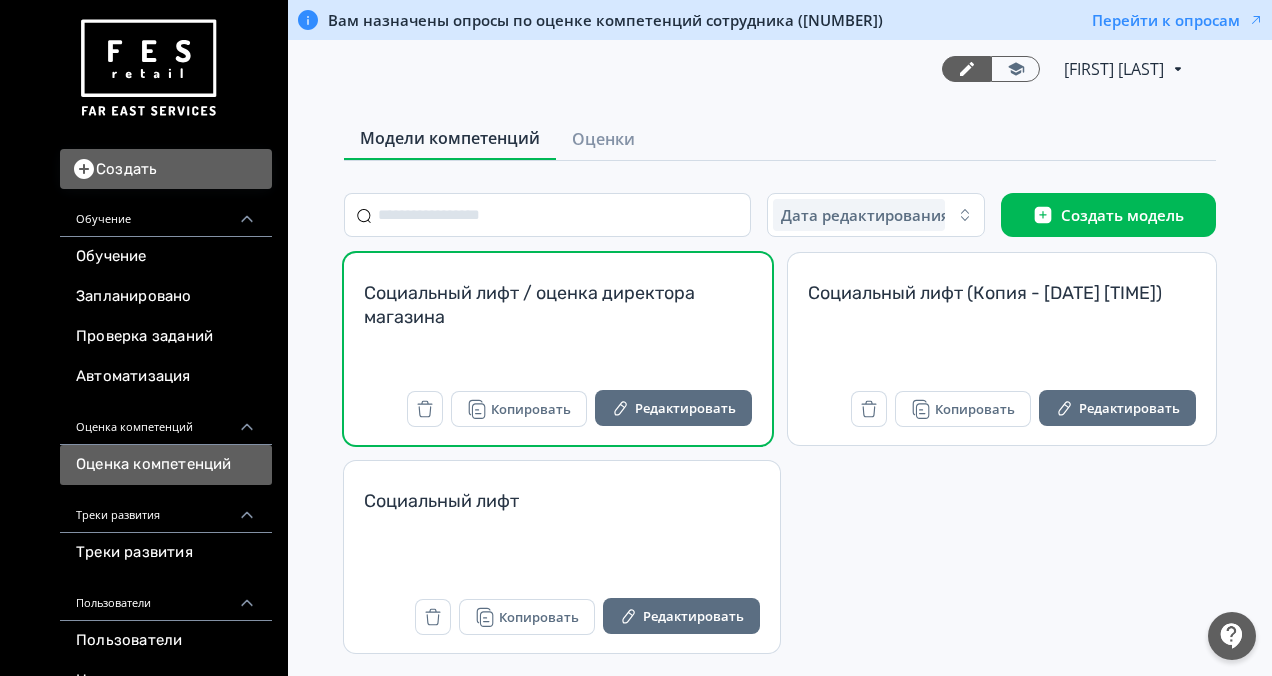 scroll, scrollTop: 12, scrollLeft: 0, axis: vertical 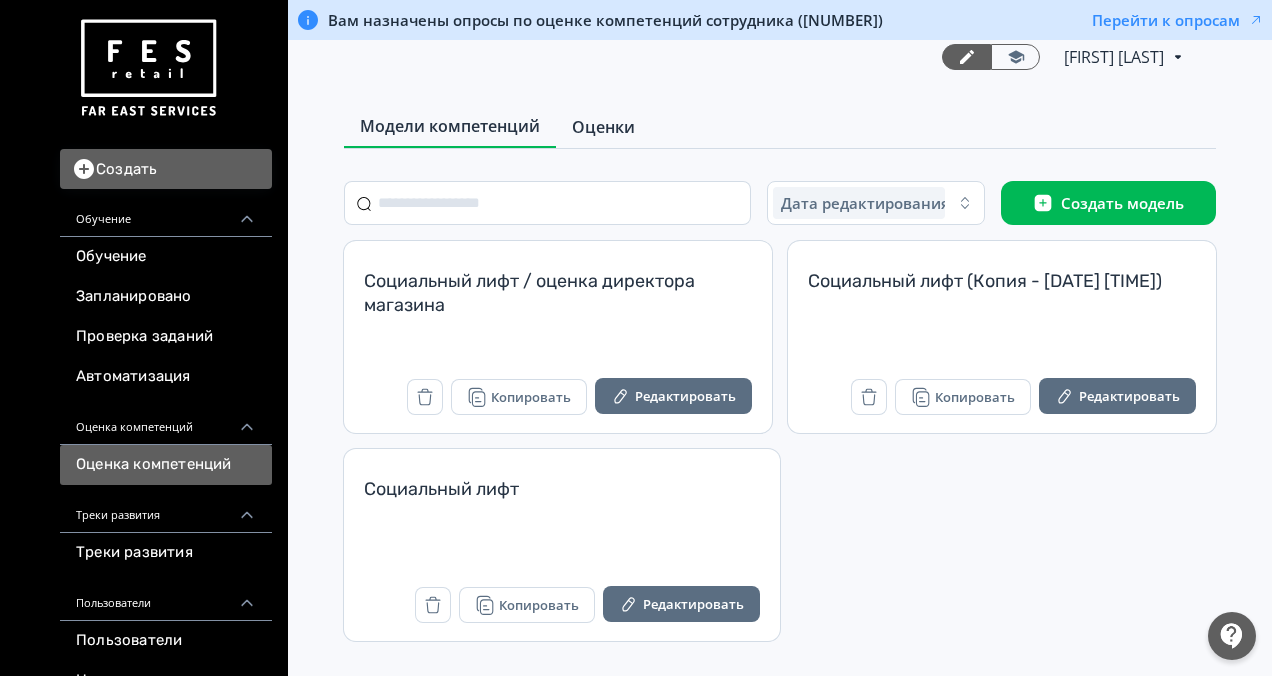 click on "Оценки" at bounding box center [603, 127] 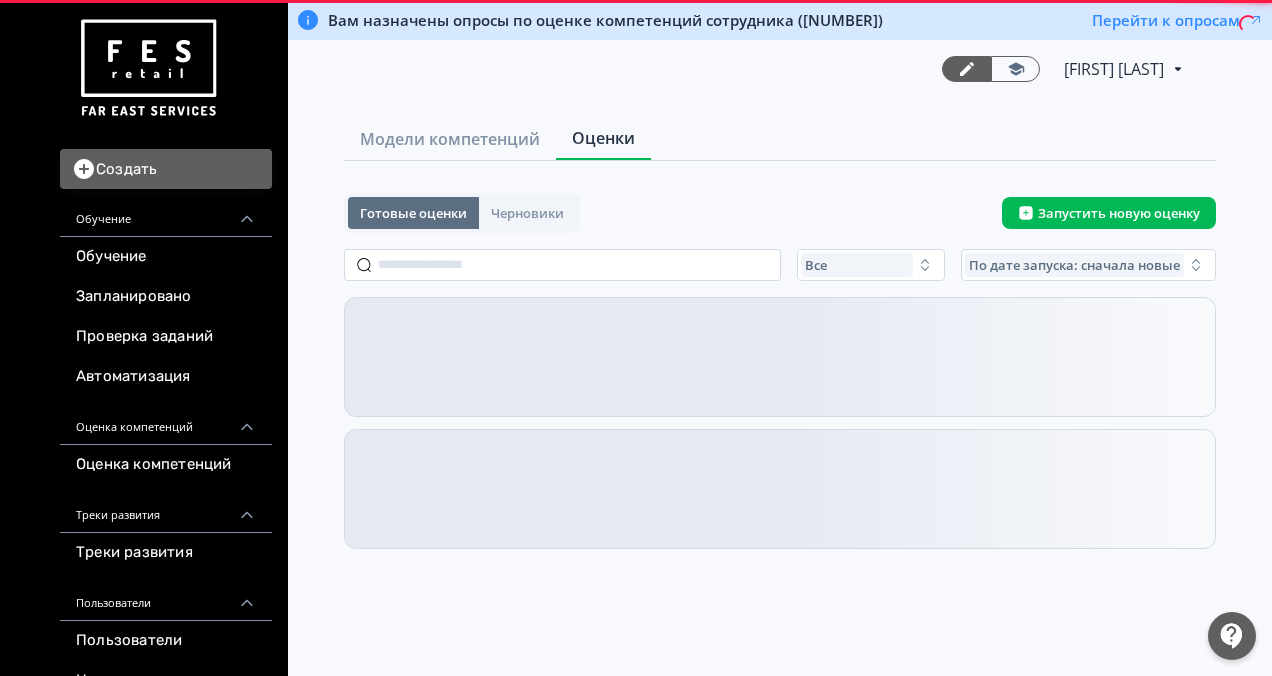 scroll, scrollTop: 0, scrollLeft: 0, axis: both 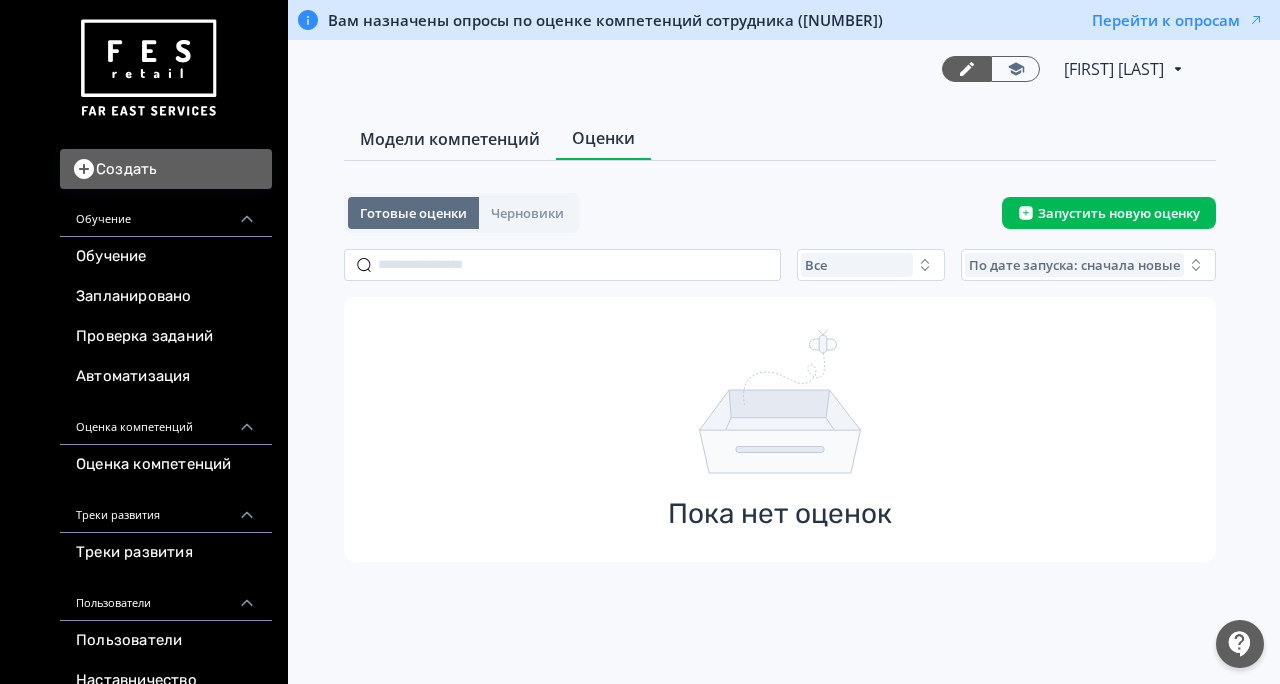 click on "Модели компетенций" at bounding box center [450, 139] 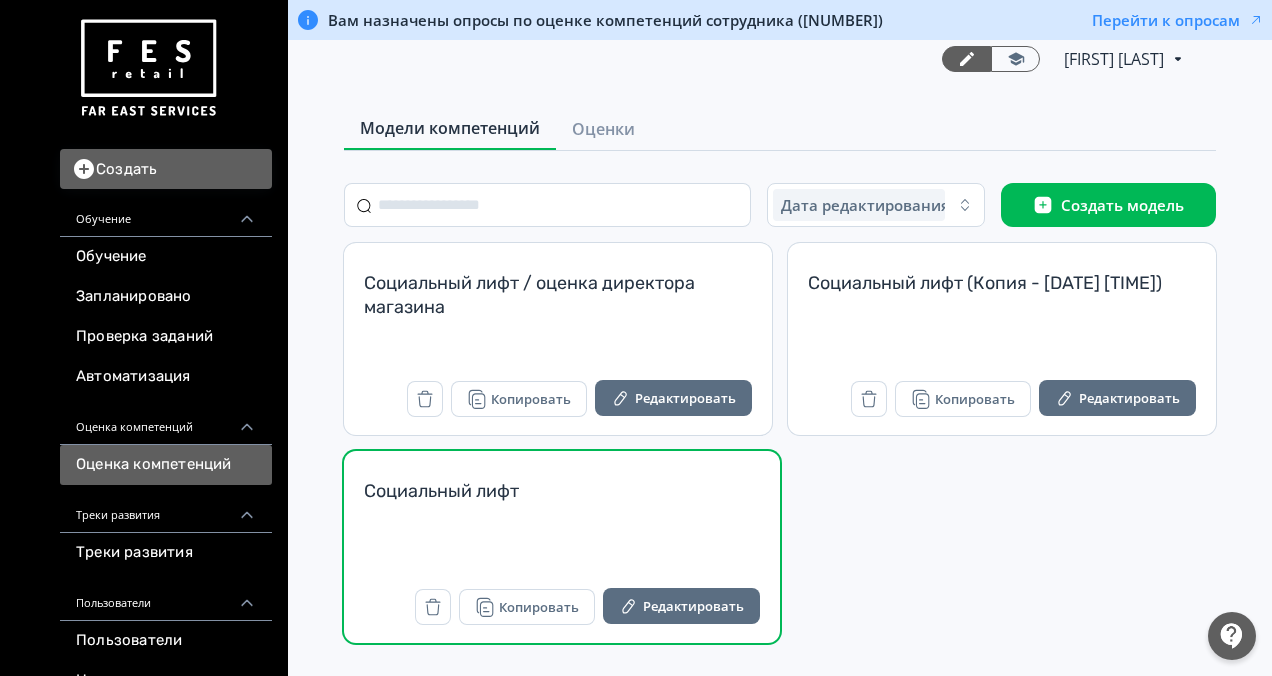 scroll, scrollTop: 12, scrollLeft: 0, axis: vertical 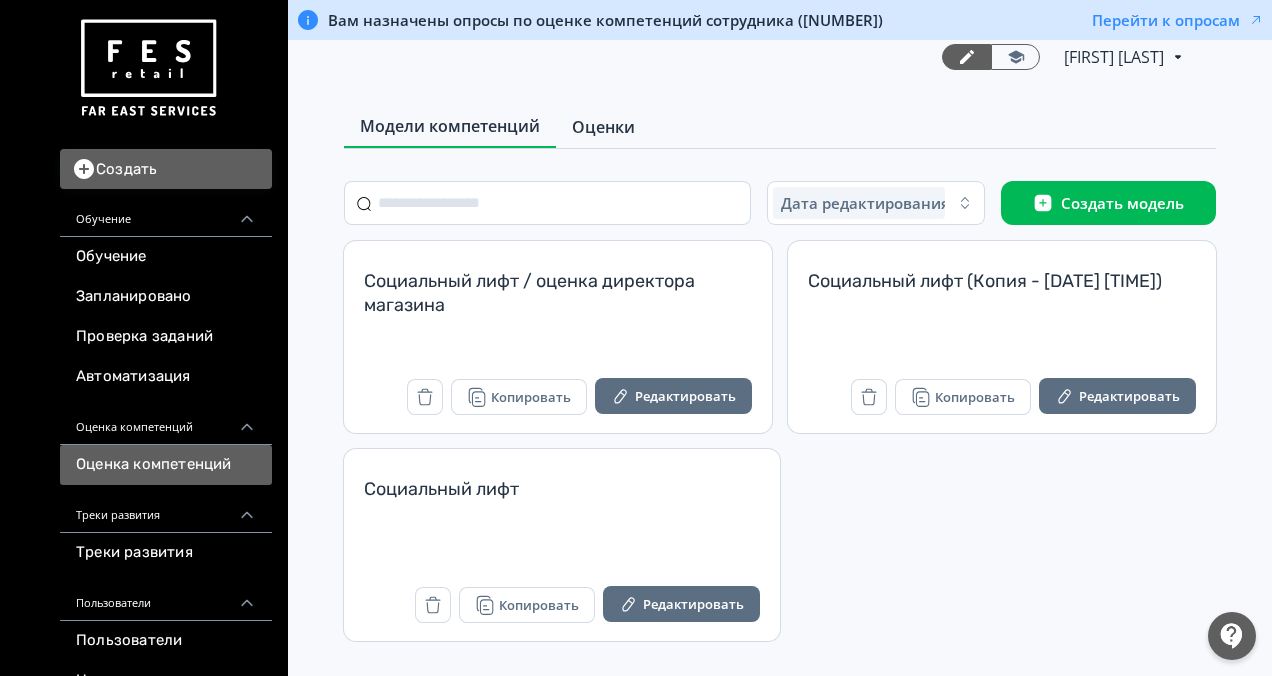 click on "Оценки" at bounding box center [603, 127] 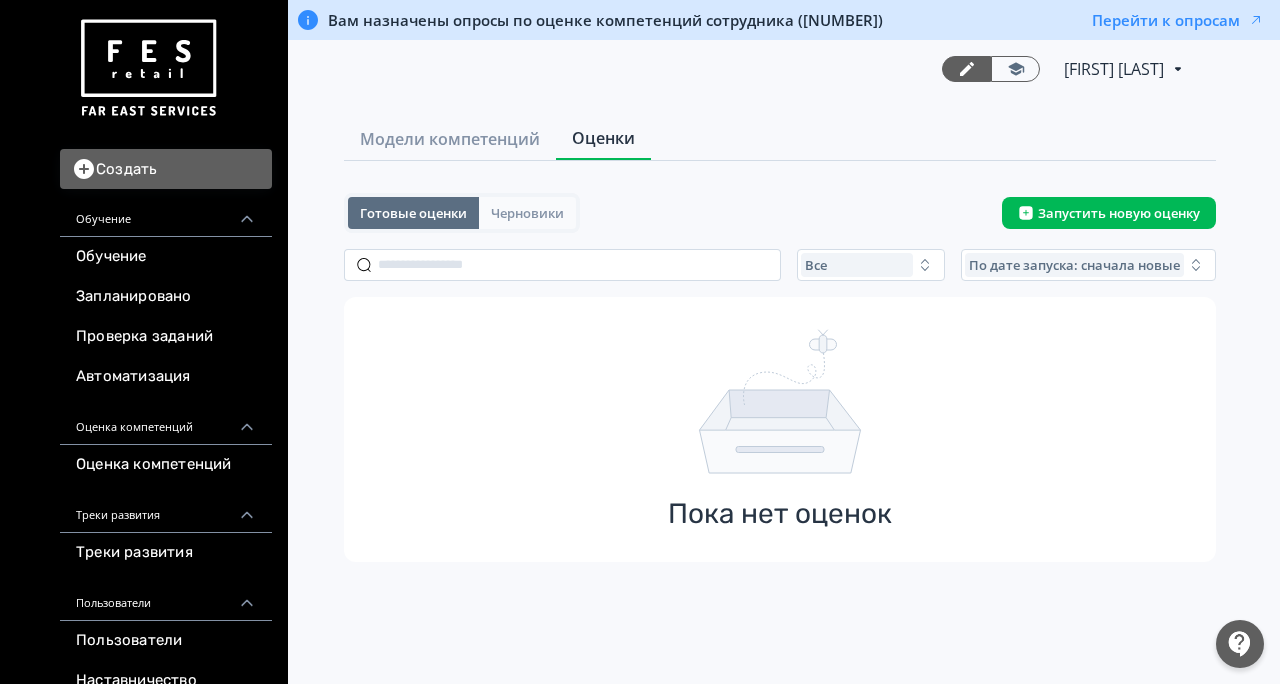 click on "Черновики" at bounding box center [527, 213] 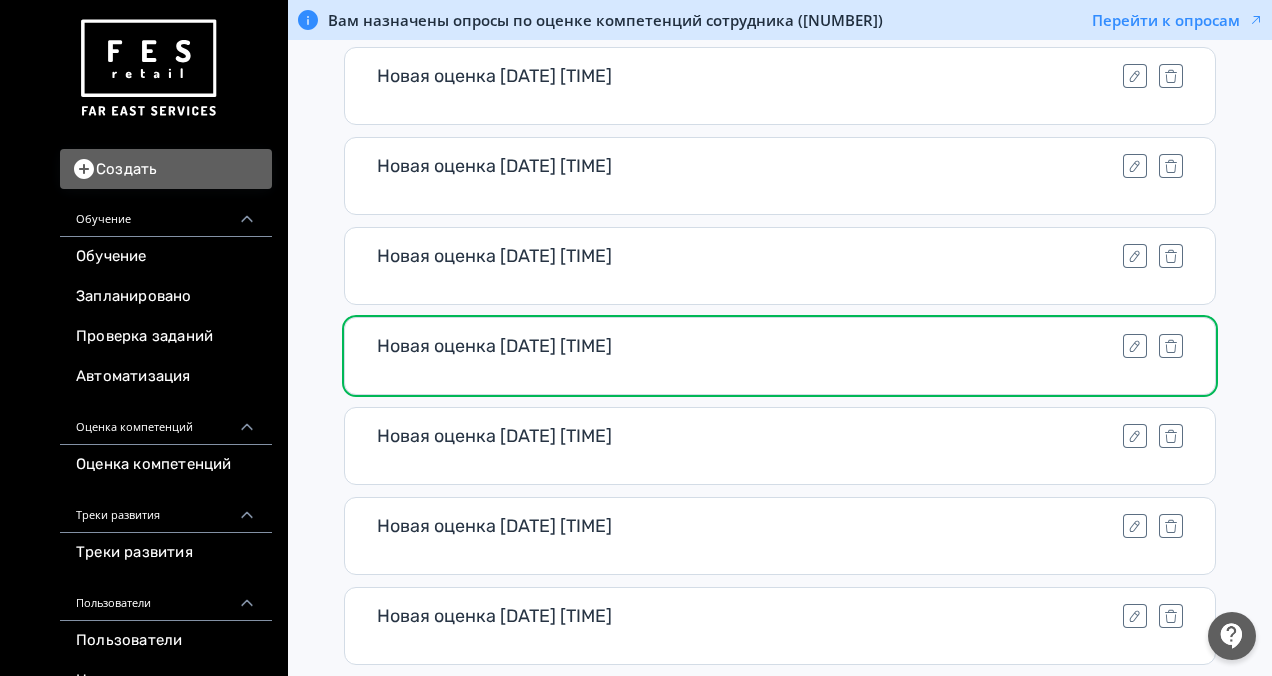 scroll, scrollTop: 0, scrollLeft: 0, axis: both 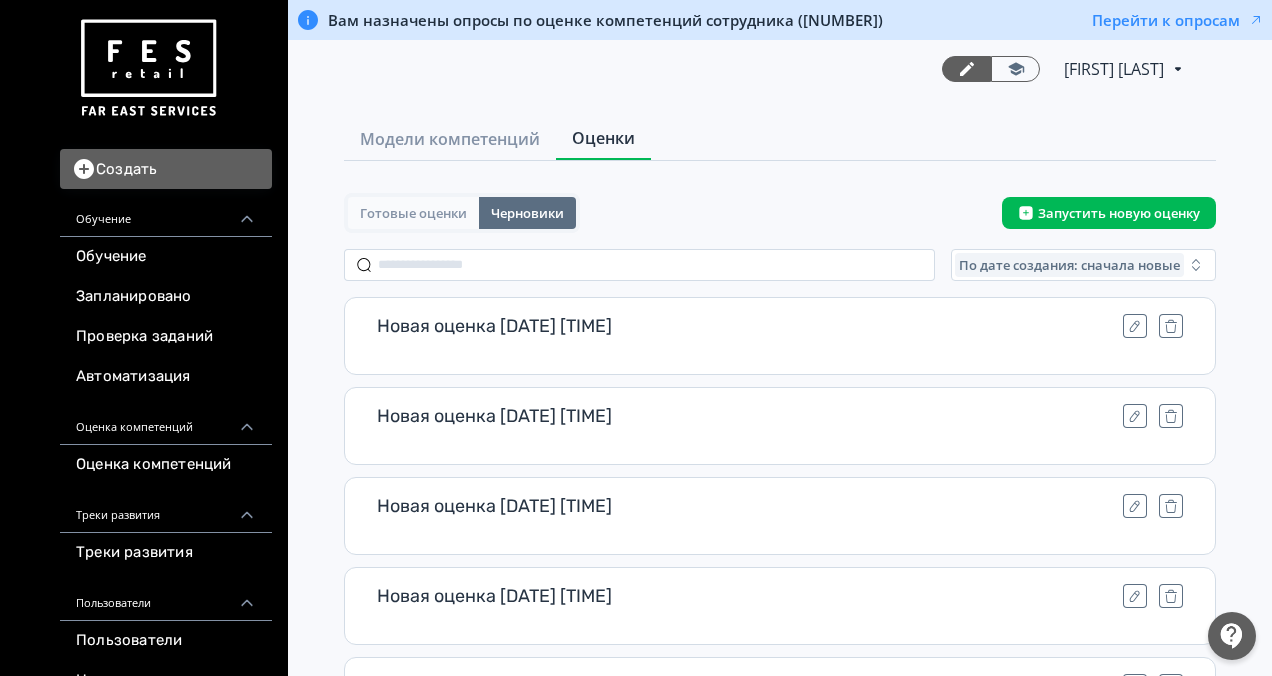 click on "Готовые оценки" at bounding box center (413, 213) 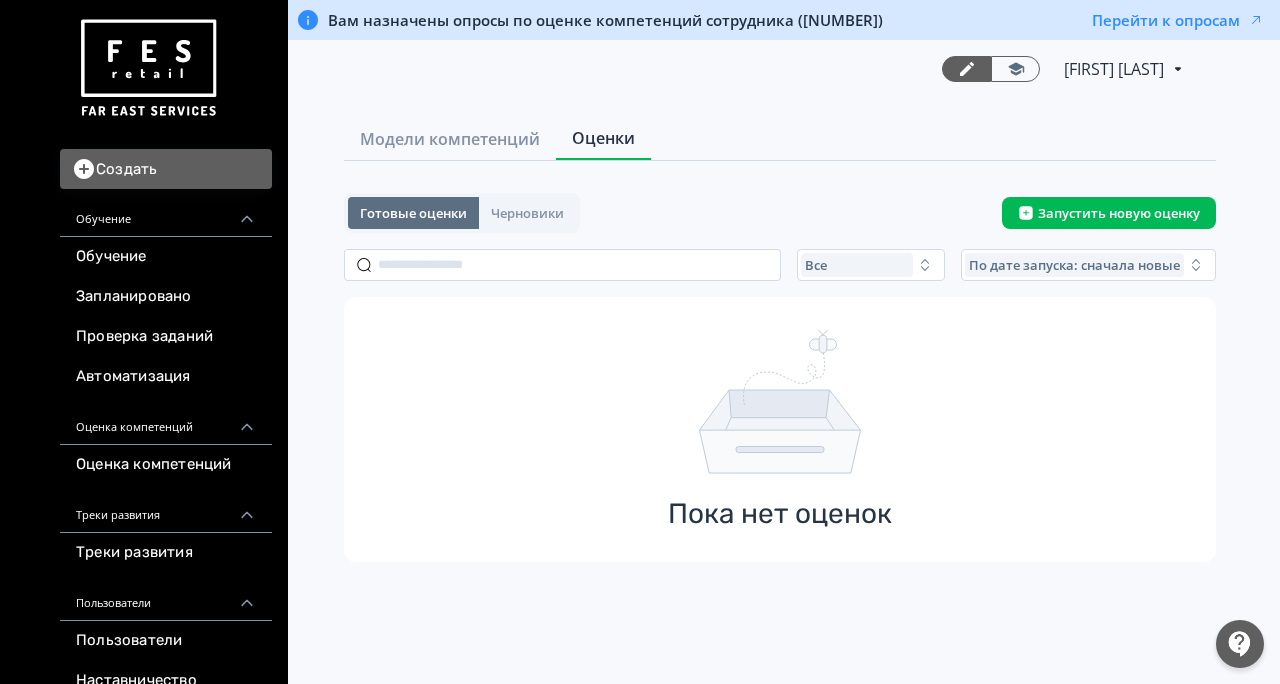 click on "Модели компетенций Оценки Готовые оценки Черновики Запустить новую оценку Все По дате запуска: сначала новые  Пока нет оценок" at bounding box center (780, 365) 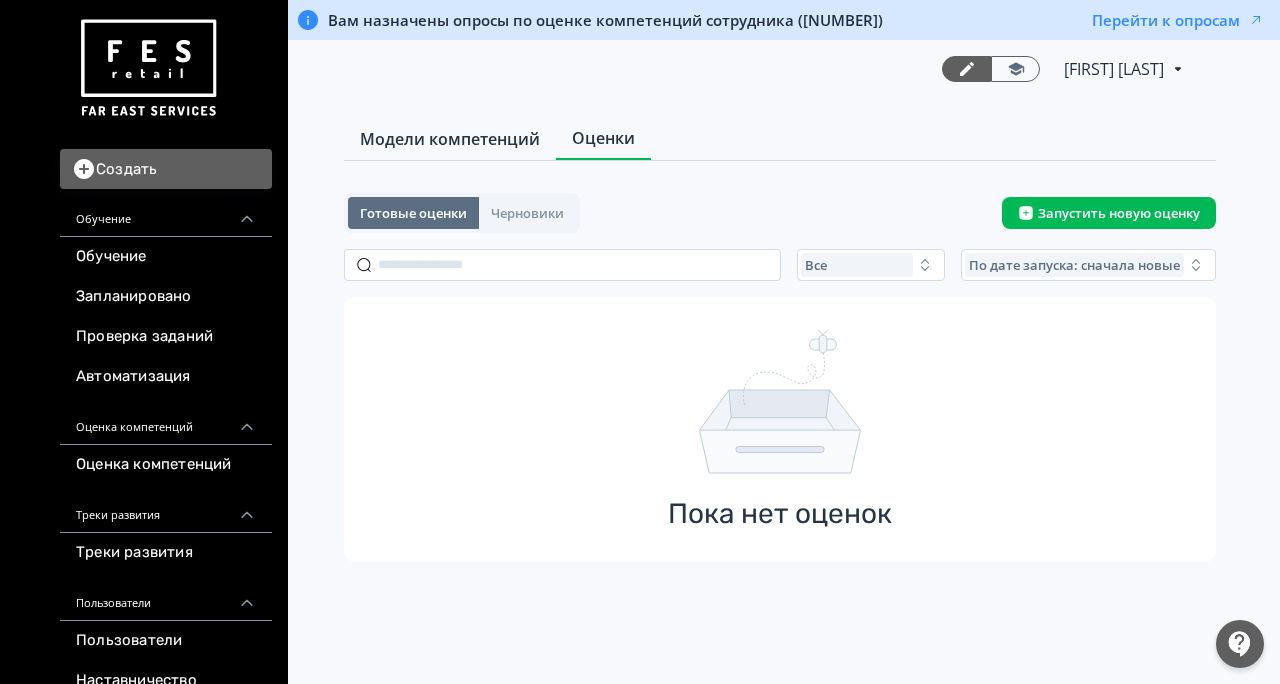 click on "Модели компетенций" at bounding box center (450, 139) 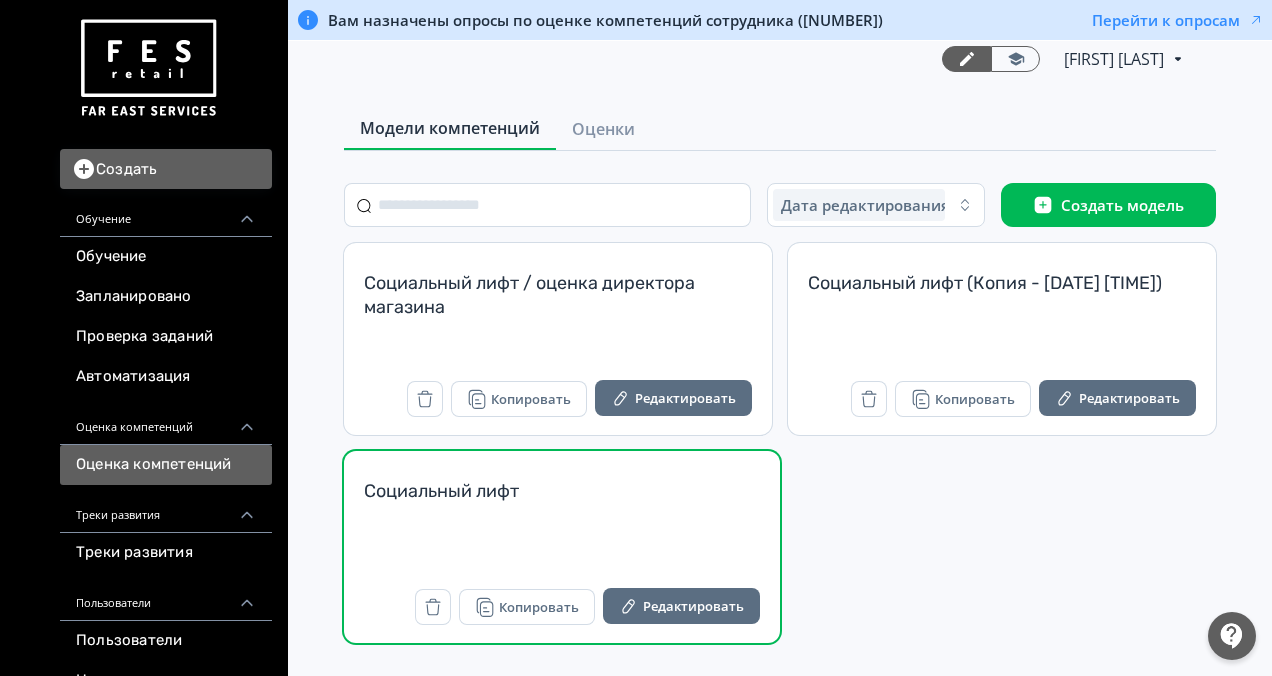 scroll, scrollTop: 12, scrollLeft: 0, axis: vertical 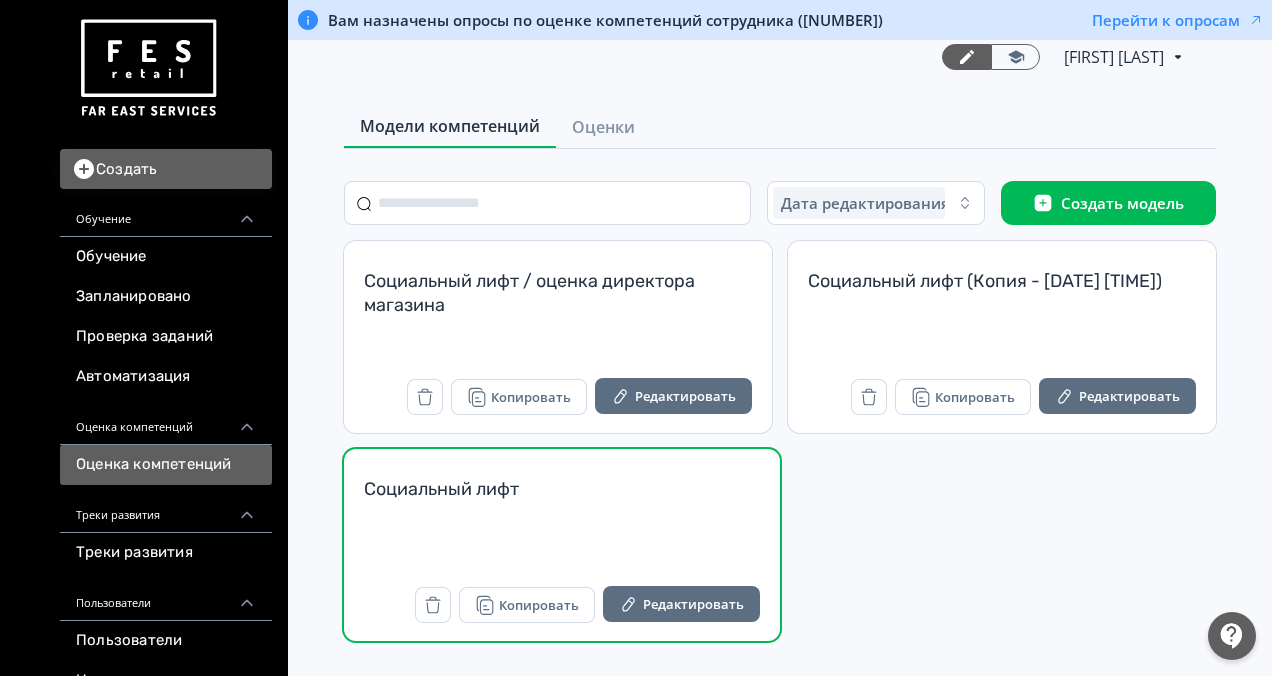 click on "Социальный лифт" at bounding box center (562, 501) 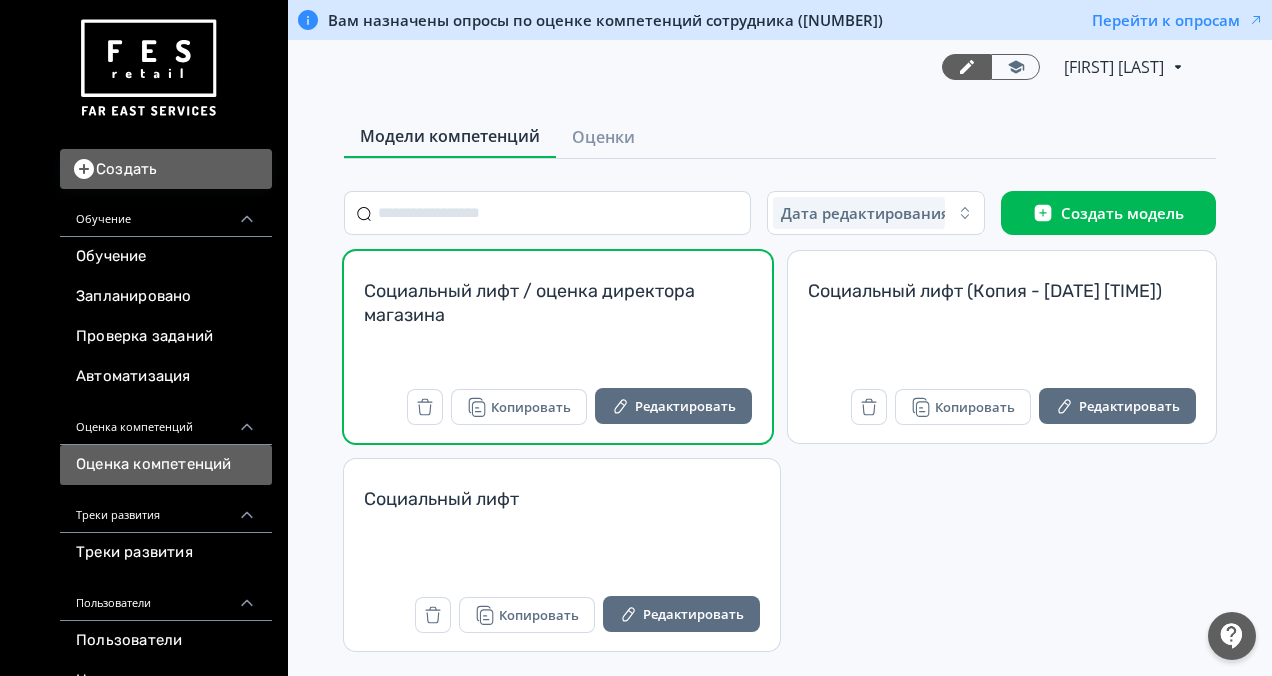 scroll, scrollTop: 0, scrollLeft: 0, axis: both 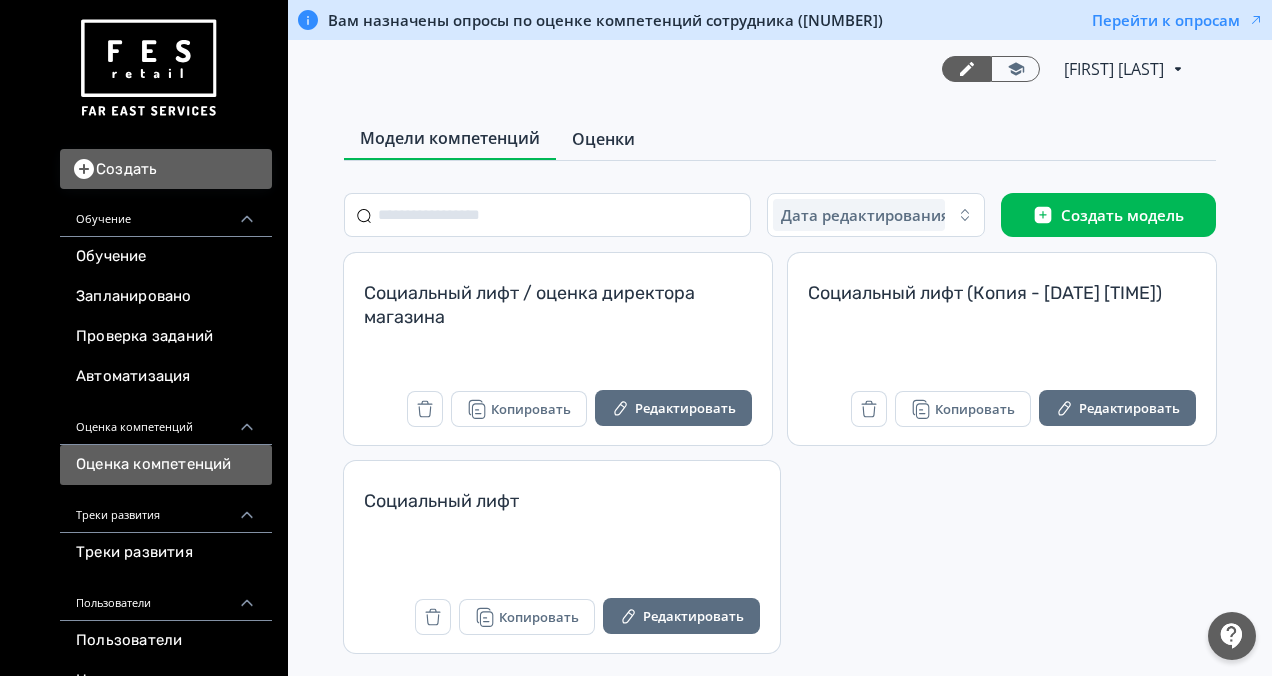 click on "Оценки" at bounding box center (603, 139) 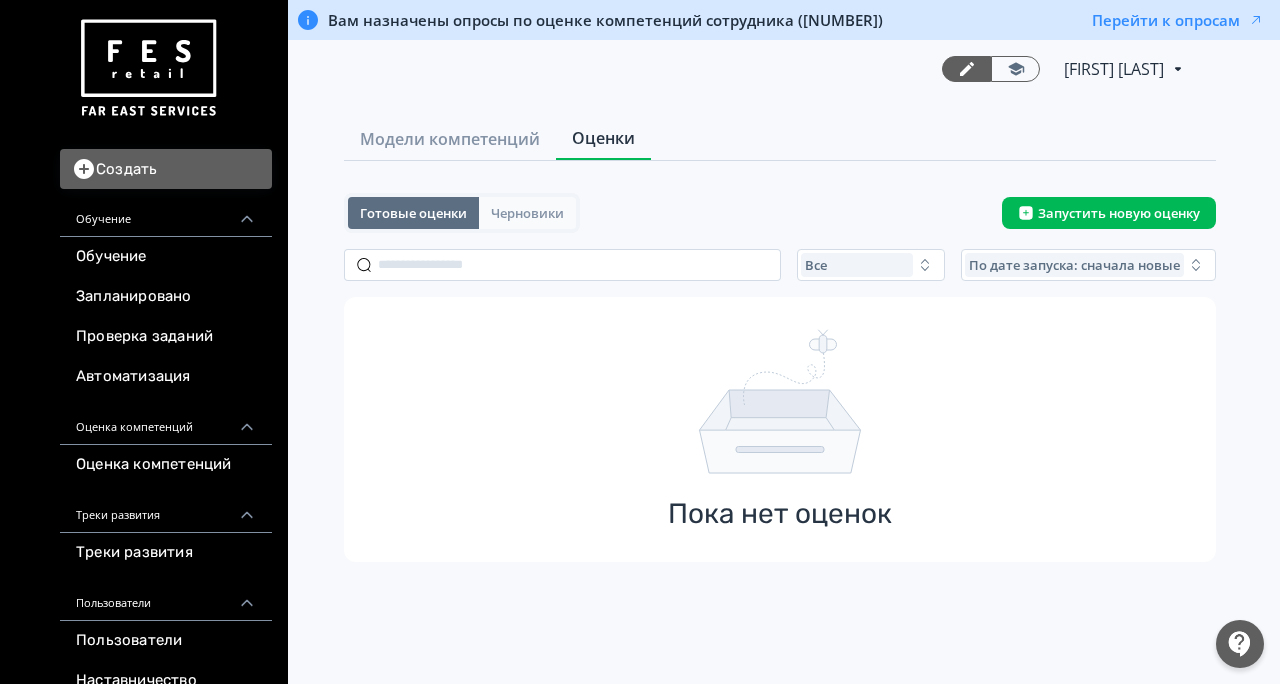 click on "Черновики" at bounding box center (527, 213) 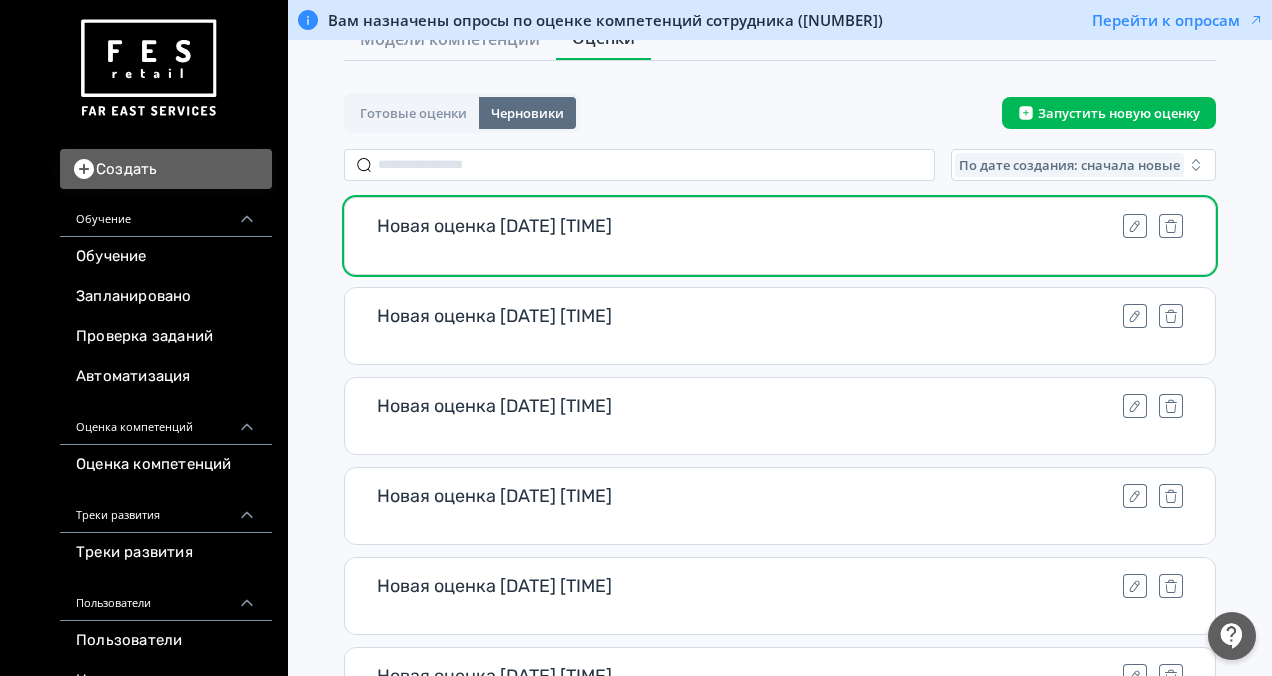 scroll, scrollTop: 0, scrollLeft: 0, axis: both 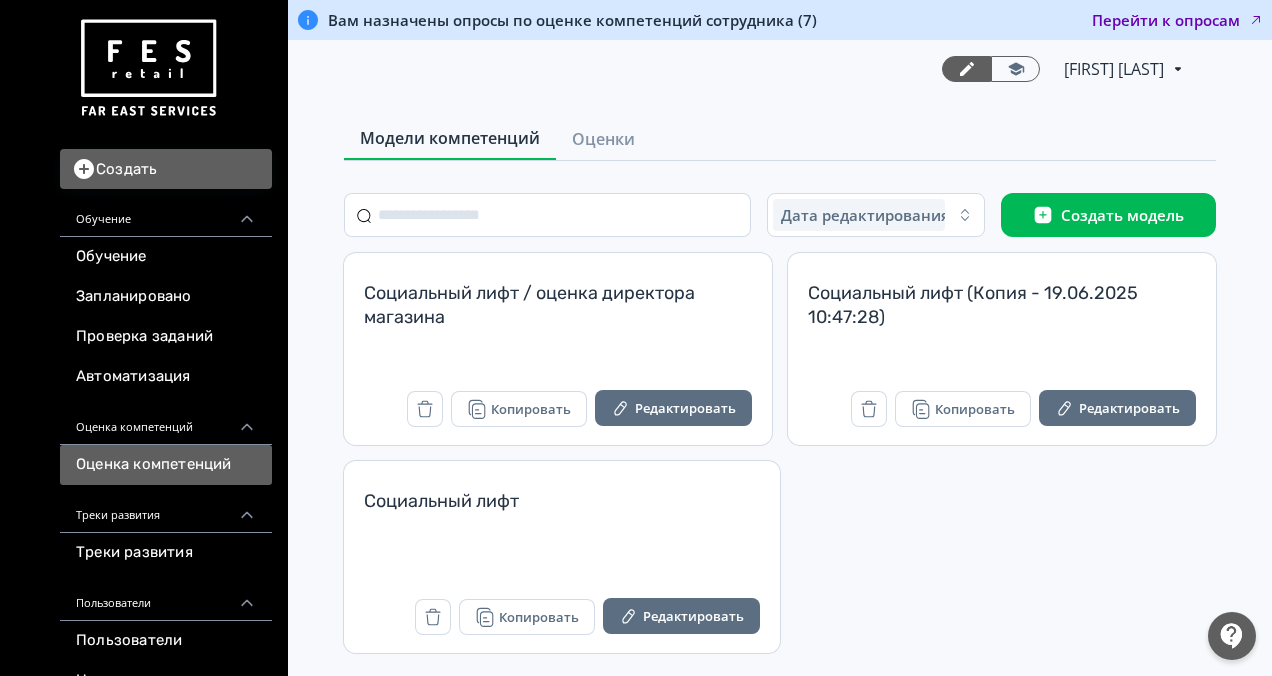 click on "Перейти к опросам" at bounding box center [1178, 20] 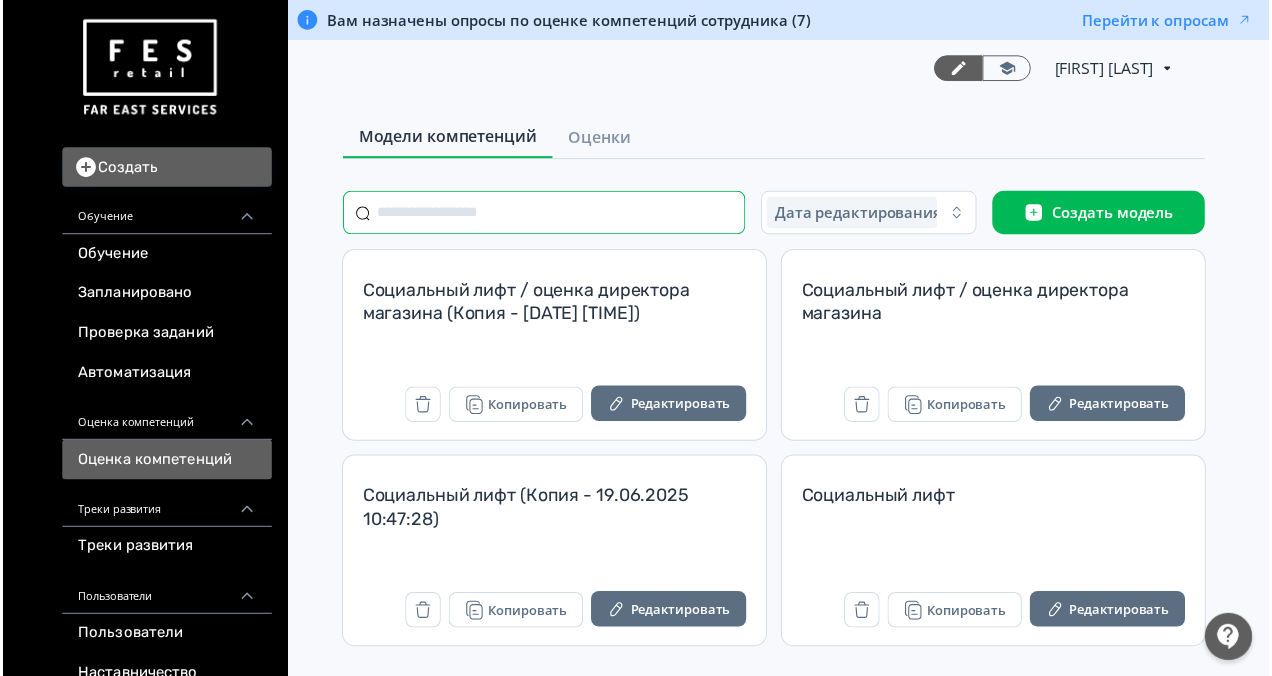 scroll, scrollTop: 0, scrollLeft: 0, axis: both 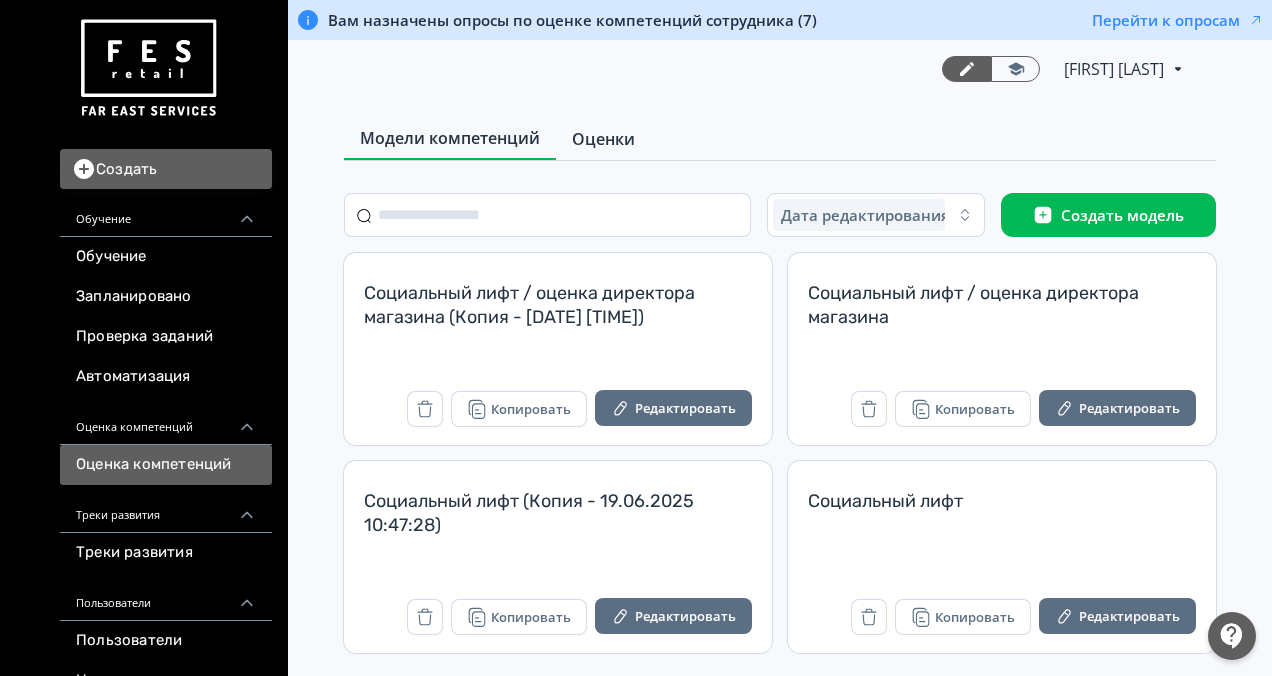 click on "Оценки" at bounding box center [603, 139] 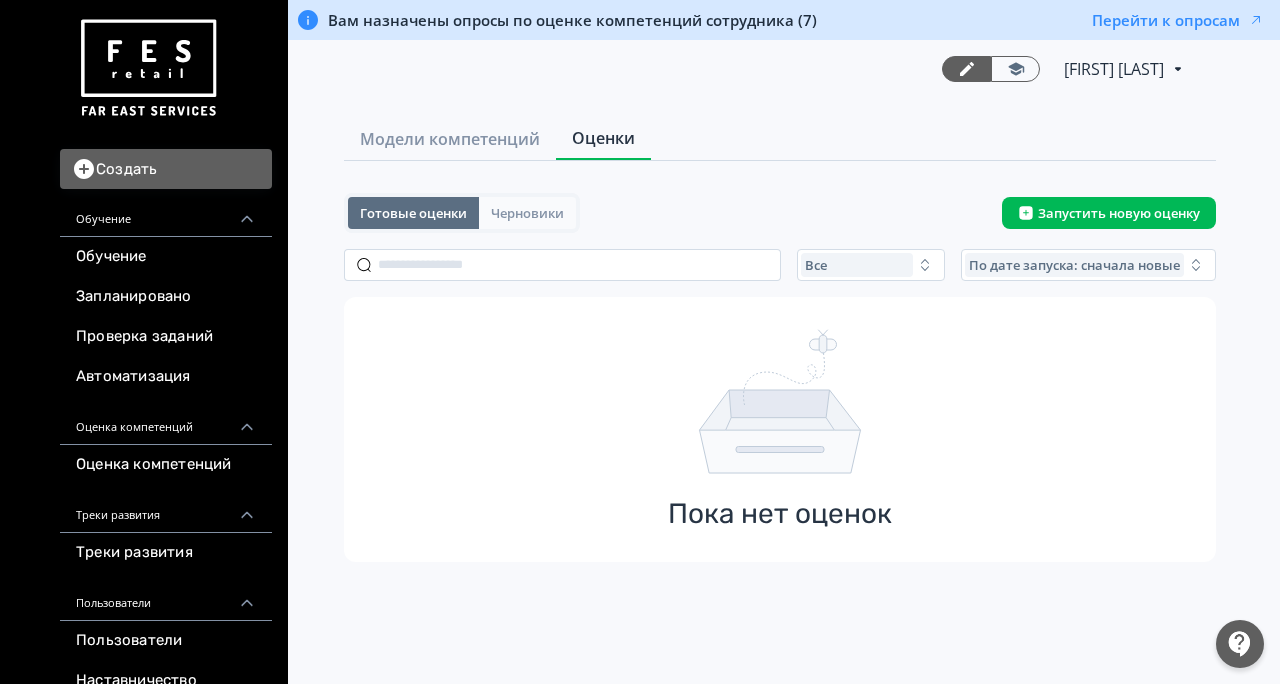 click on "Черновики" at bounding box center (527, 213) 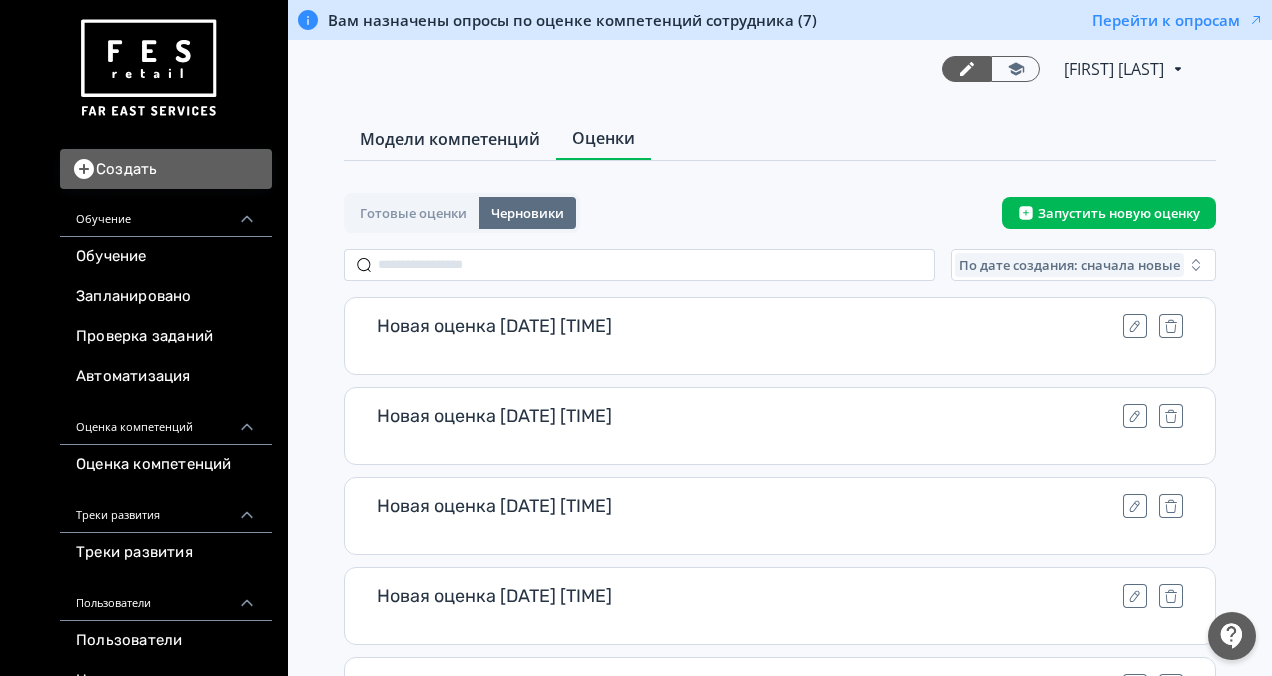 click on "Модели компетенций" at bounding box center [450, 139] 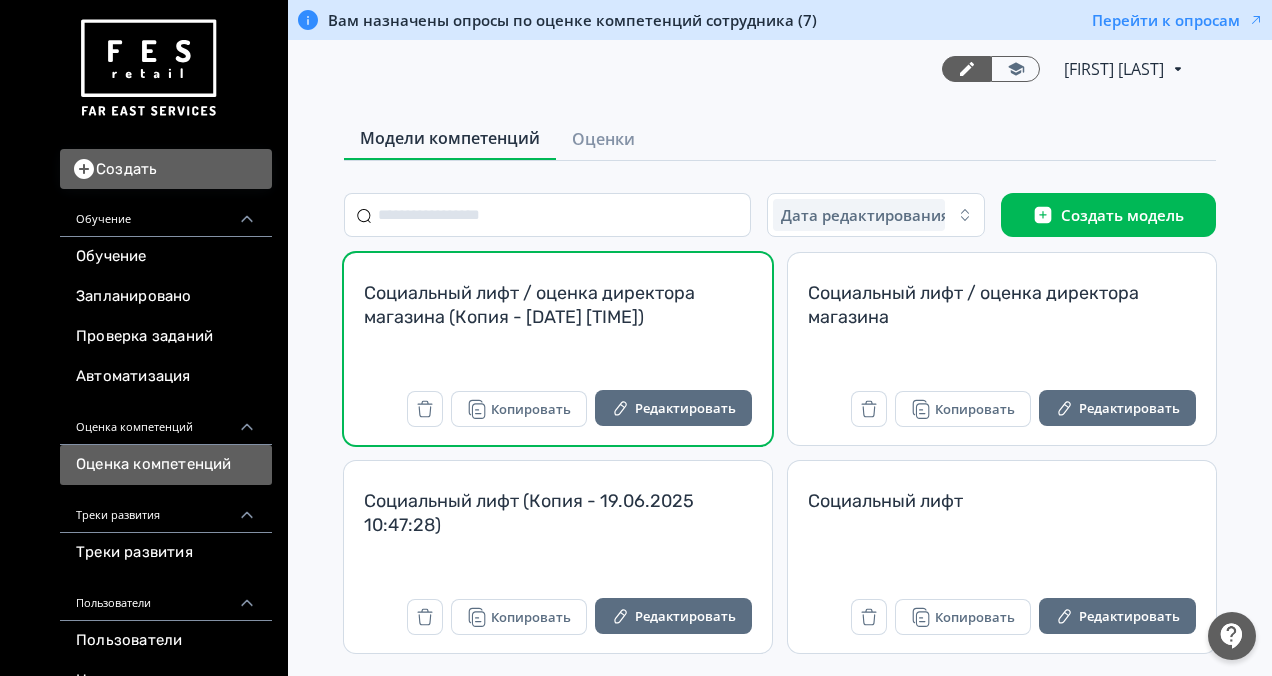 click on "Социальный лифт / оценка директора магазина (Копия - [DATE] [TIME])" at bounding box center [558, 305] 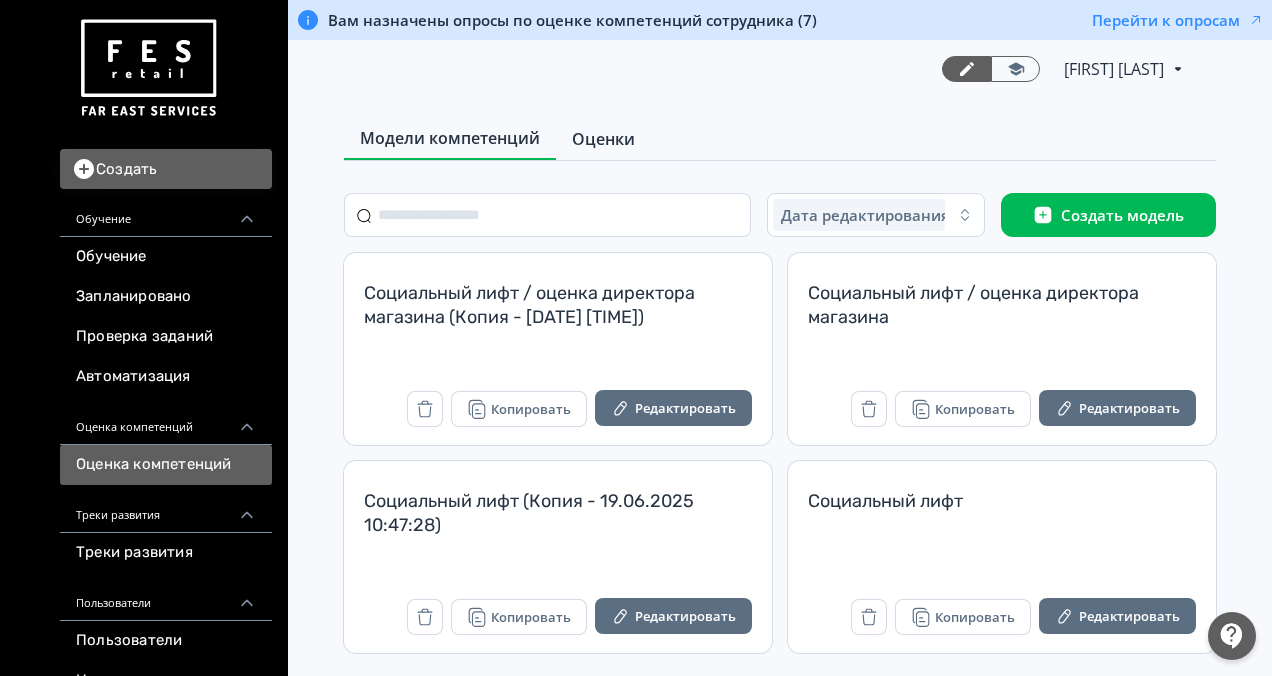click on "Оценки" at bounding box center (603, 139) 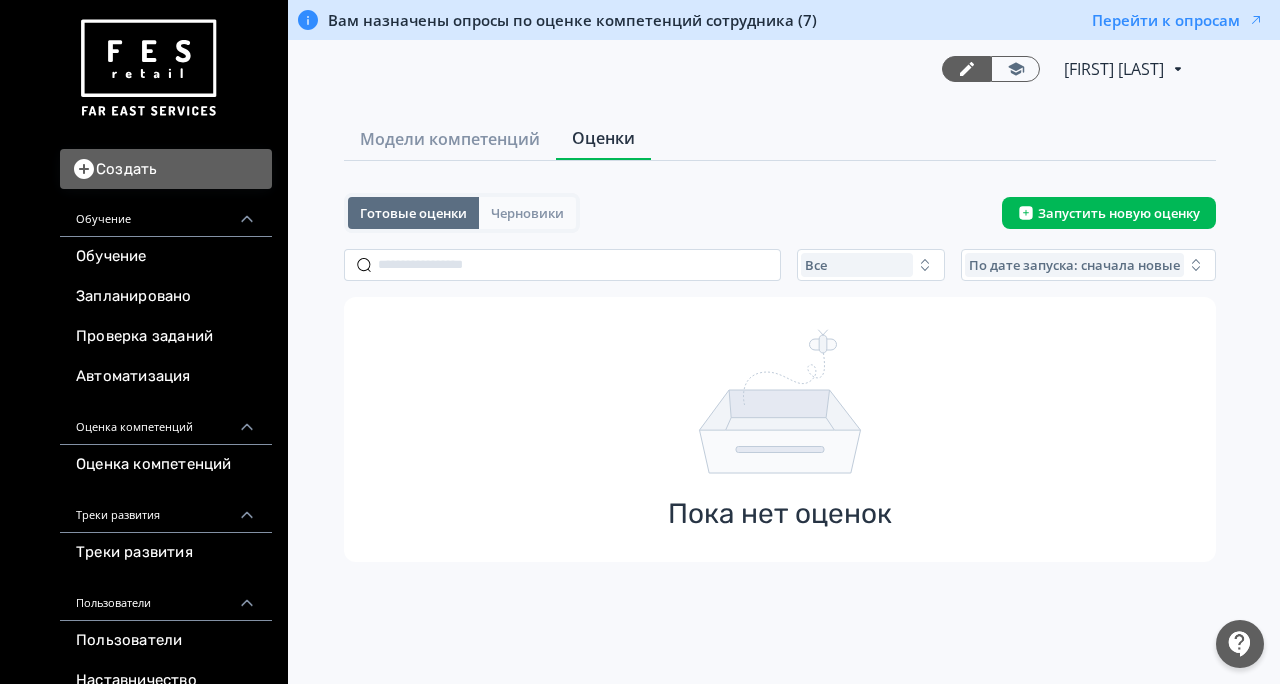 click on "Черновики" at bounding box center [527, 213] 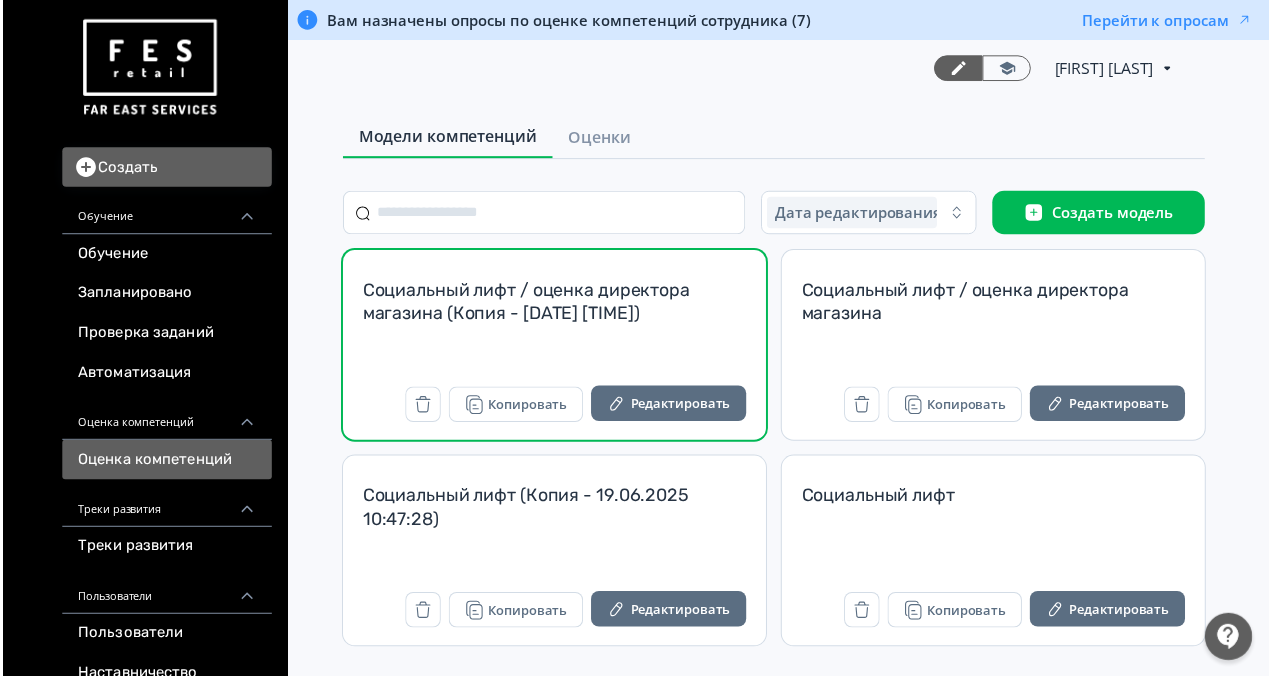 scroll, scrollTop: 0, scrollLeft: 0, axis: both 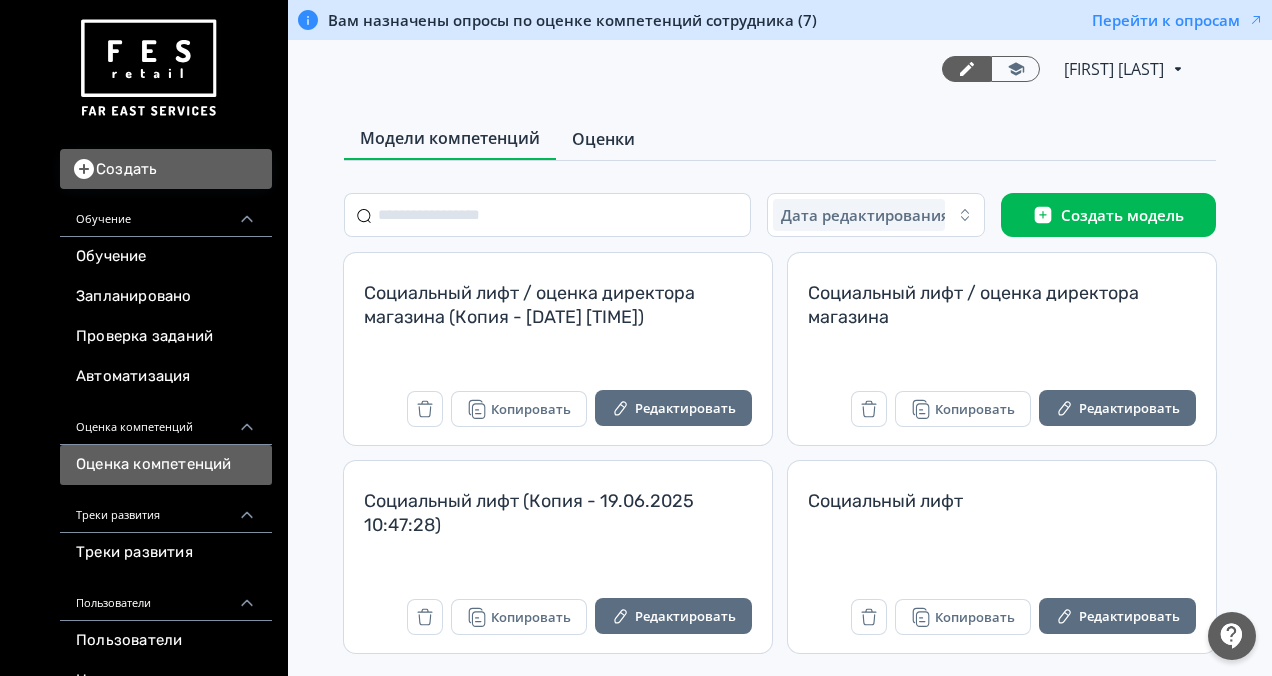 click on "Оценки" at bounding box center (603, 139) 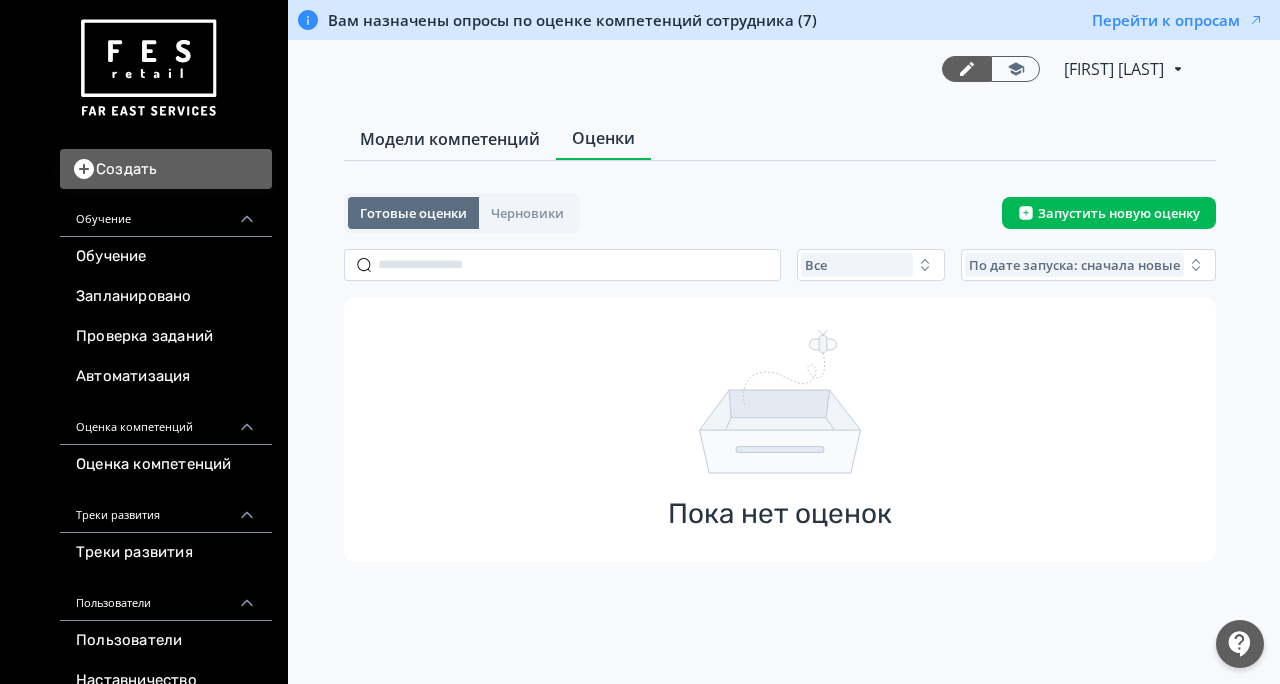 click on "Модели компетенций" at bounding box center (450, 139) 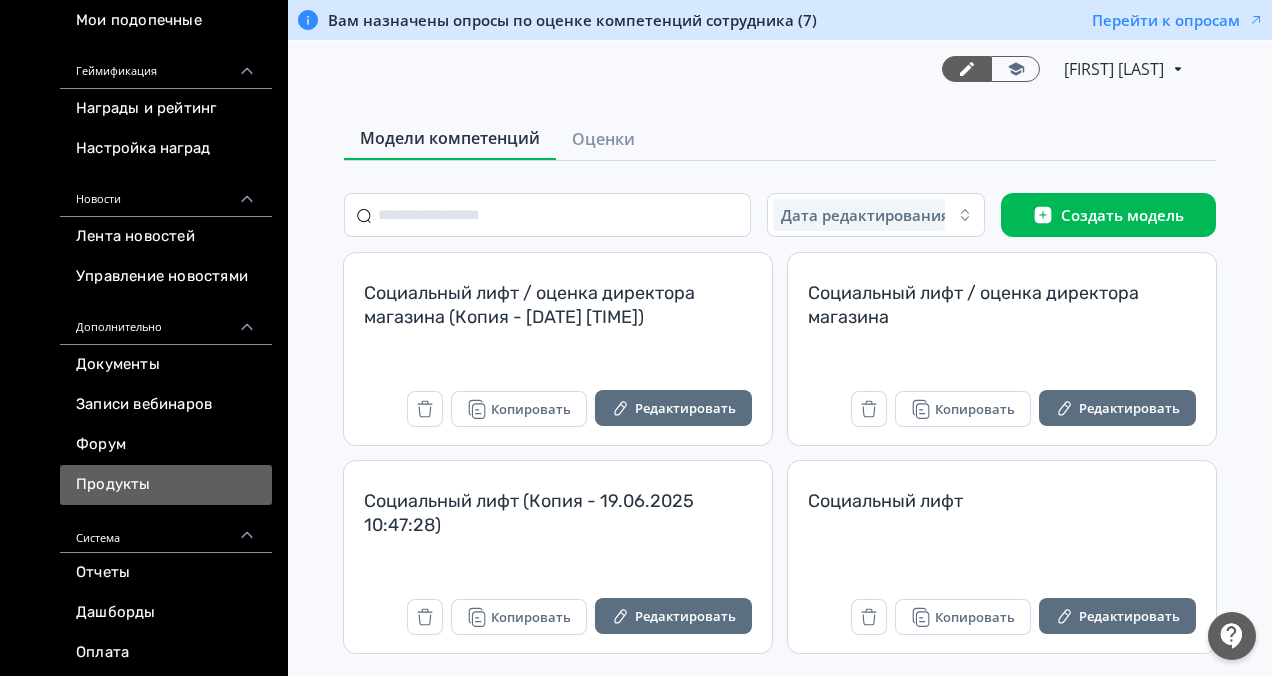 scroll, scrollTop: 784, scrollLeft: 0, axis: vertical 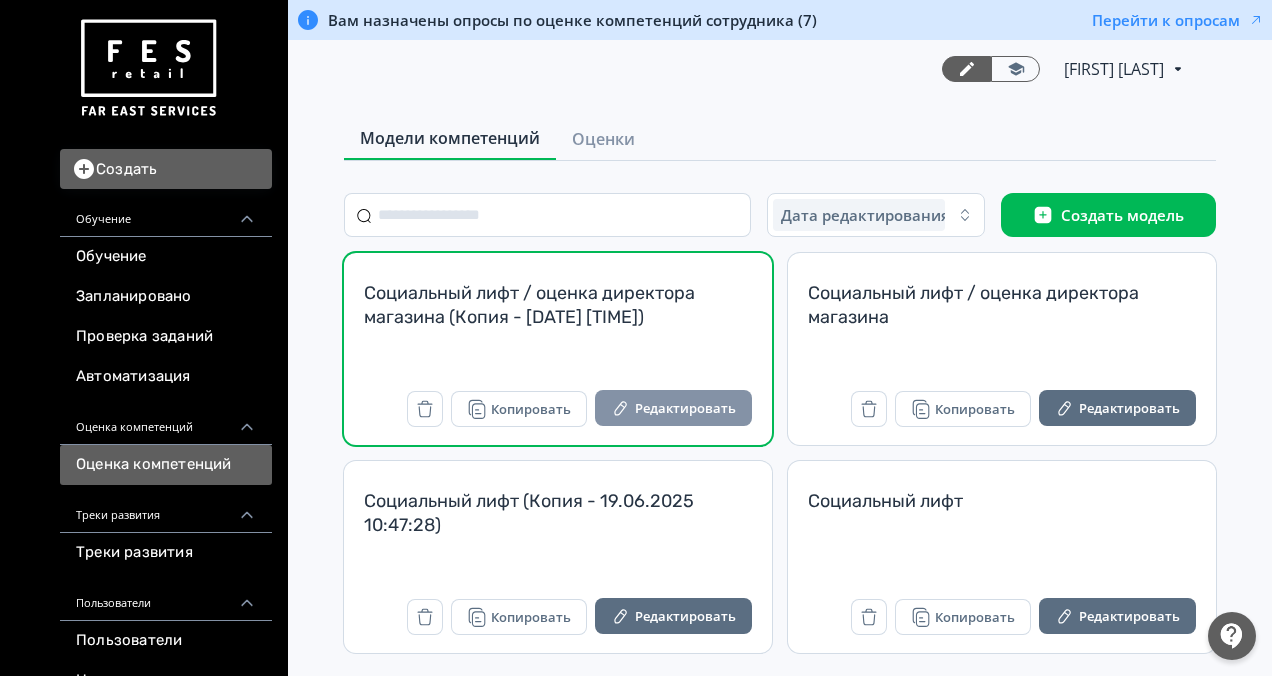 click on "Редактировать" at bounding box center [673, 408] 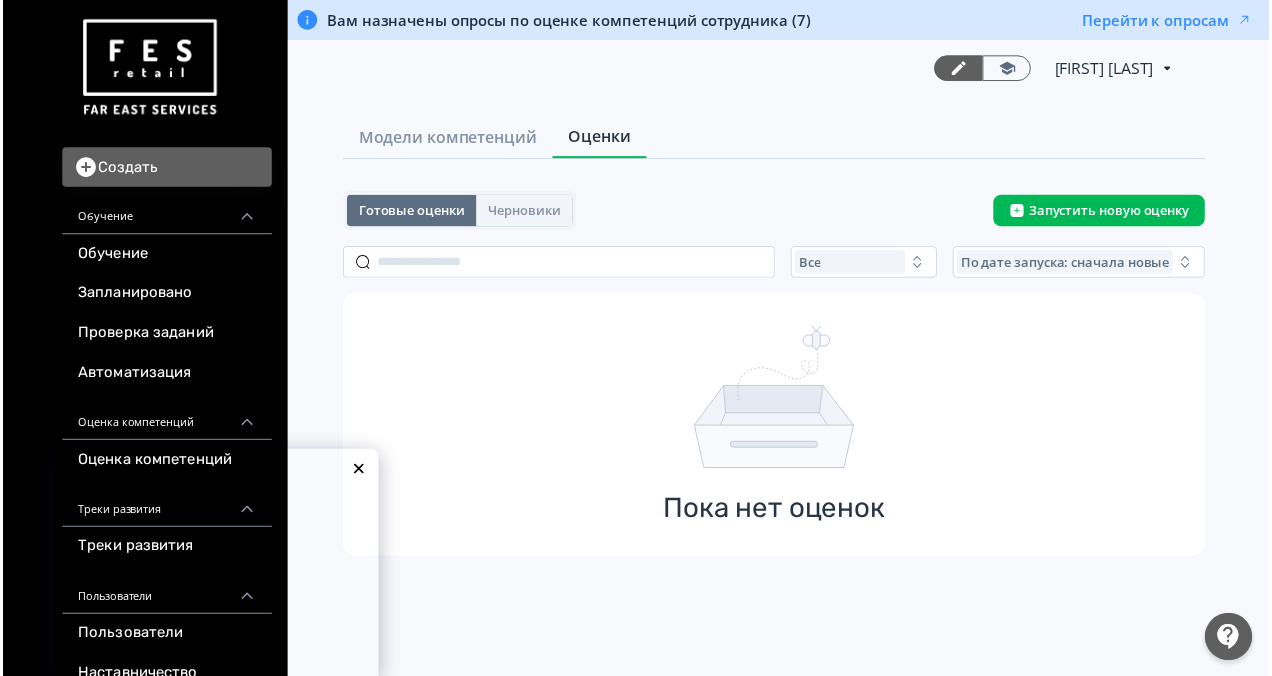 scroll, scrollTop: 0, scrollLeft: 0, axis: both 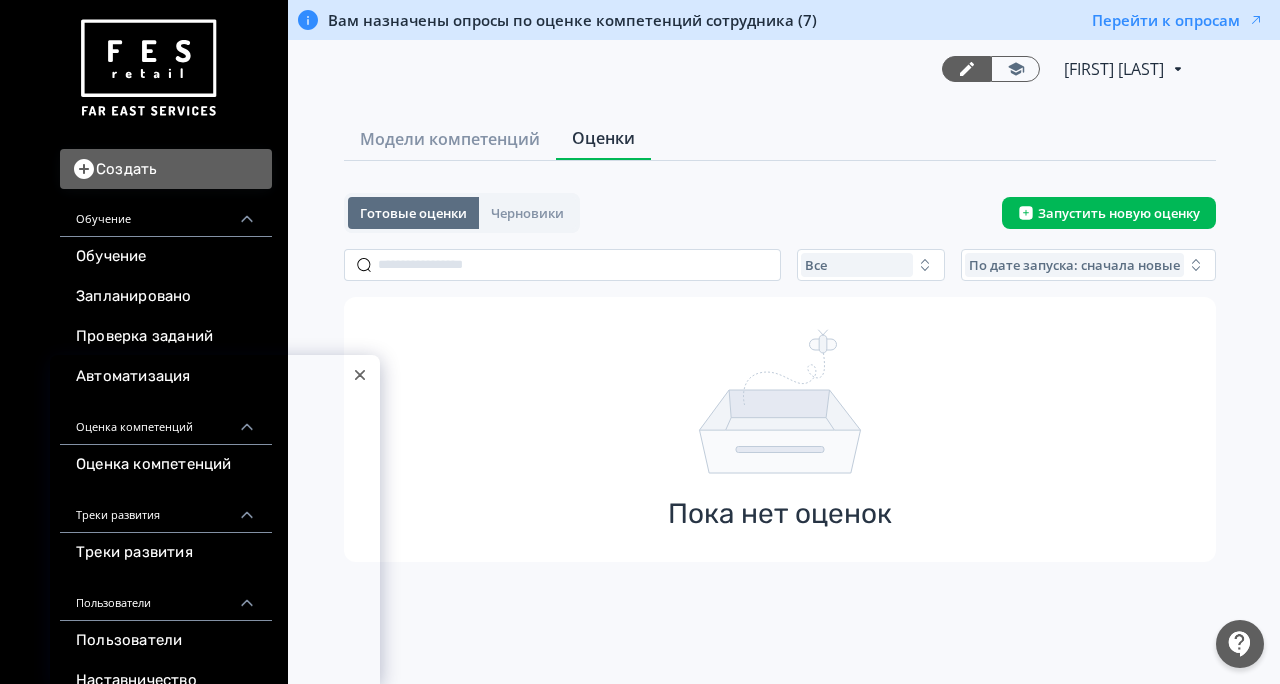 click at bounding box center [360, 375] 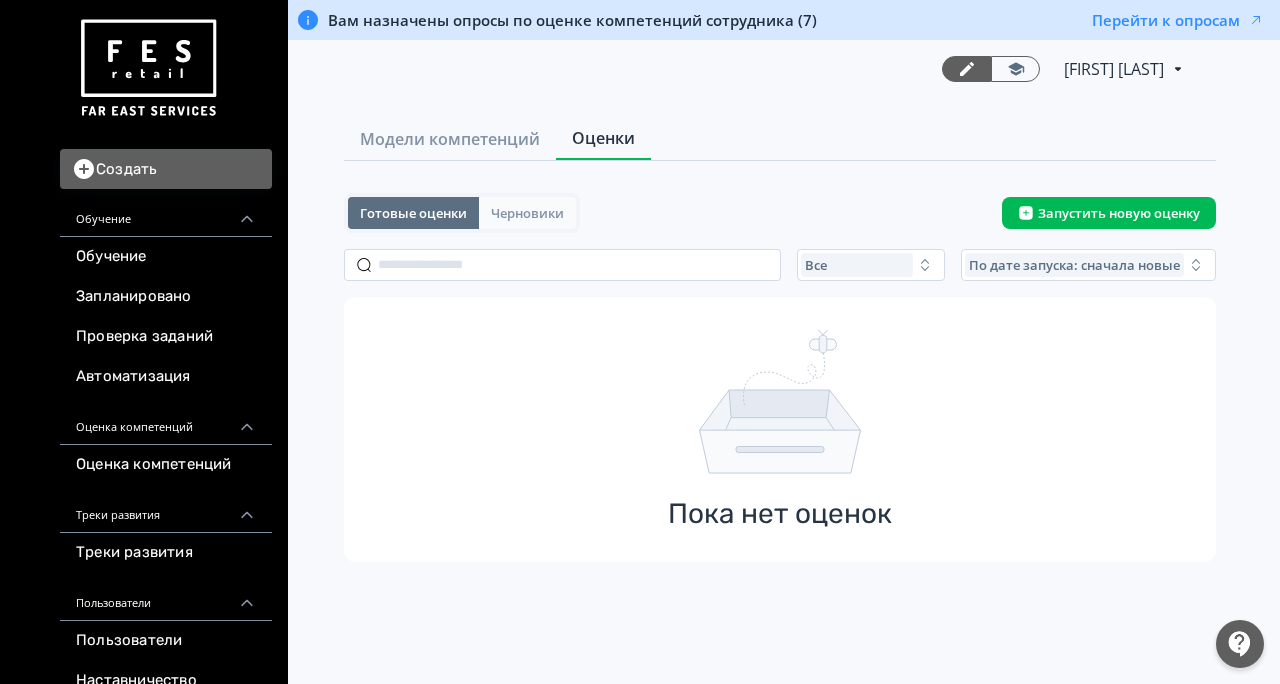 click on "Черновики" at bounding box center (527, 213) 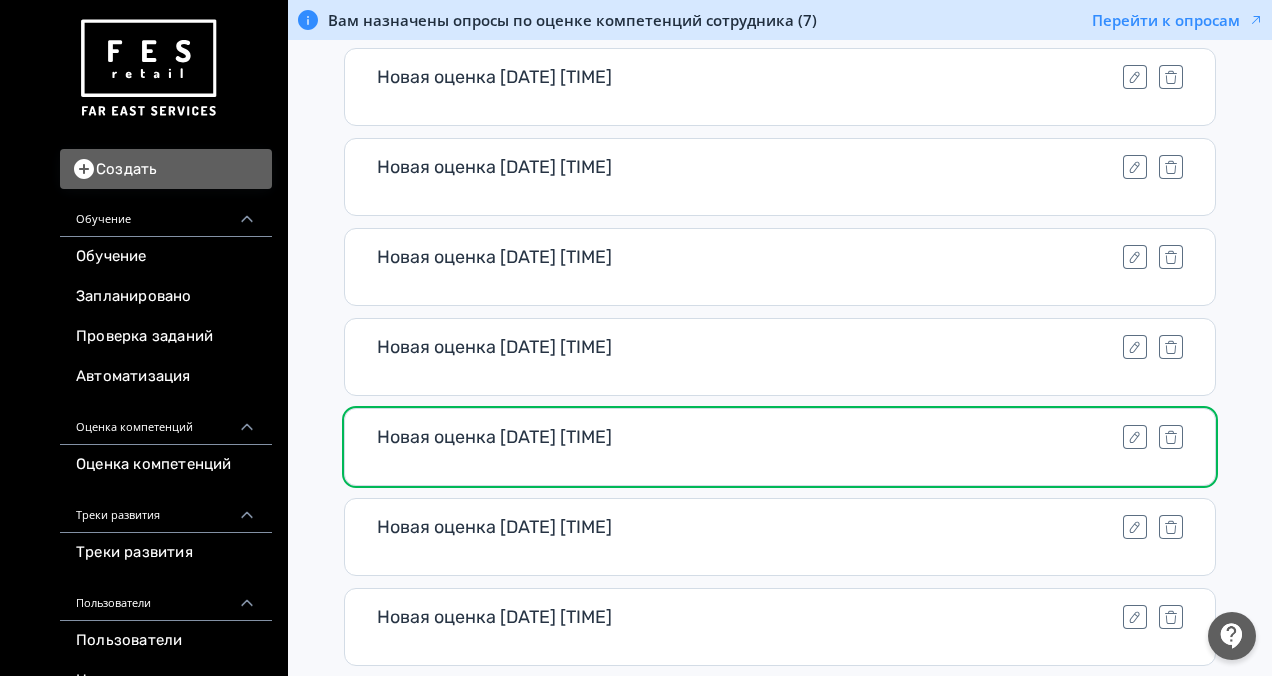 scroll, scrollTop: 5574, scrollLeft: 0, axis: vertical 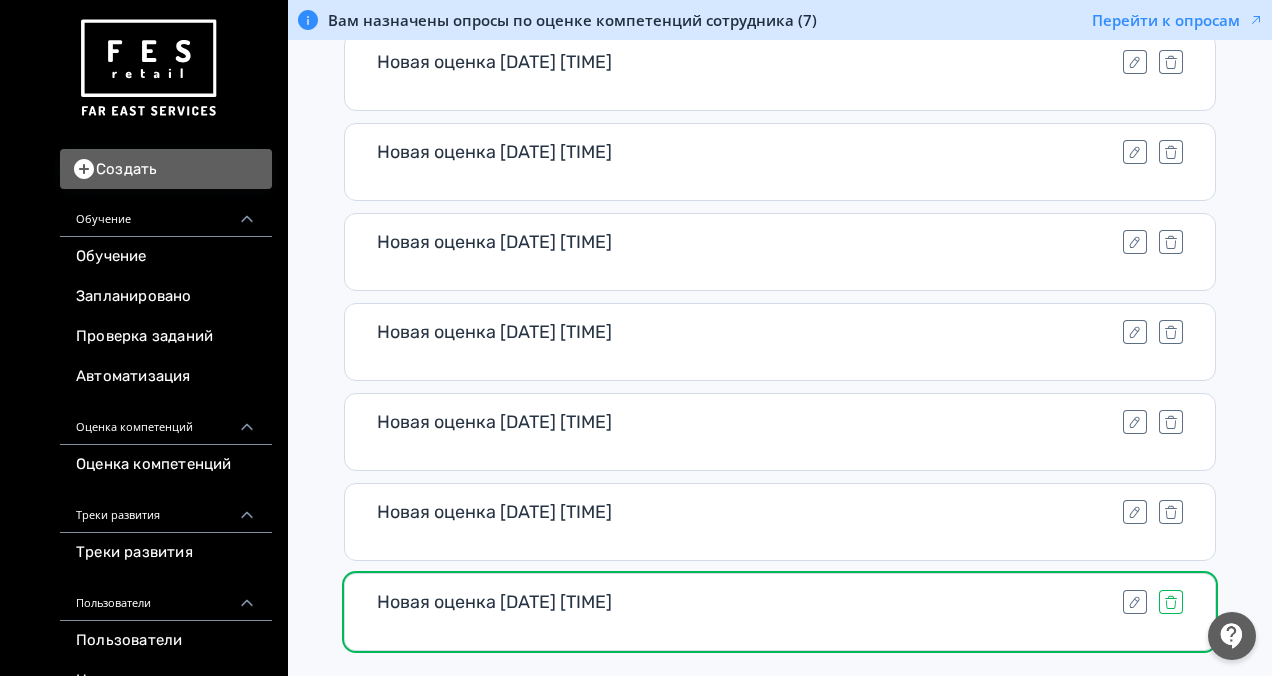 click at bounding box center (1171, 602) 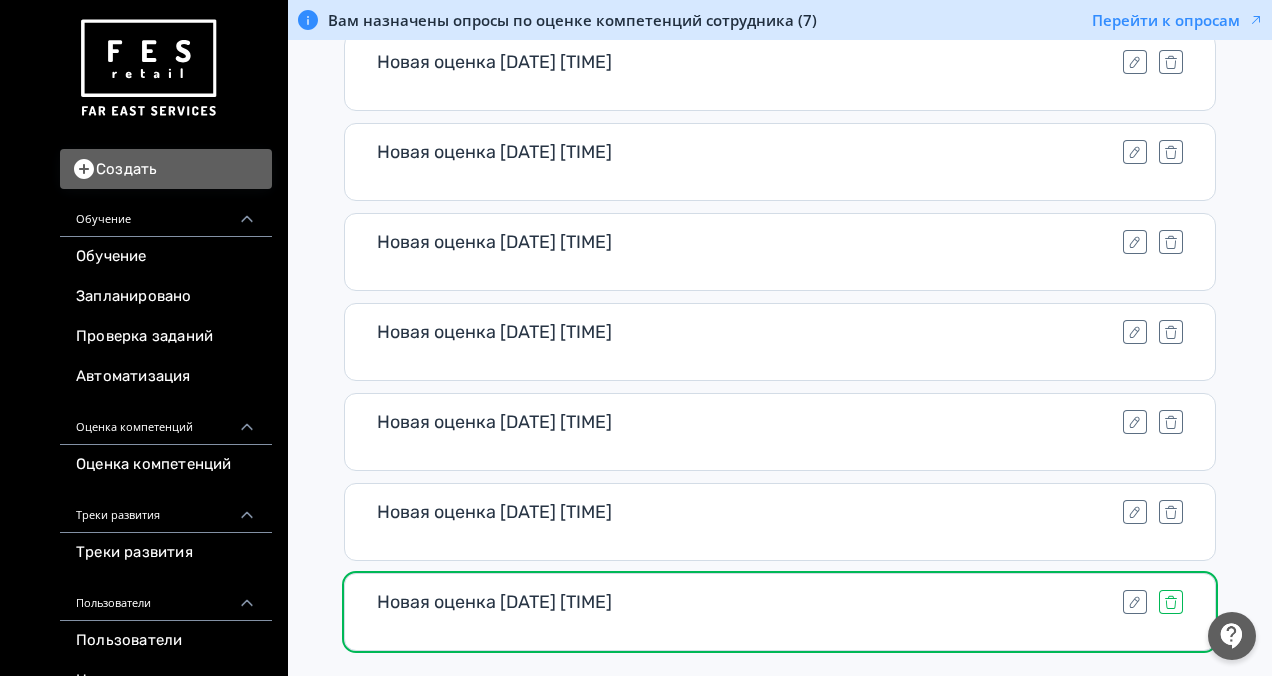 click 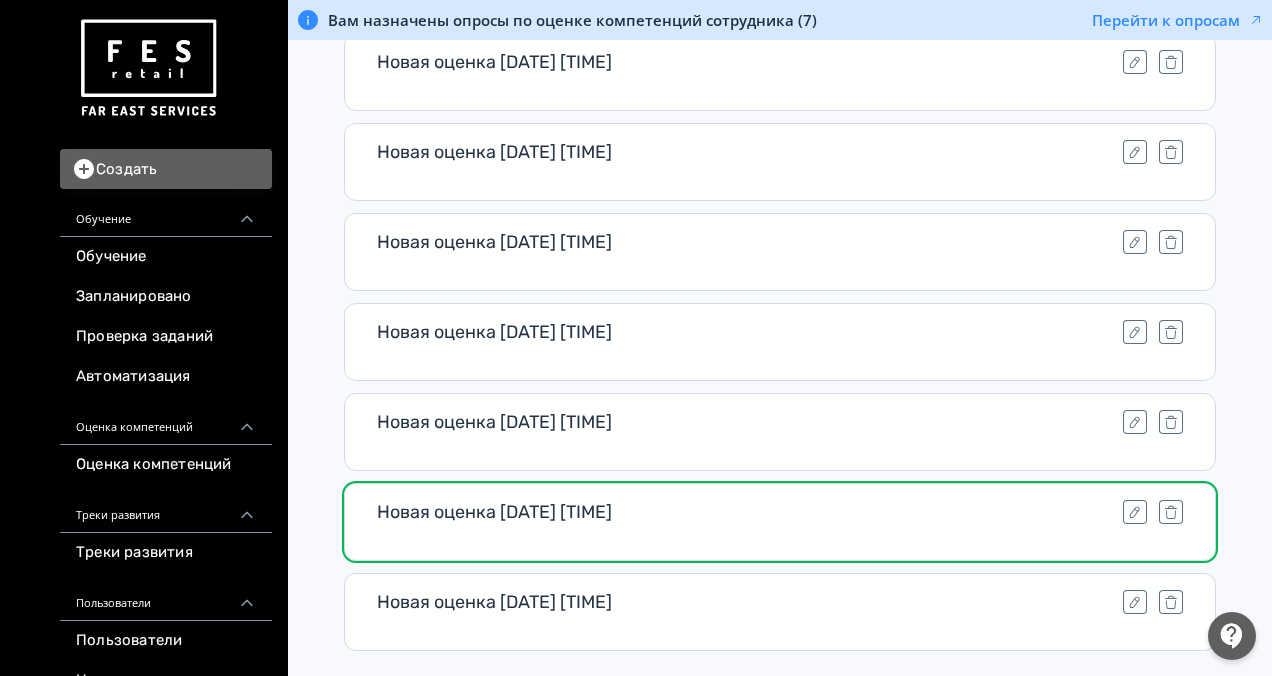 scroll, scrollTop: 5485, scrollLeft: 0, axis: vertical 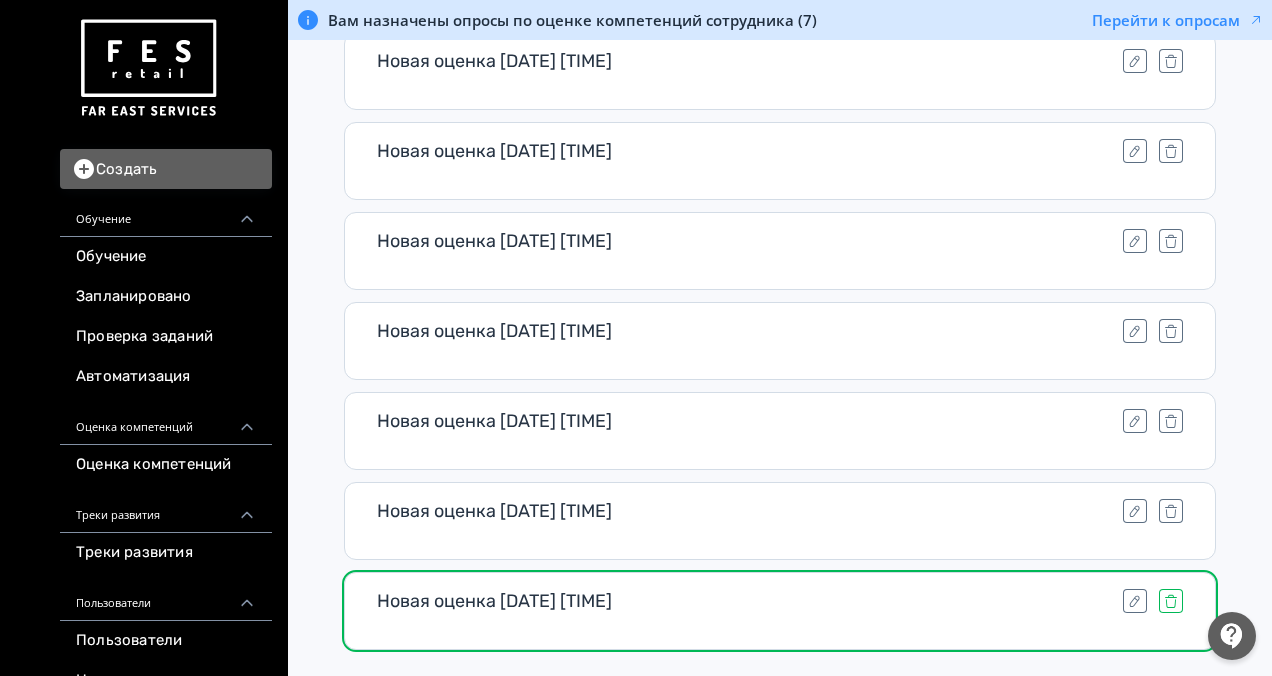 click at bounding box center (1171, 601) 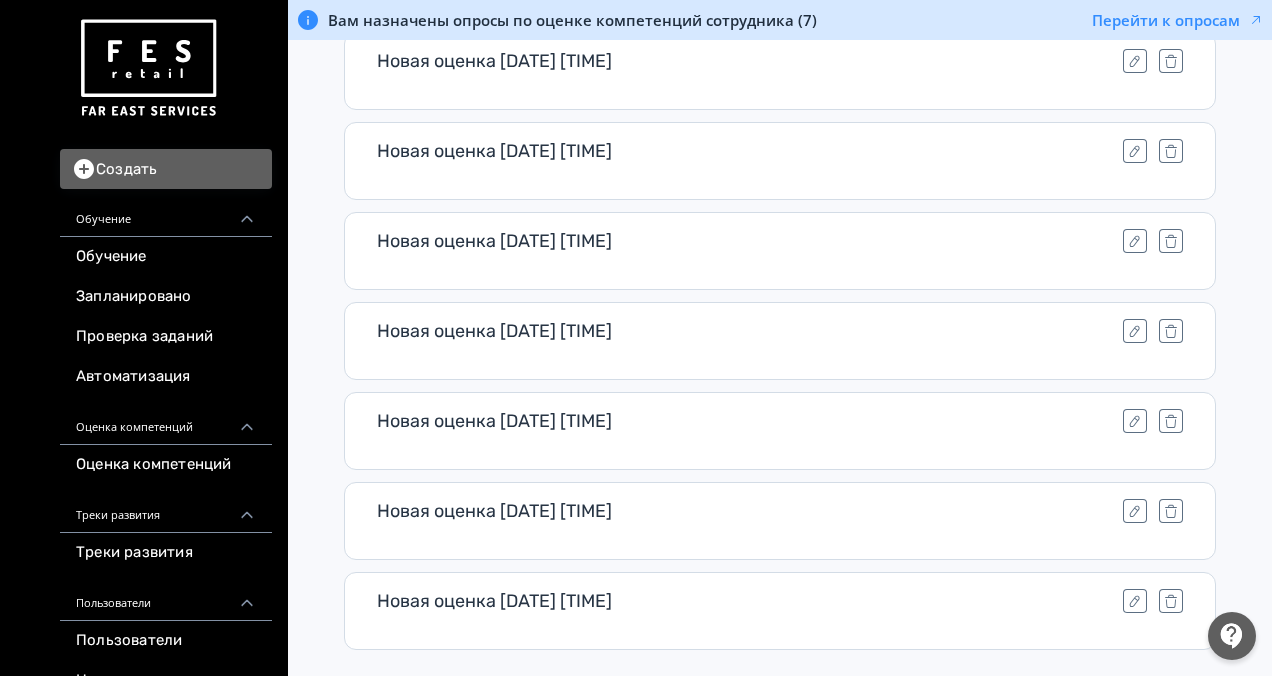 scroll, scrollTop: 5396, scrollLeft: 0, axis: vertical 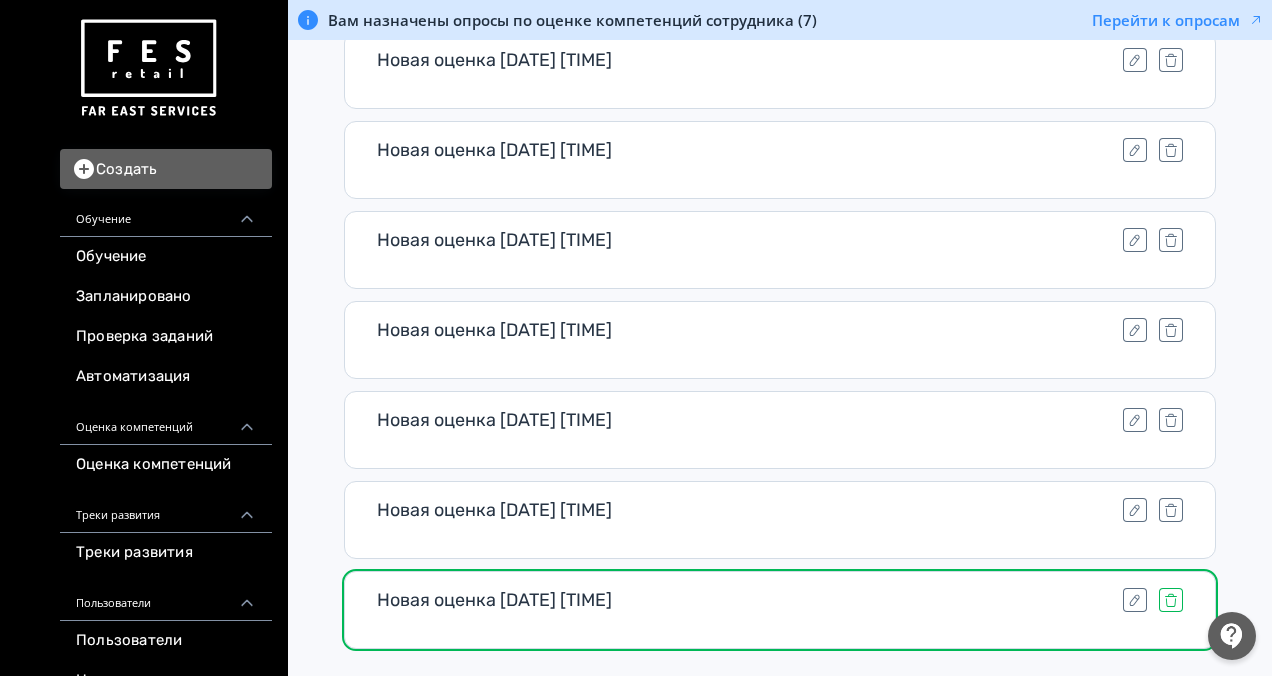 click at bounding box center (1171, 600) 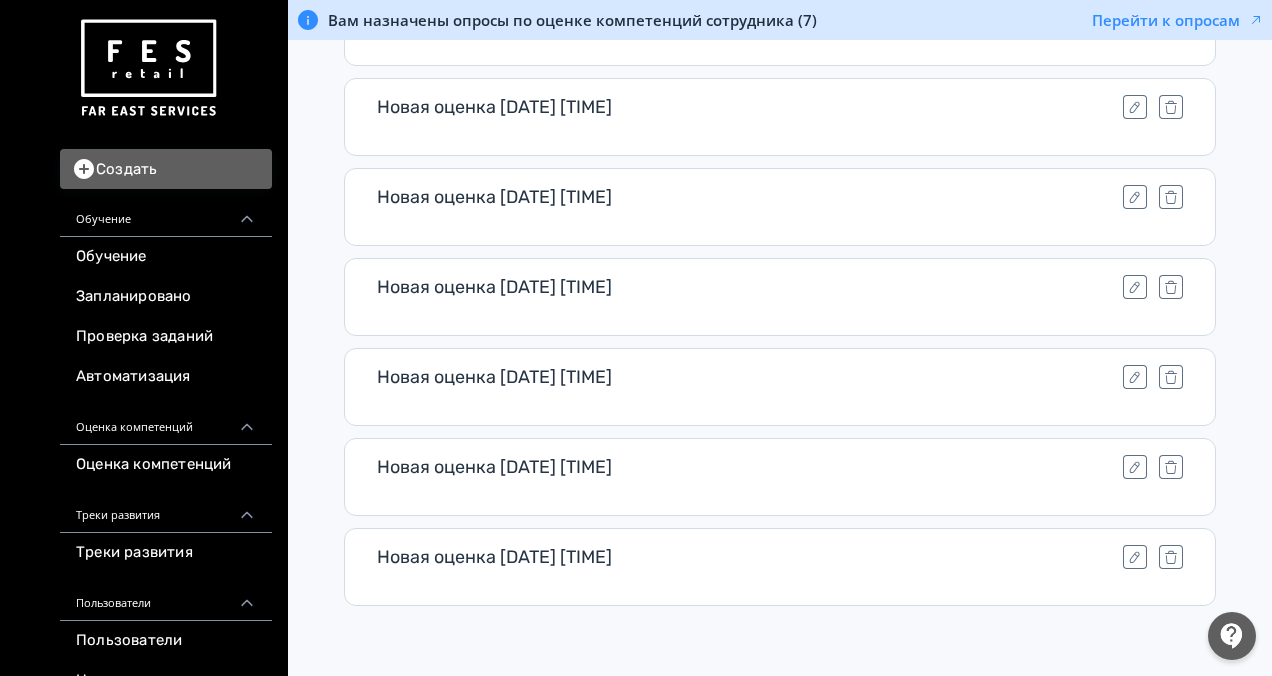 scroll, scrollTop: 5306, scrollLeft: 0, axis: vertical 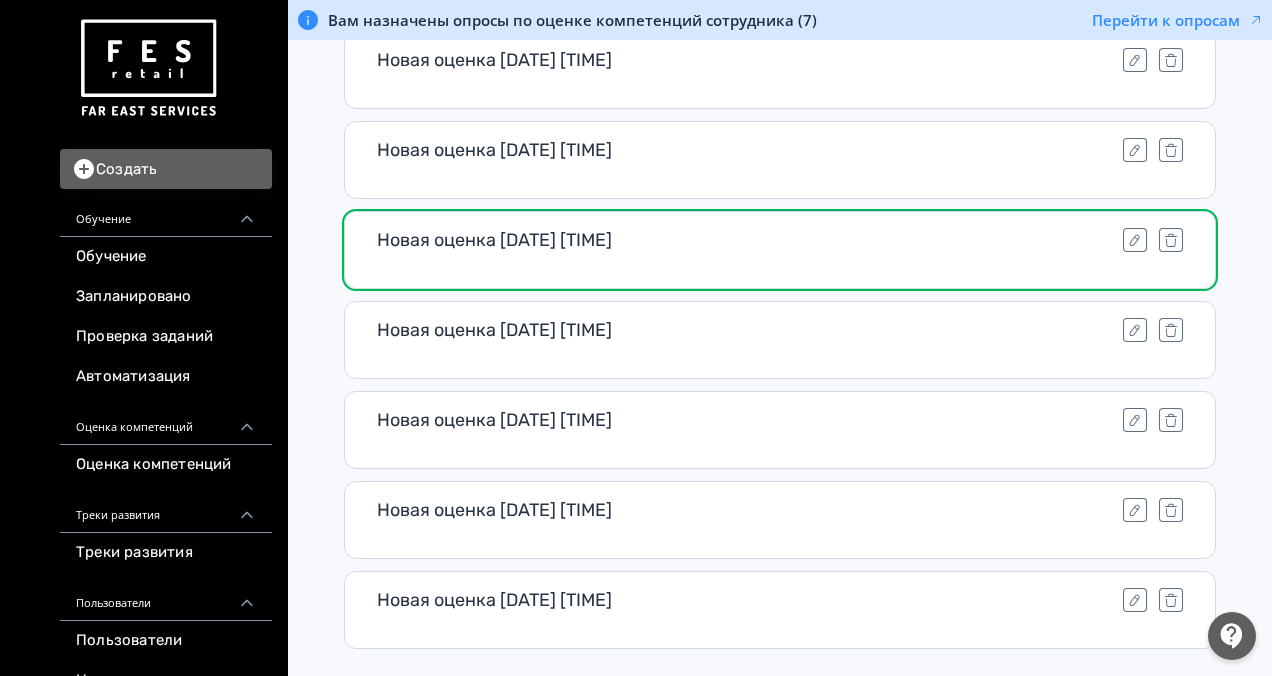 drag, startPoint x: 1166, startPoint y: 549, endPoint x: 658, endPoint y: 182, distance: 626.7001 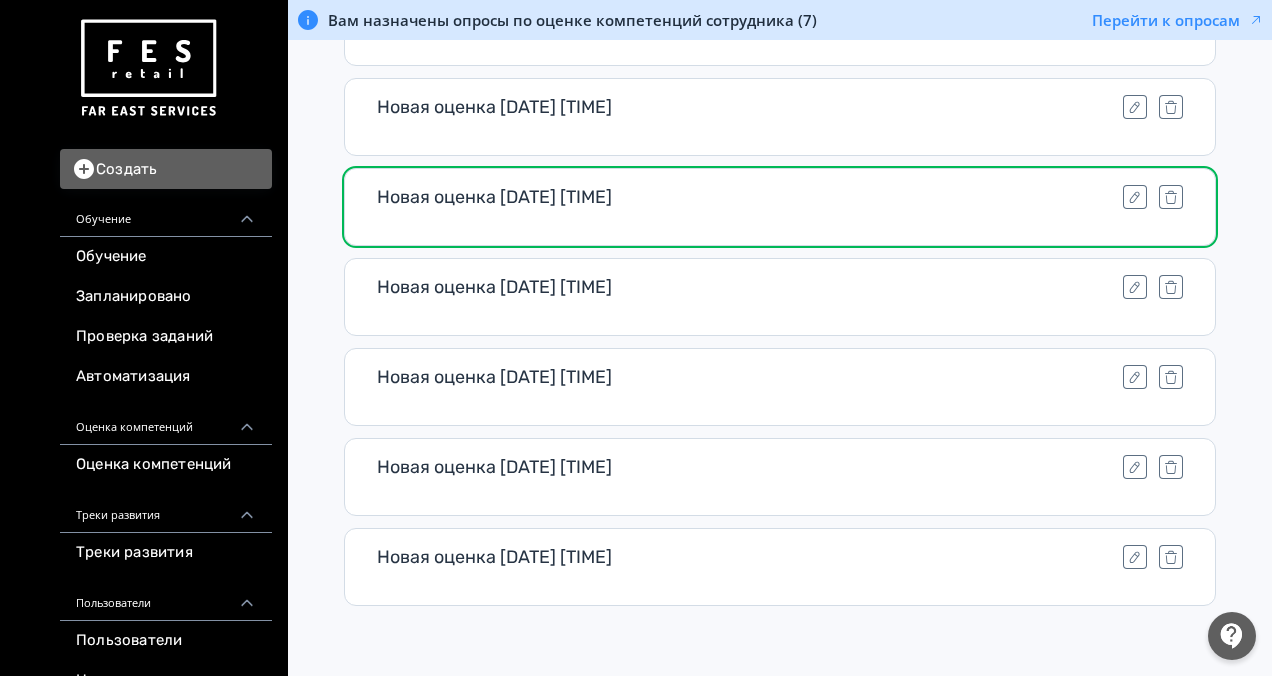 scroll, scrollTop: 5217, scrollLeft: 0, axis: vertical 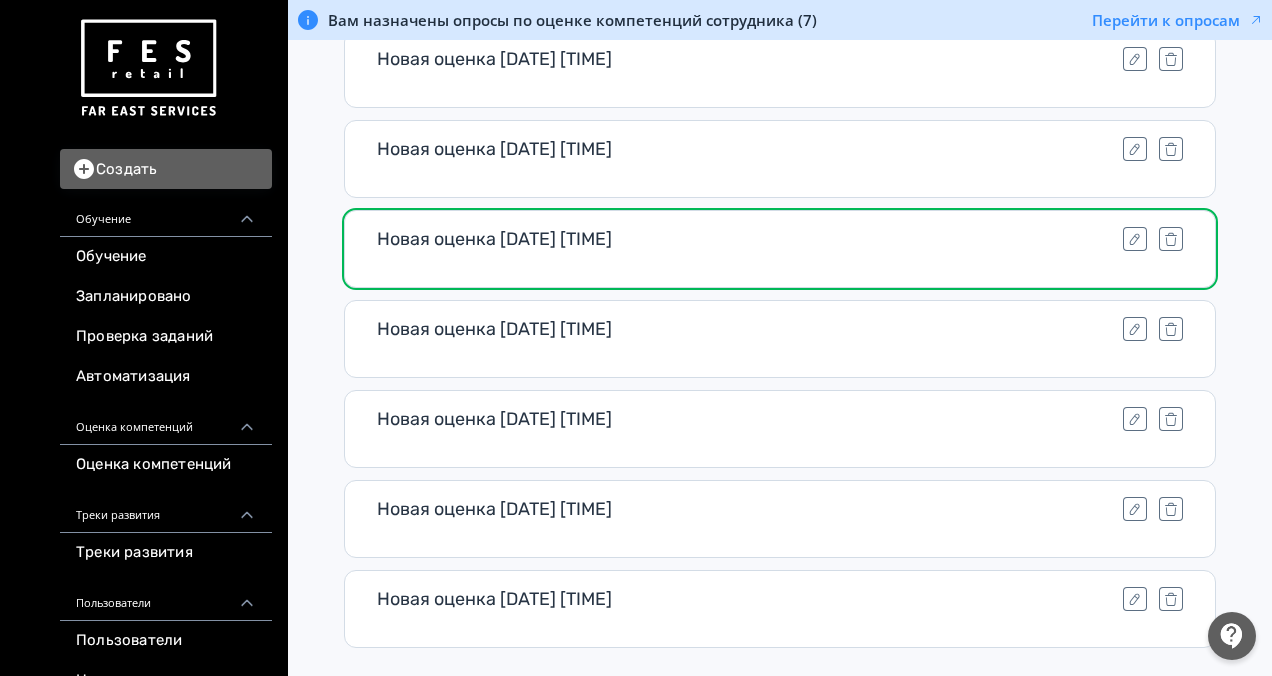 drag, startPoint x: 1177, startPoint y: 548, endPoint x: 668, endPoint y: 200, distance: 616.59143 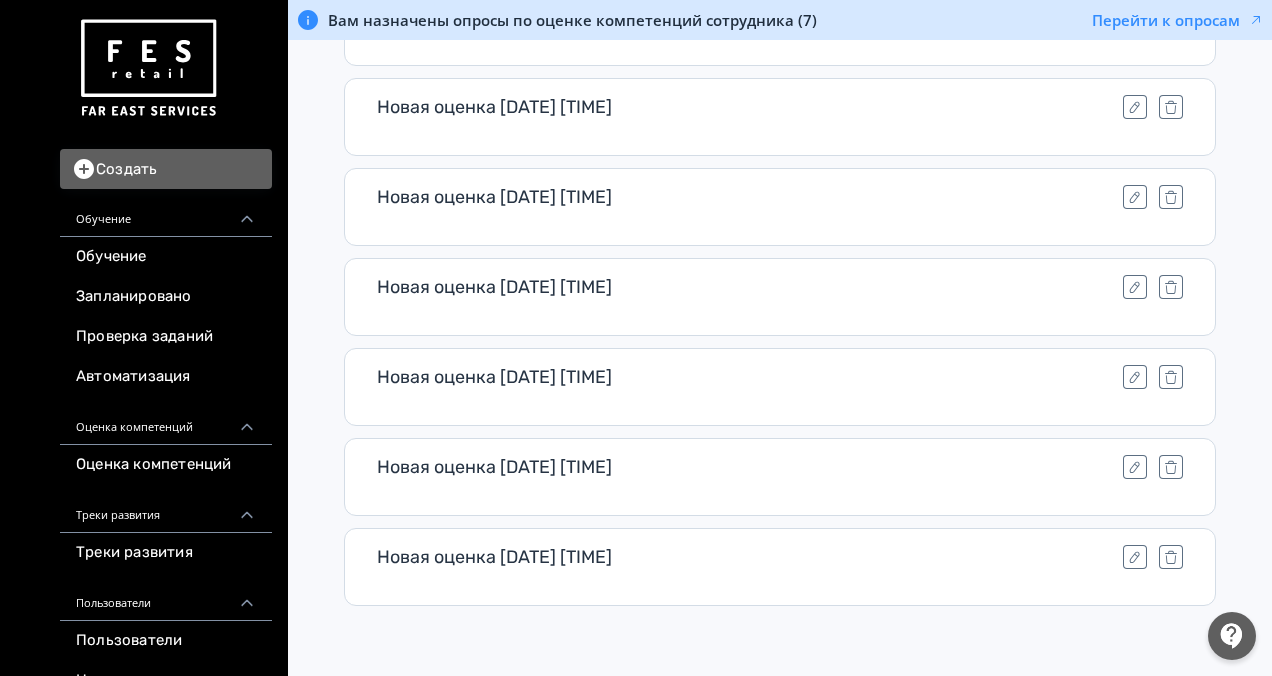 scroll, scrollTop: 5128, scrollLeft: 0, axis: vertical 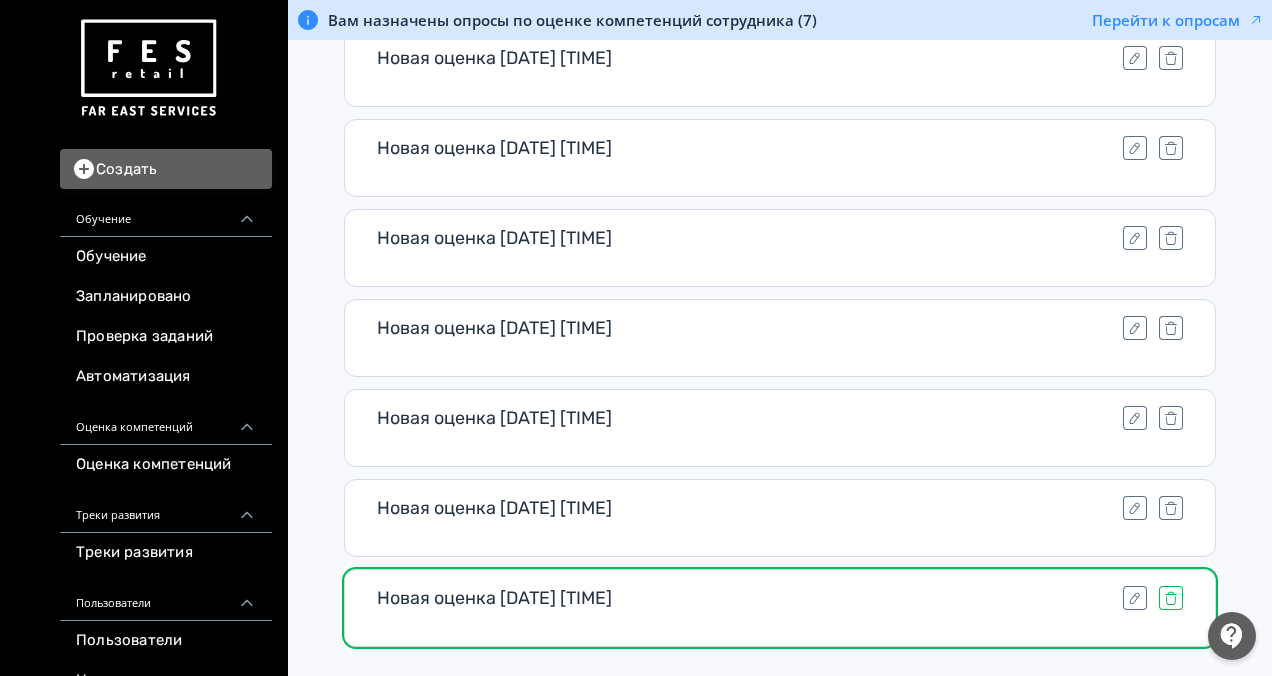 click at bounding box center [1171, 598] 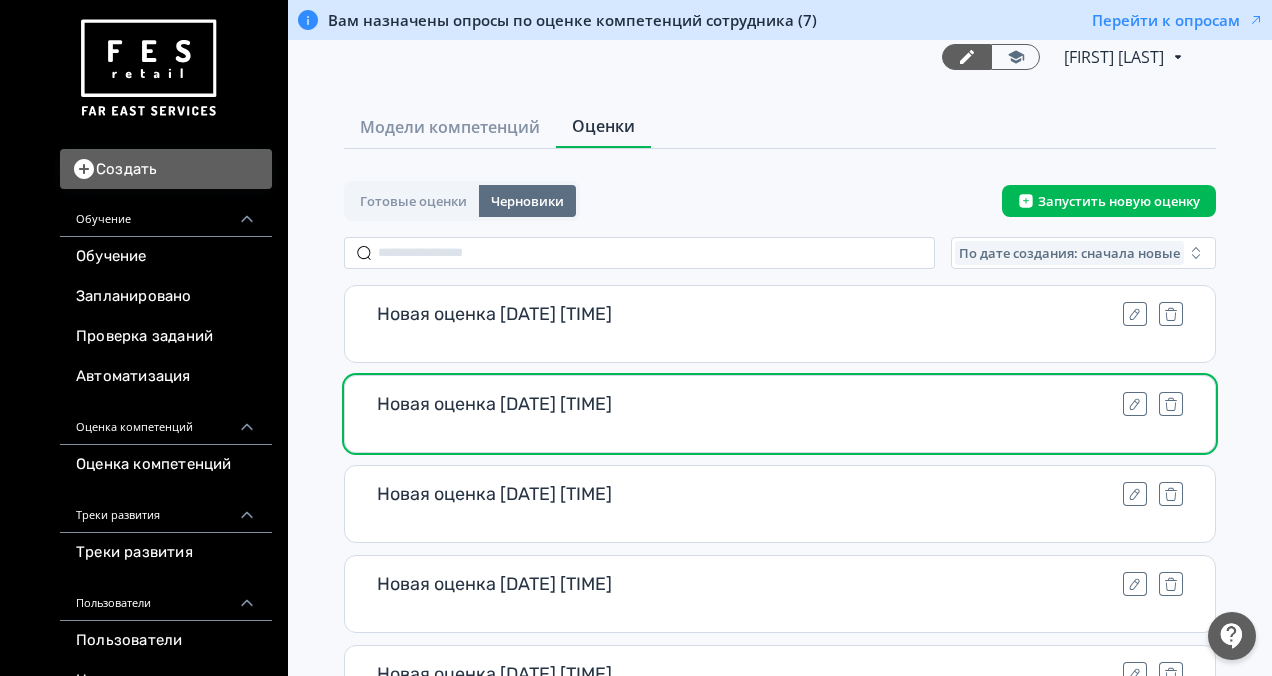 scroll, scrollTop: 0, scrollLeft: 0, axis: both 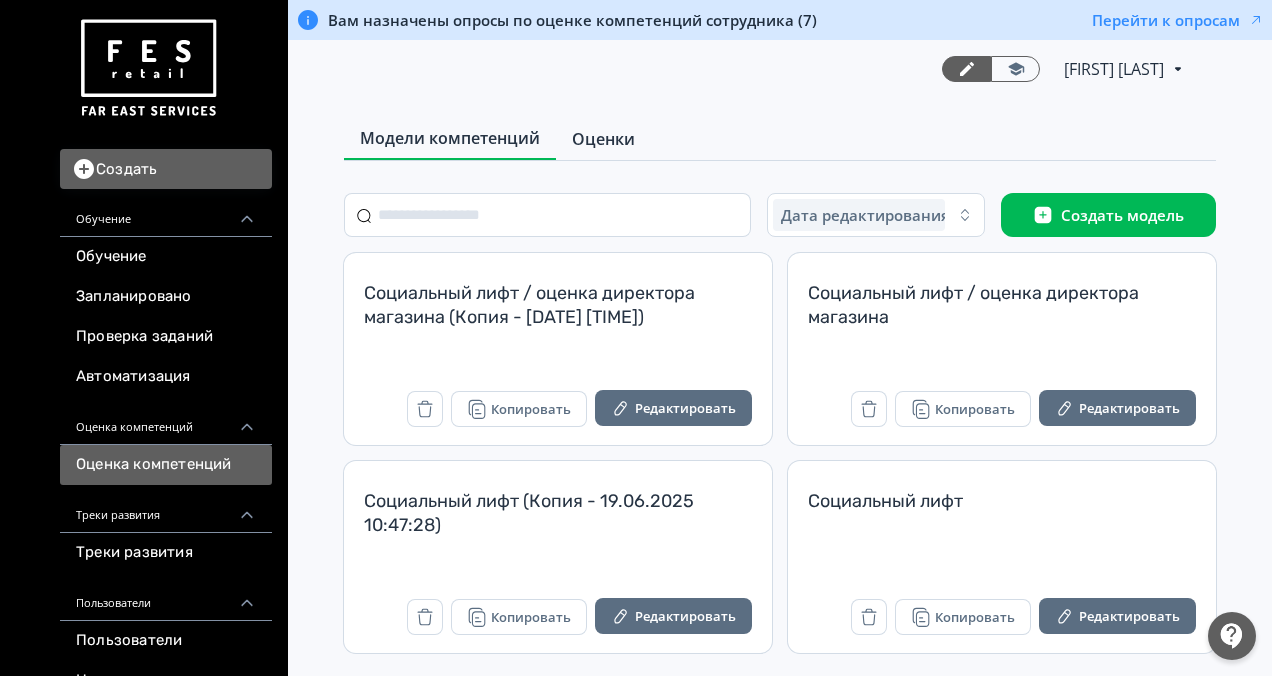 click on "Оценки" at bounding box center (603, 139) 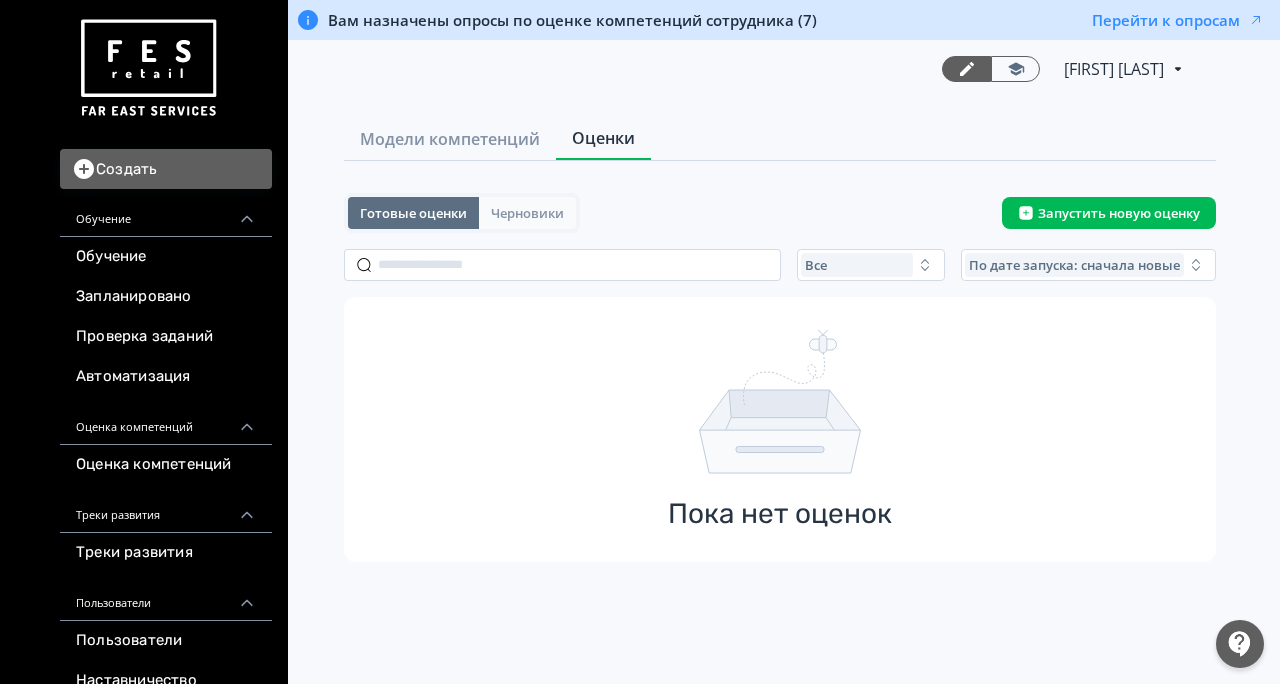 click on "Черновики" at bounding box center [527, 213] 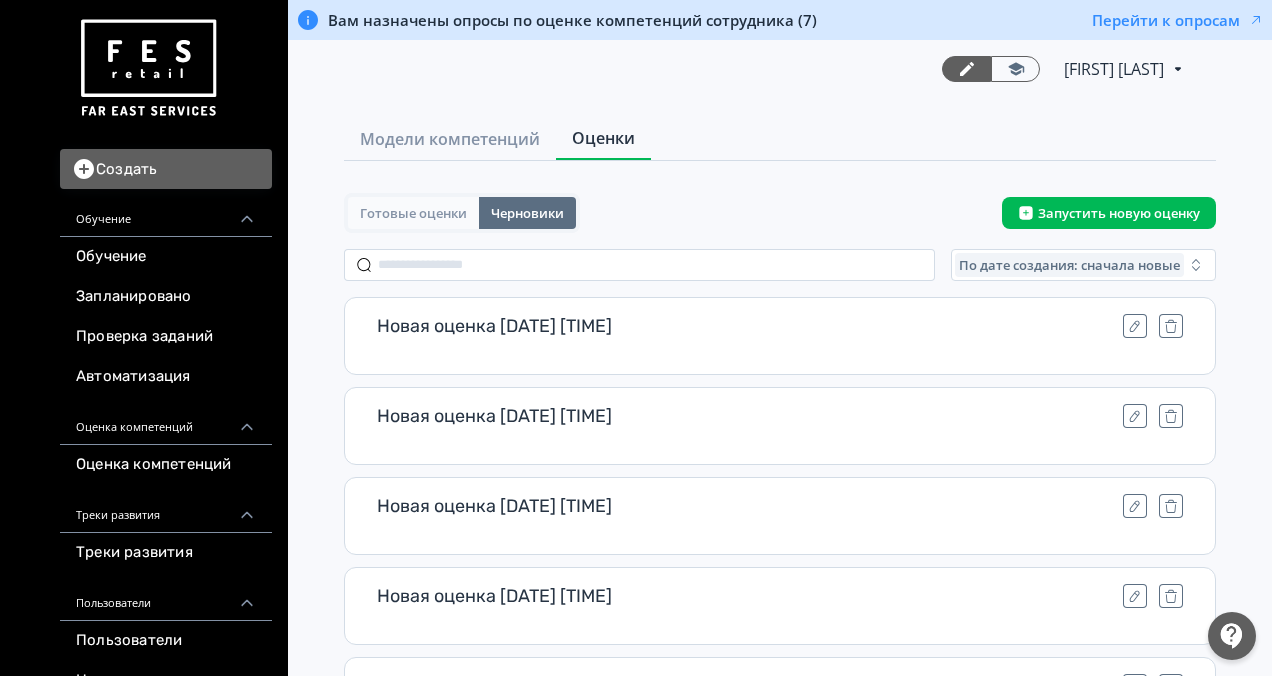 click on "Готовые оценки" at bounding box center (413, 213) 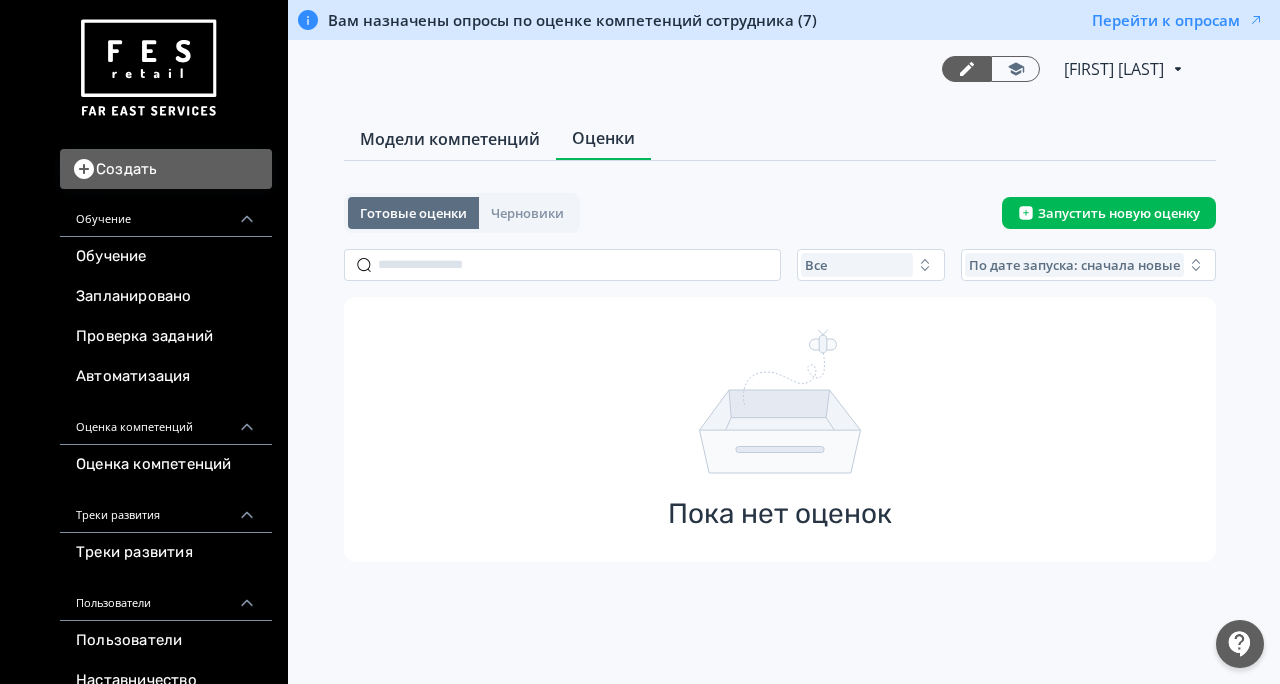 click on "Модели компетенций" at bounding box center [450, 139] 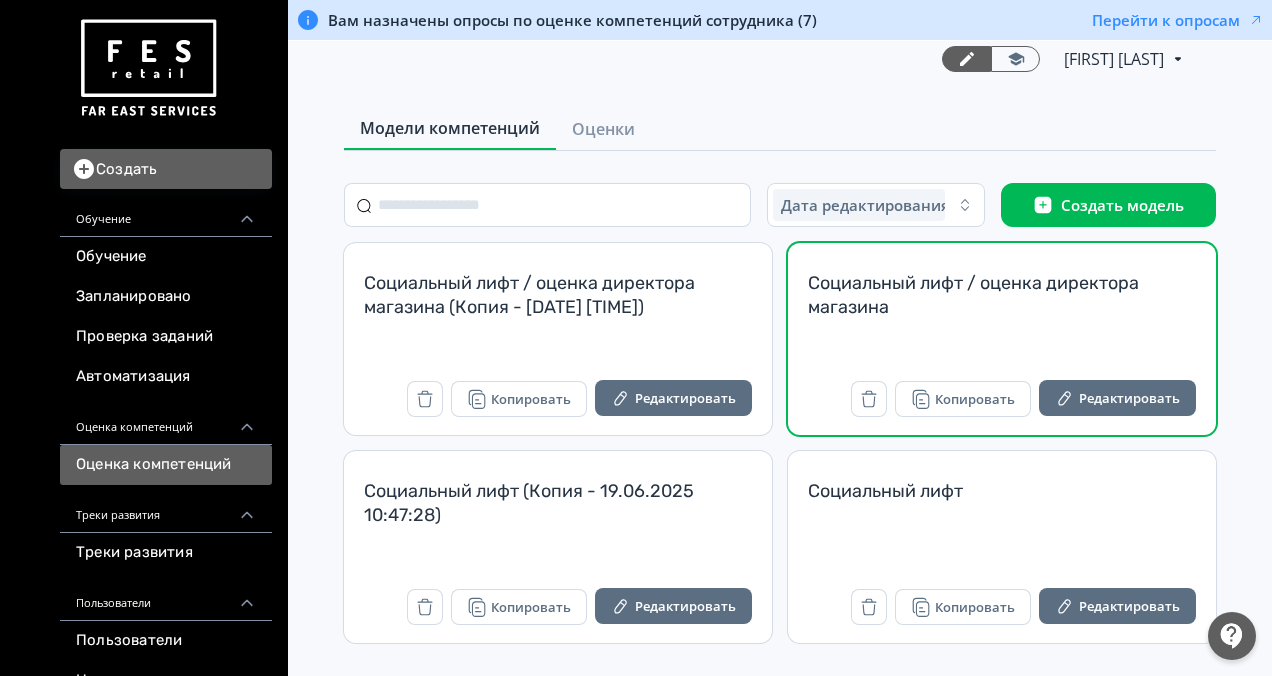 scroll, scrollTop: 12, scrollLeft: 0, axis: vertical 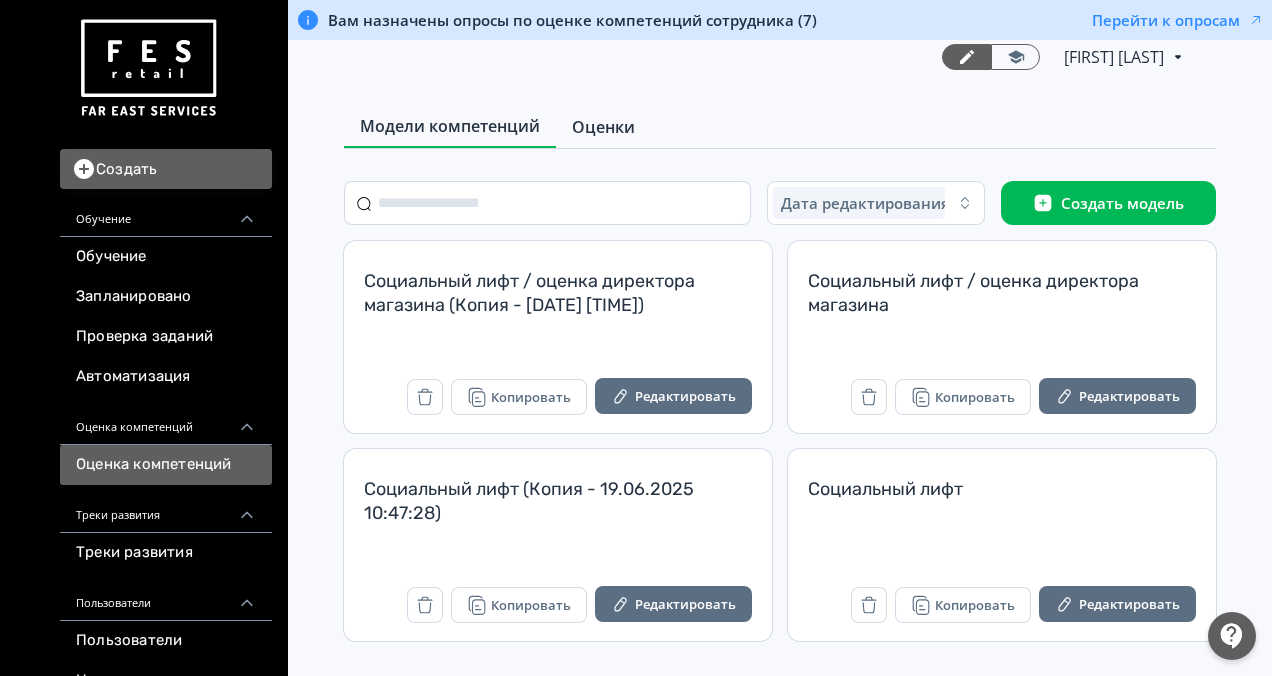 click on "Оценки" at bounding box center [603, 127] 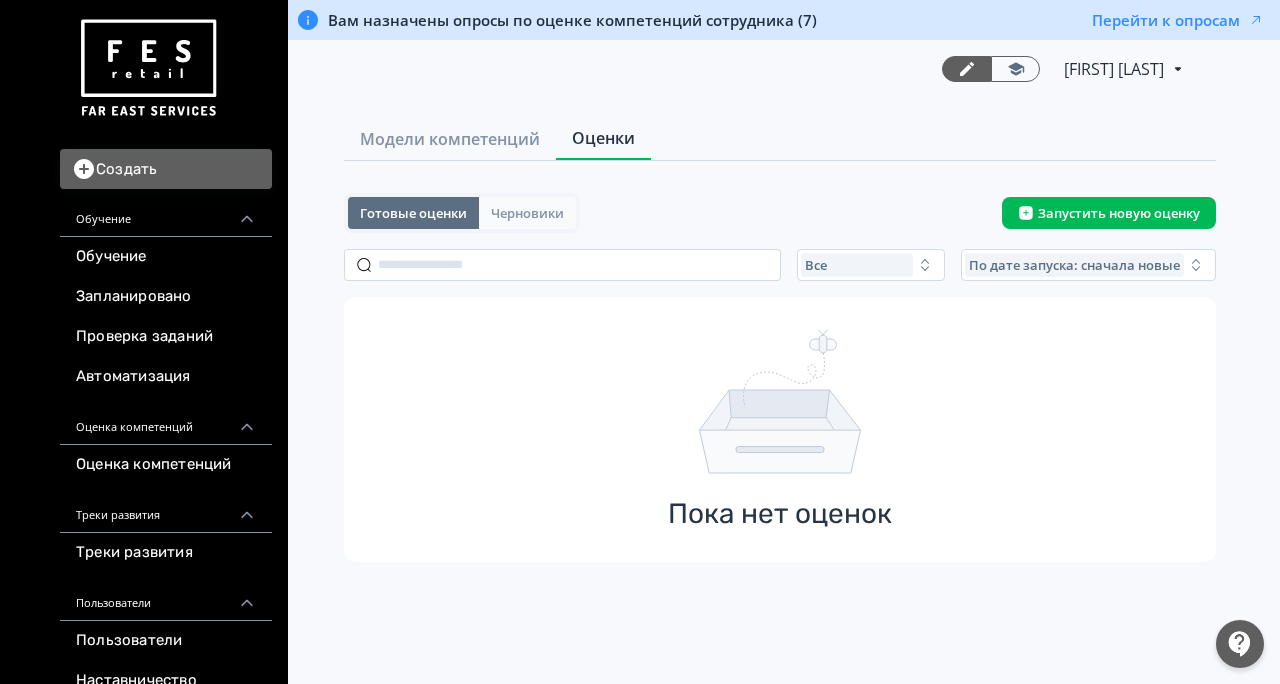 click on "Черновики" at bounding box center (527, 213) 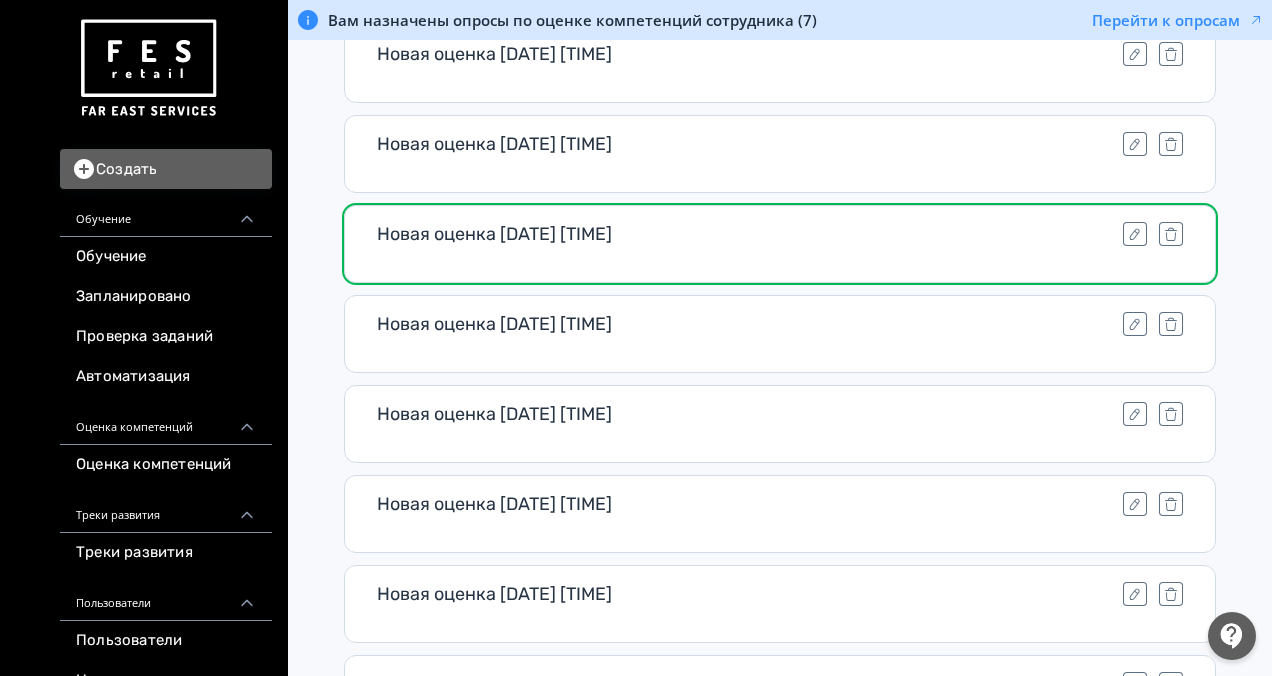 scroll, scrollTop: 5038, scrollLeft: 0, axis: vertical 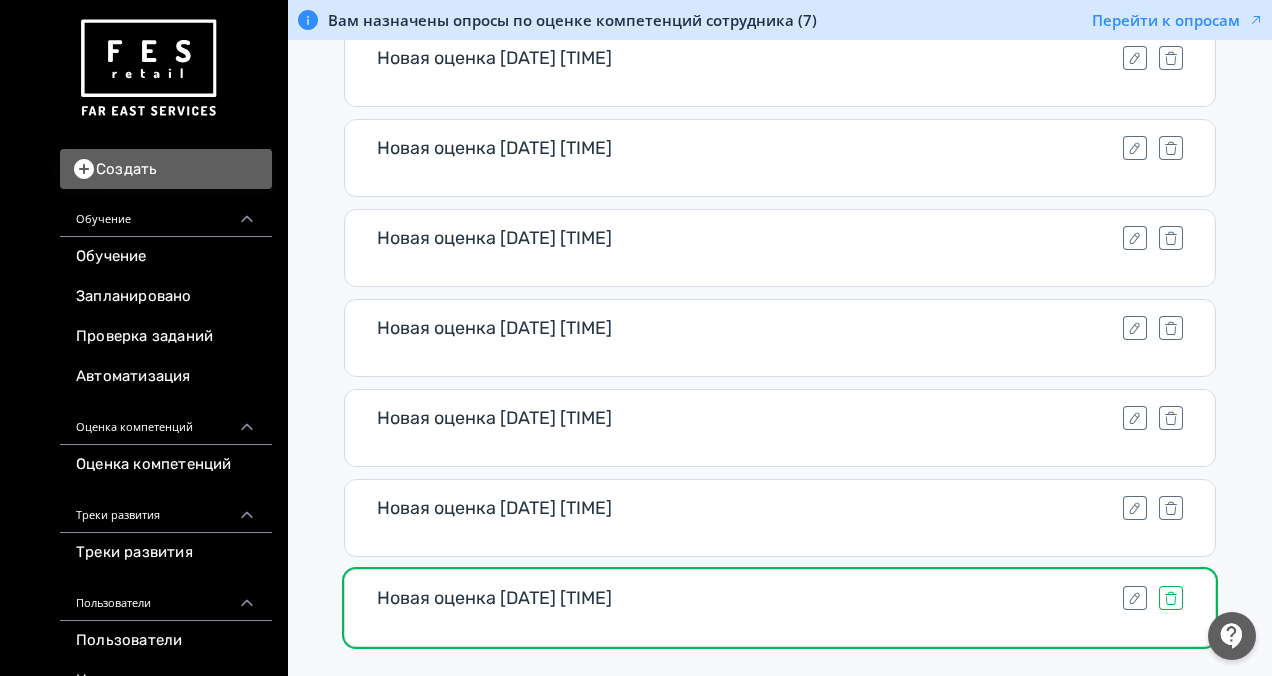 click 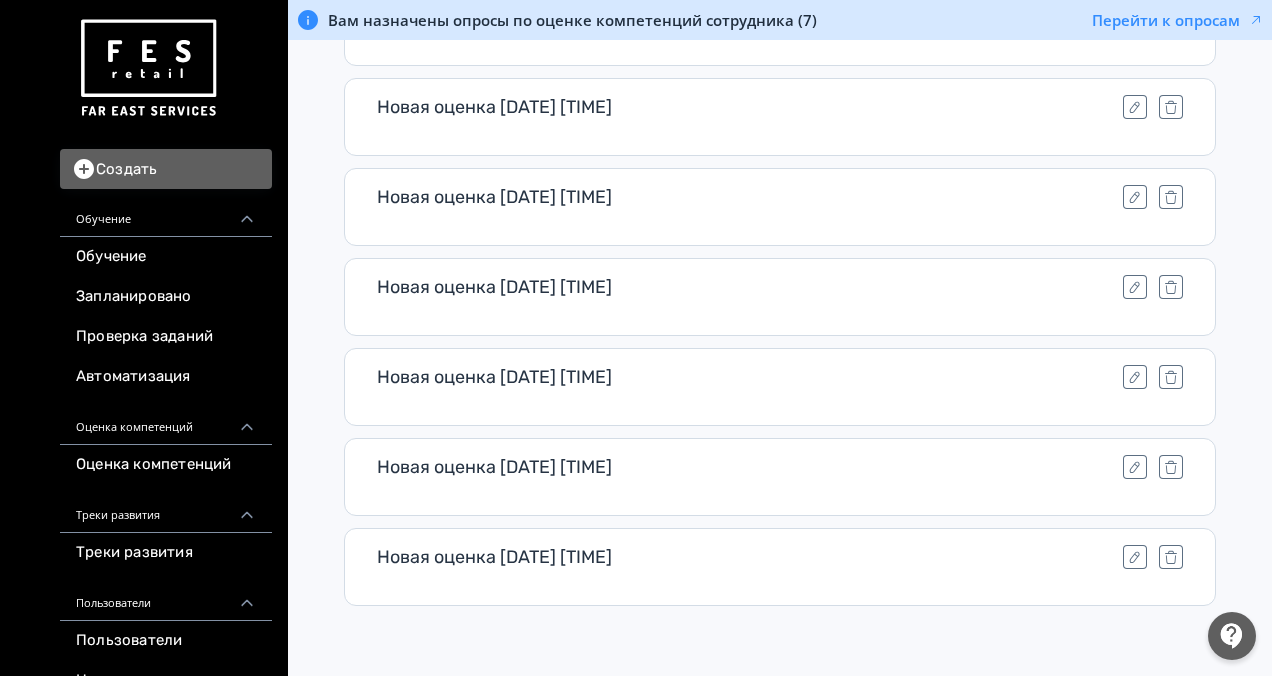 scroll, scrollTop: 4949, scrollLeft: 0, axis: vertical 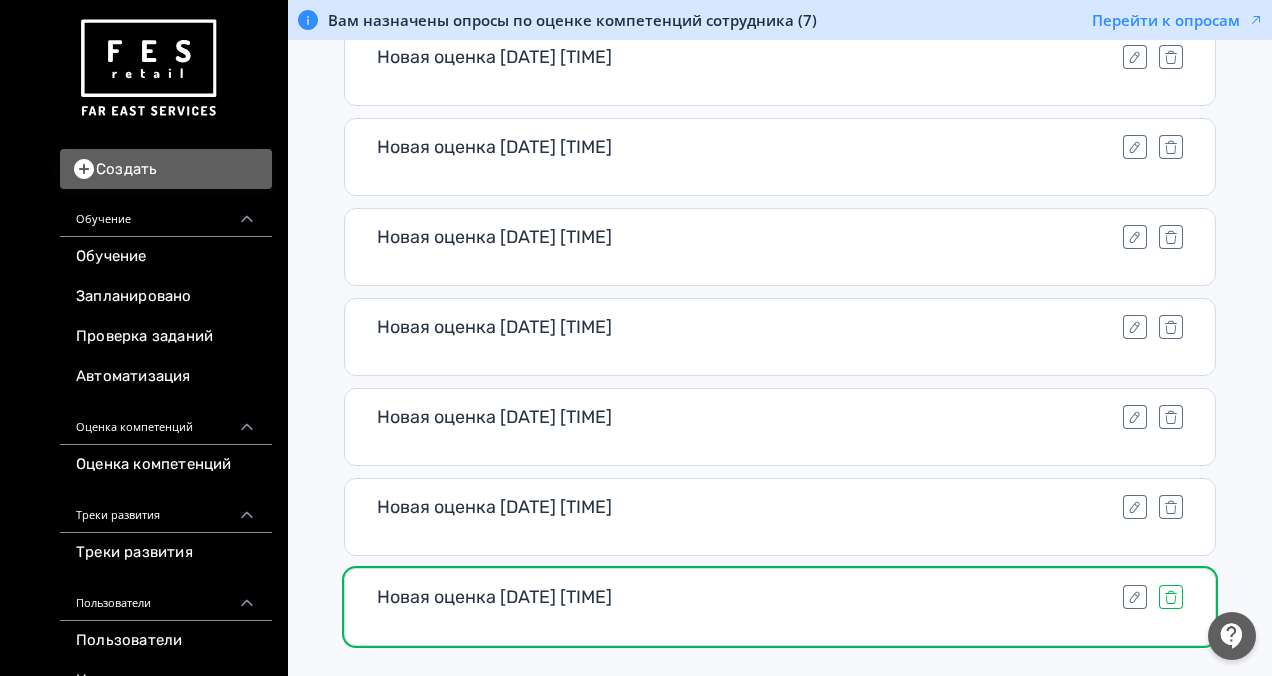 click 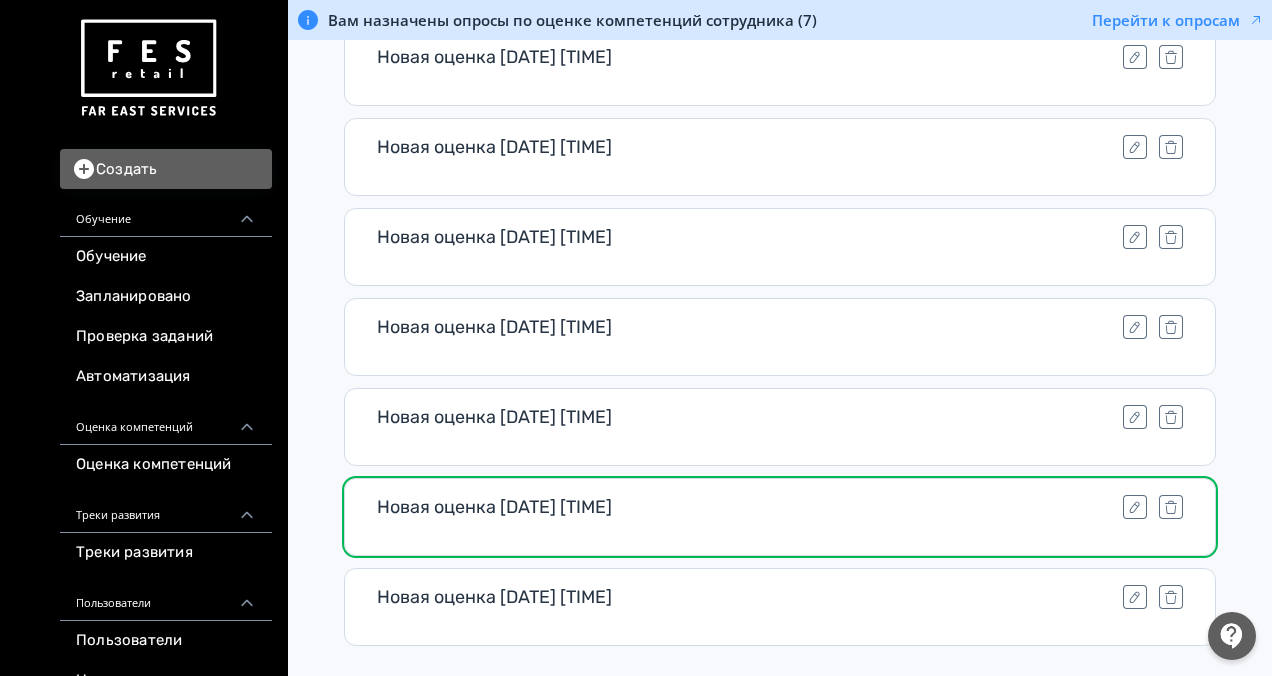 scroll, scrollTop: 4860, scrollLeft: 0, axis: vertical 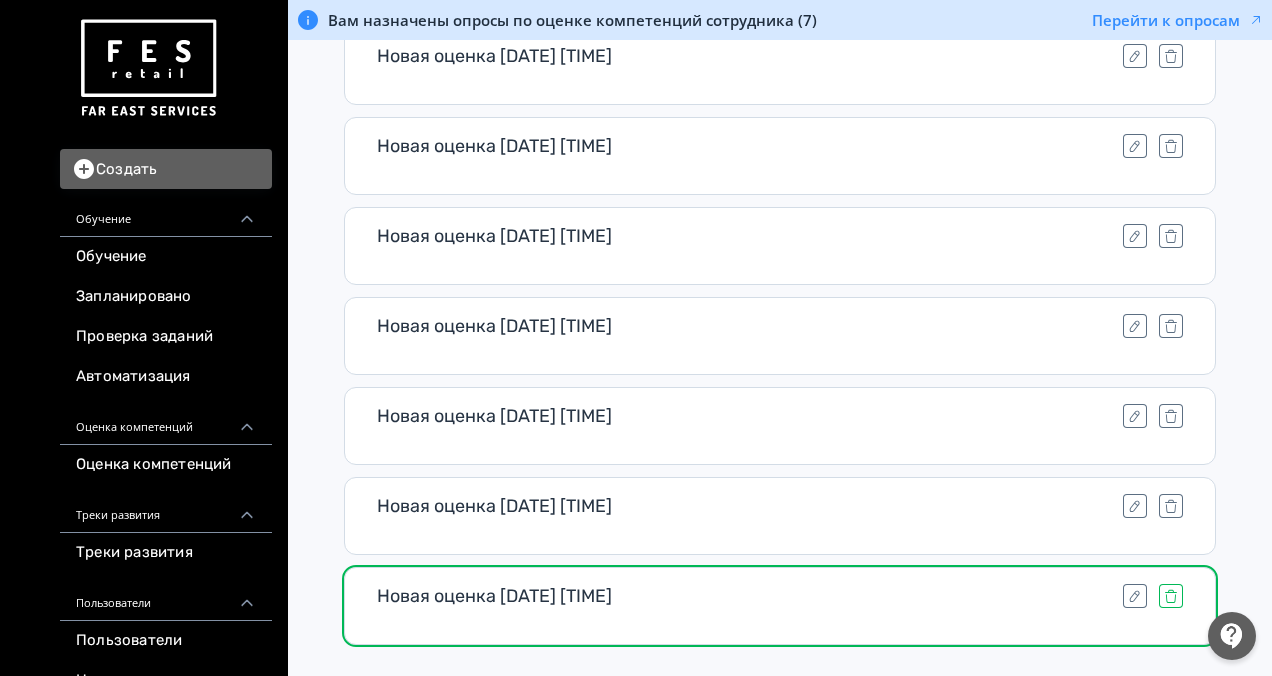 click 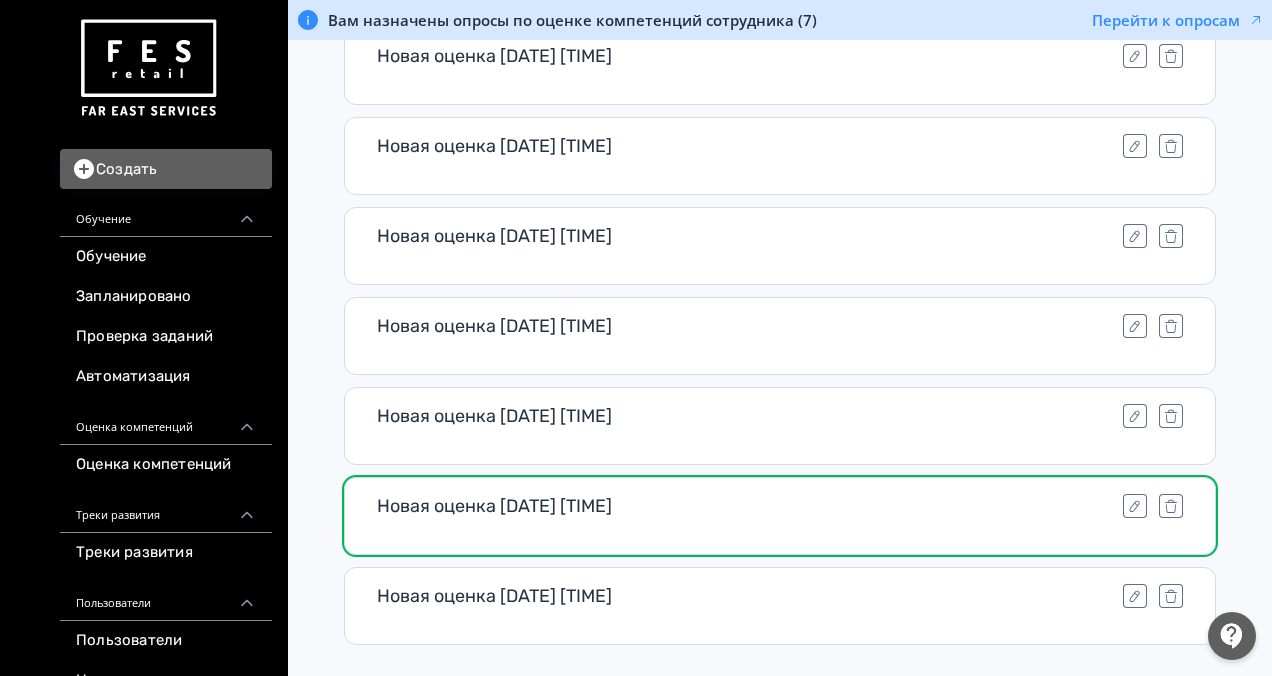 scroll, scrollTop: 4770, scrollLeft: 0, axis: vertical 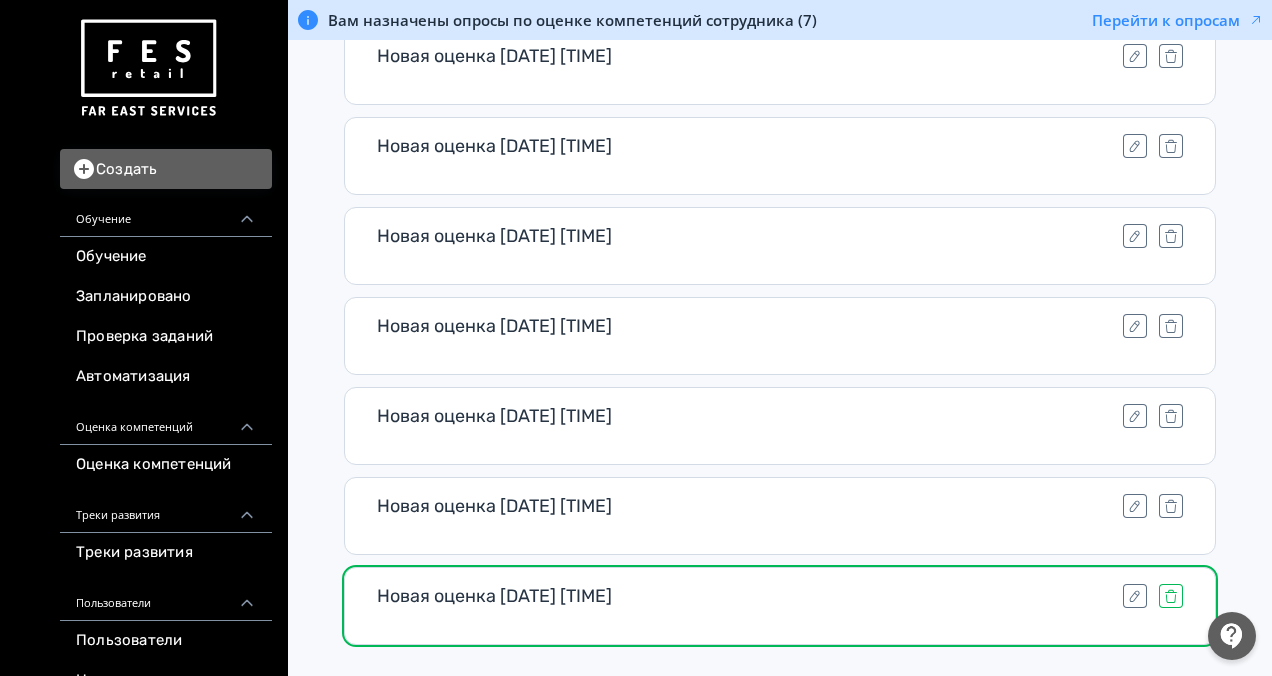 click 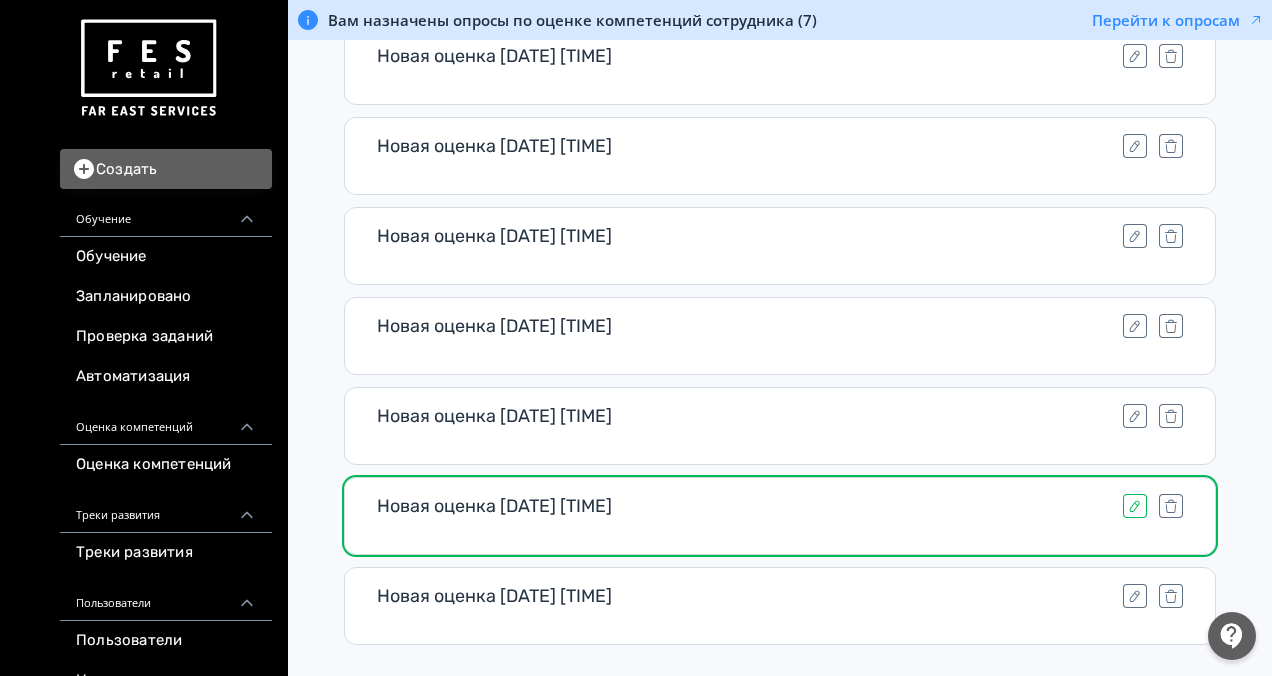 scroll, scrollTop: 4681, scrollLeft: 0, axis: vertical 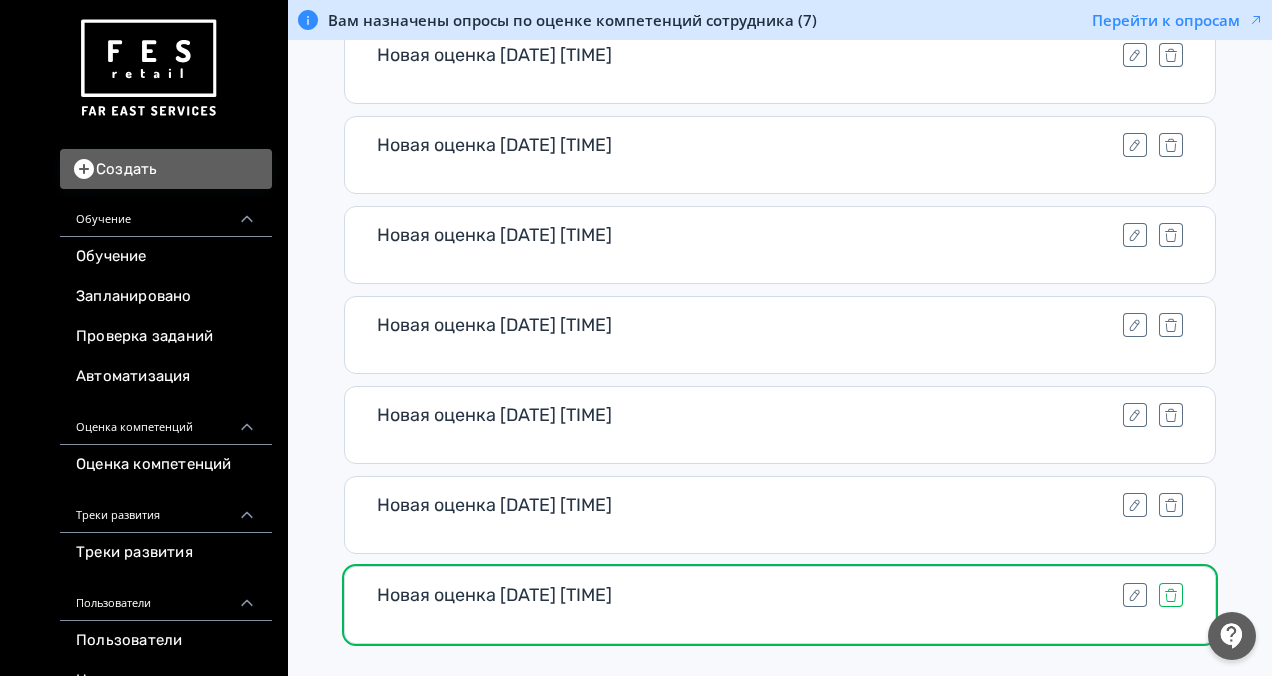 click 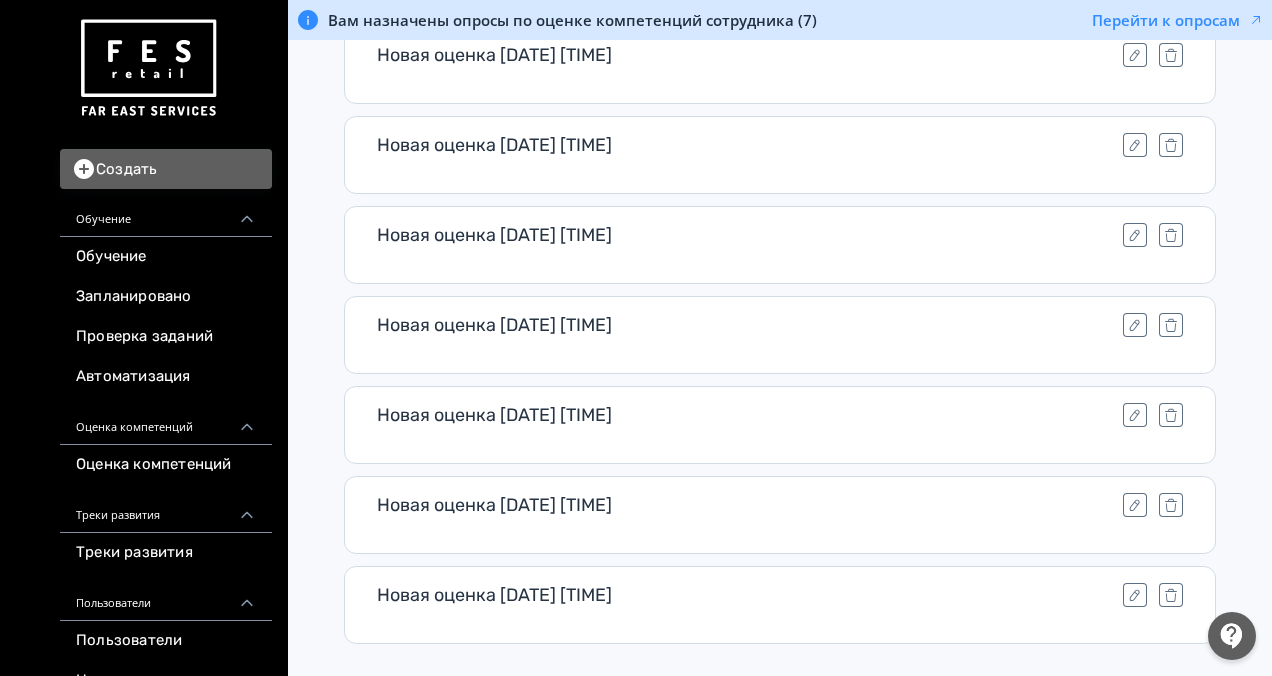 scroll, scrollTop: 4592, scrollLeft: 0, axis: vertical 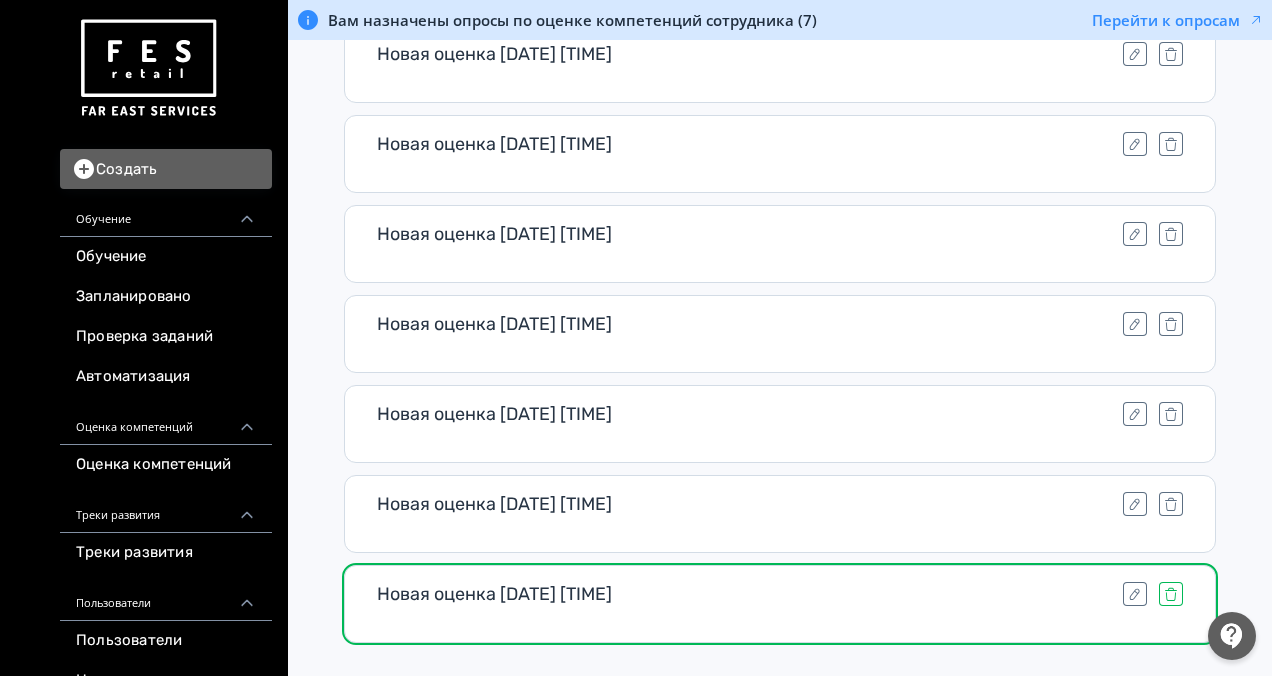 click 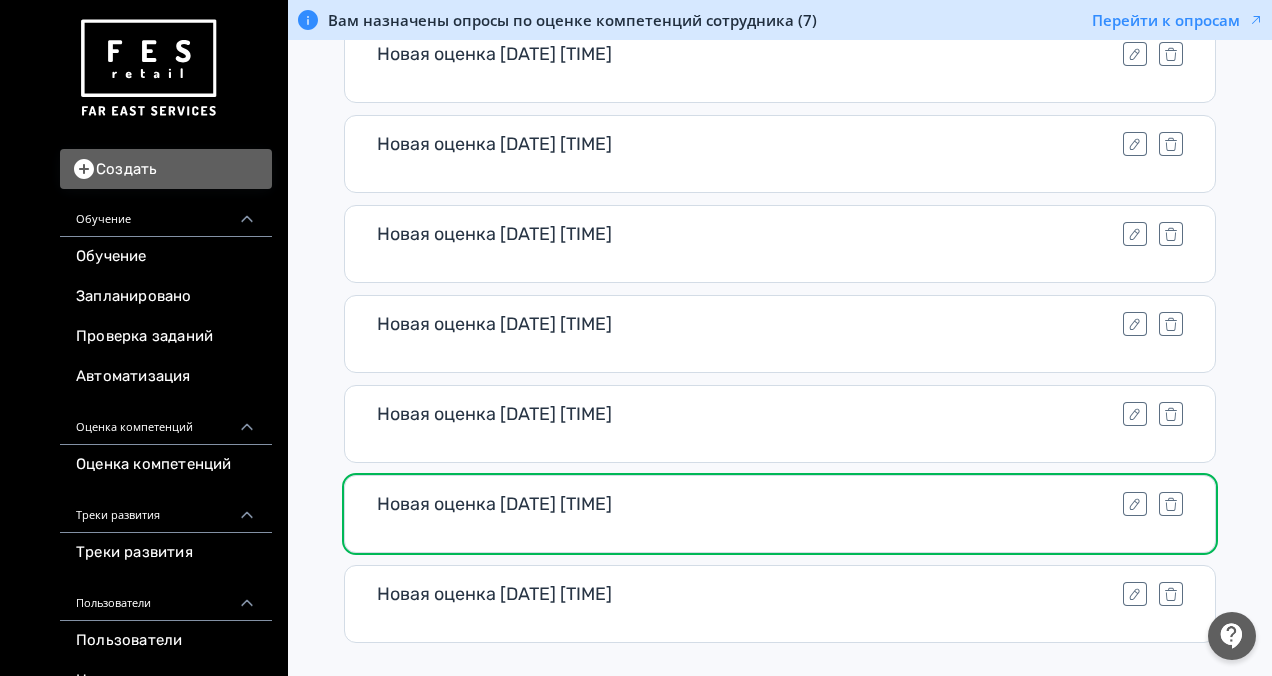 scroll, scrollTop: 4502, scrollLeft: 0, axis: vertical 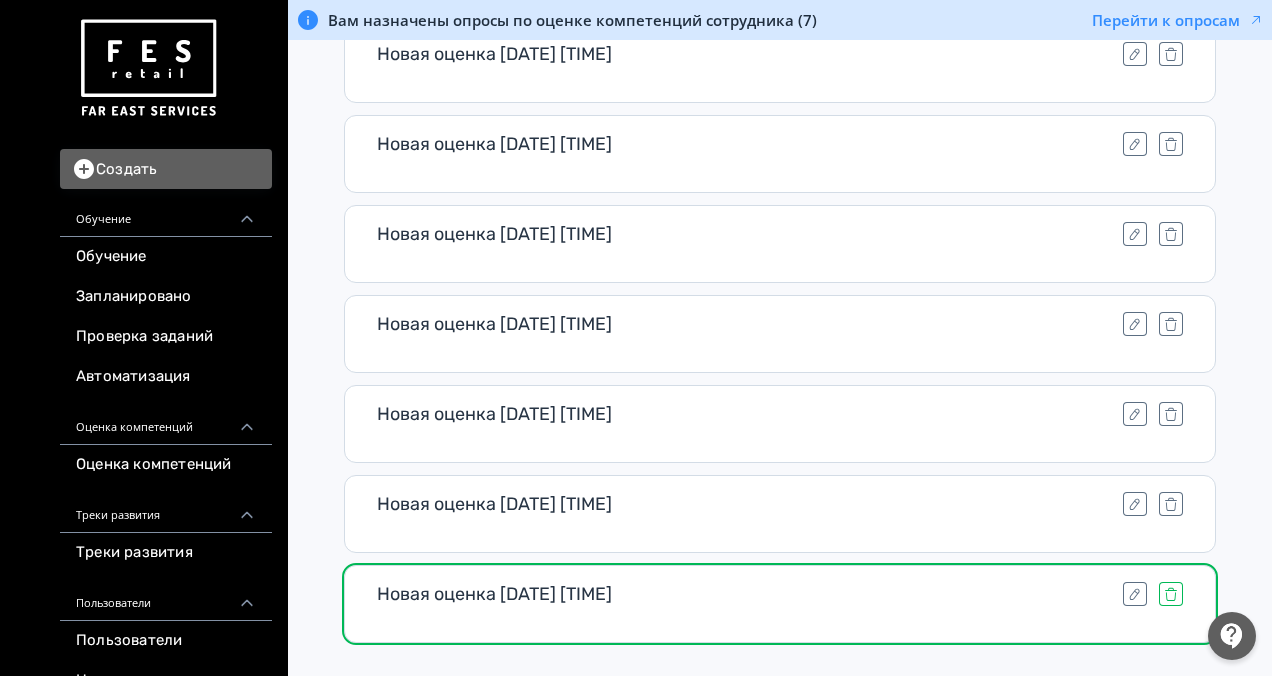 click at bounding box center (1171, 594) 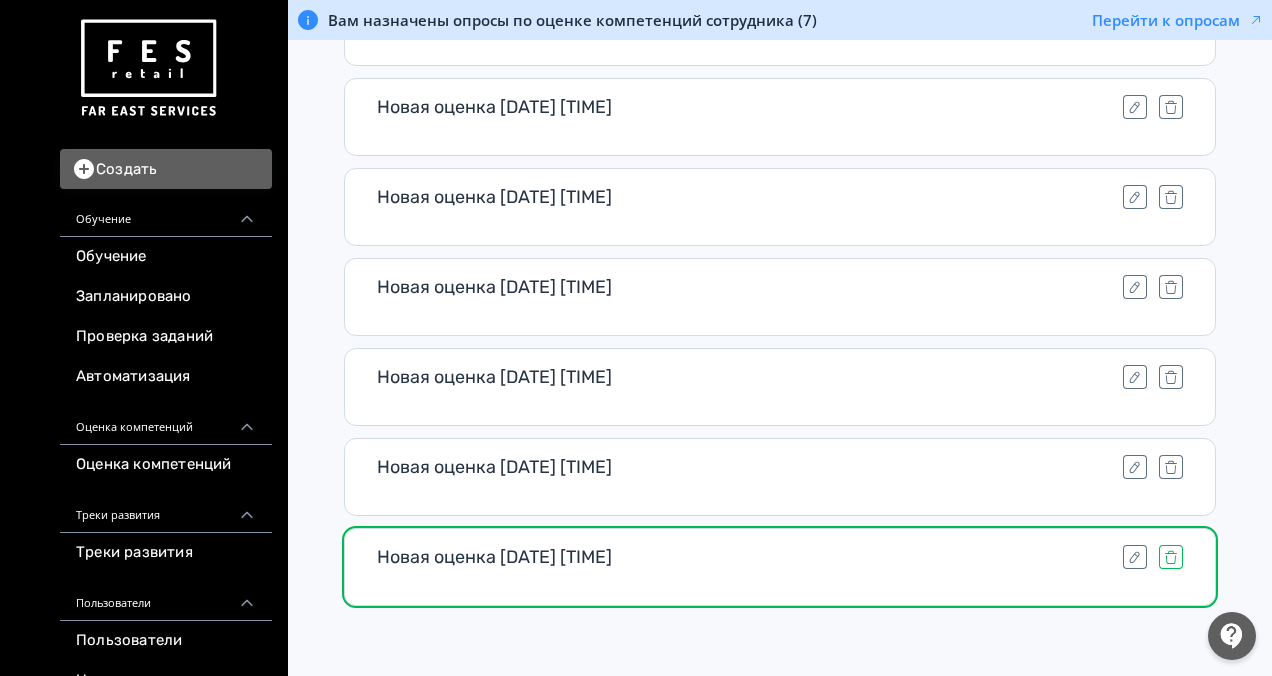 scroll, scrollTop: 4413, scrollLeft: 0, axis: vertical 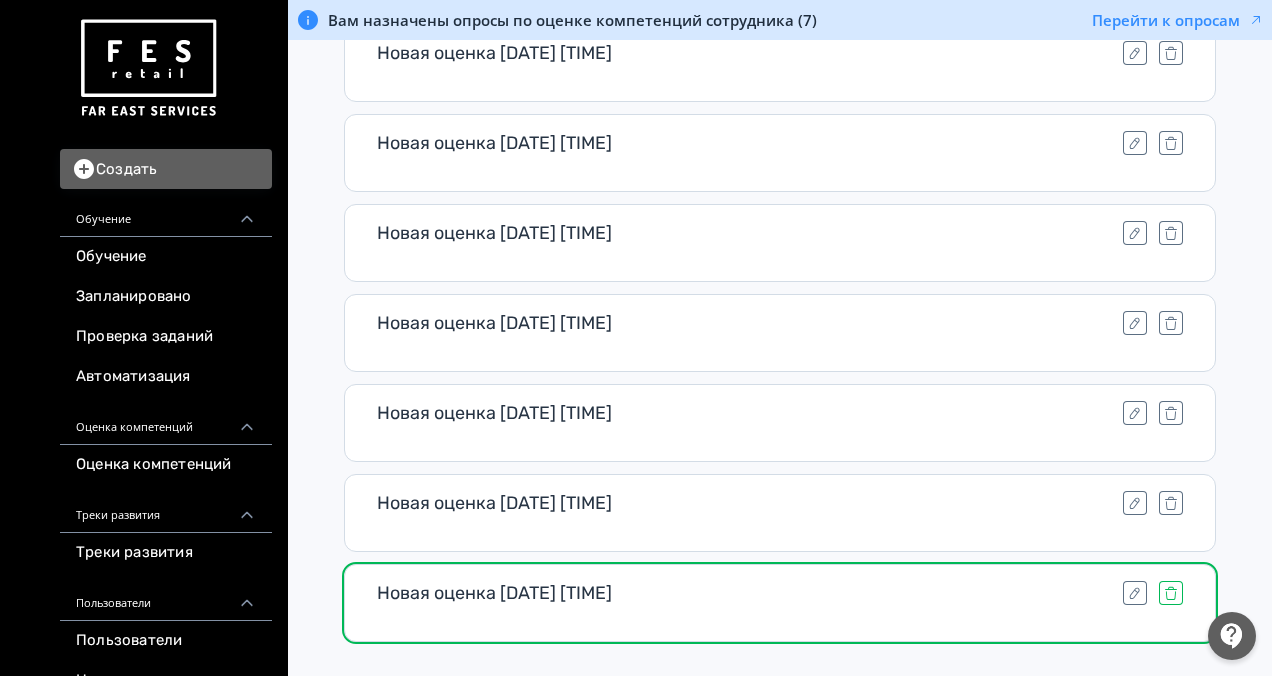 click 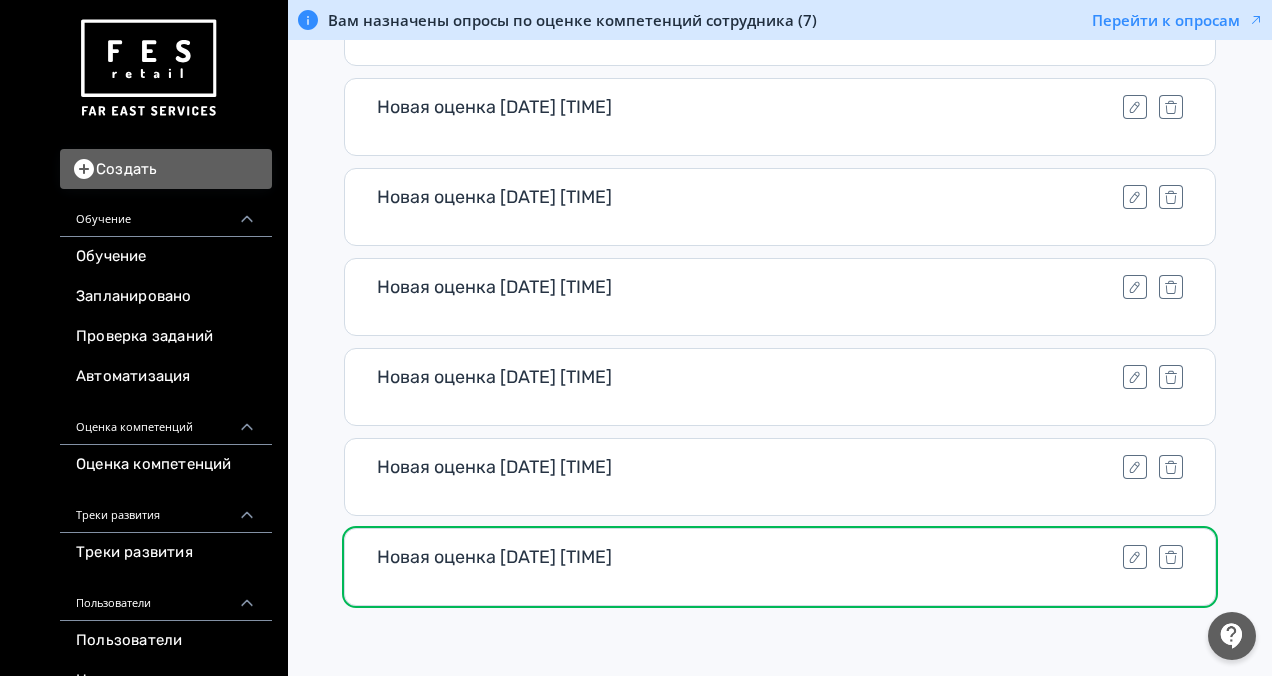 scroll, scrollTop: 4324, scrollLeft: 0, axis: vertical 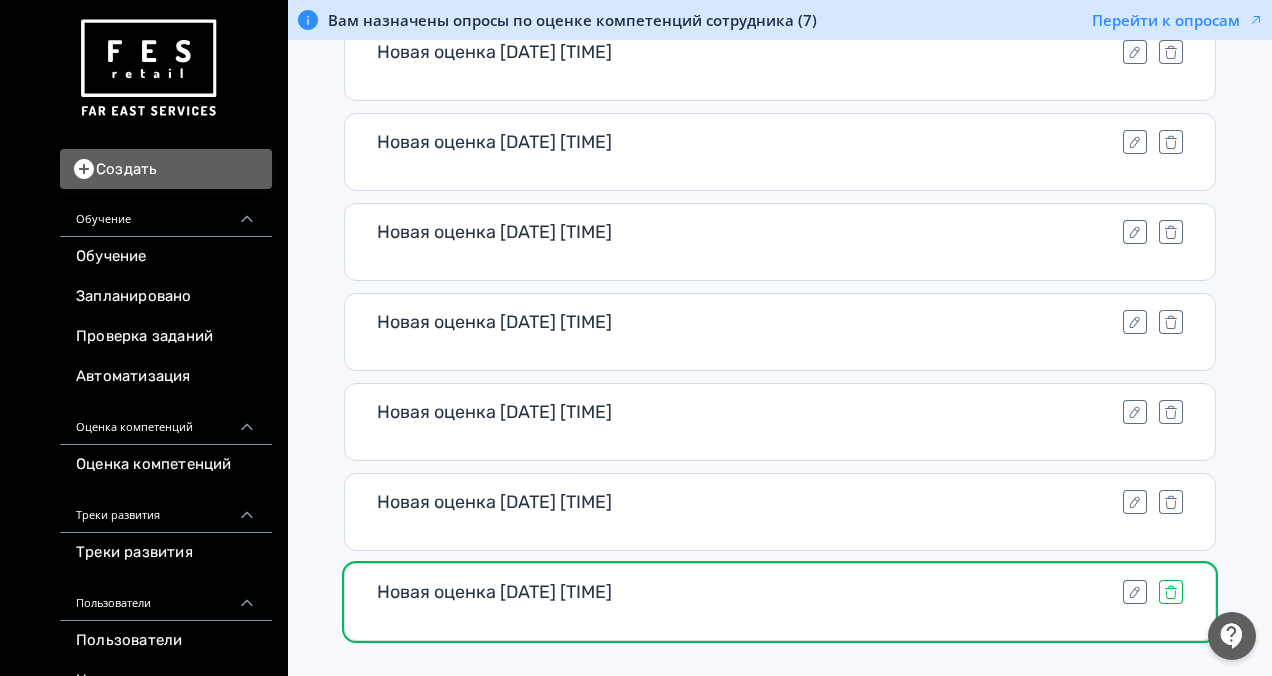 click at bounding box center [1171, 592] 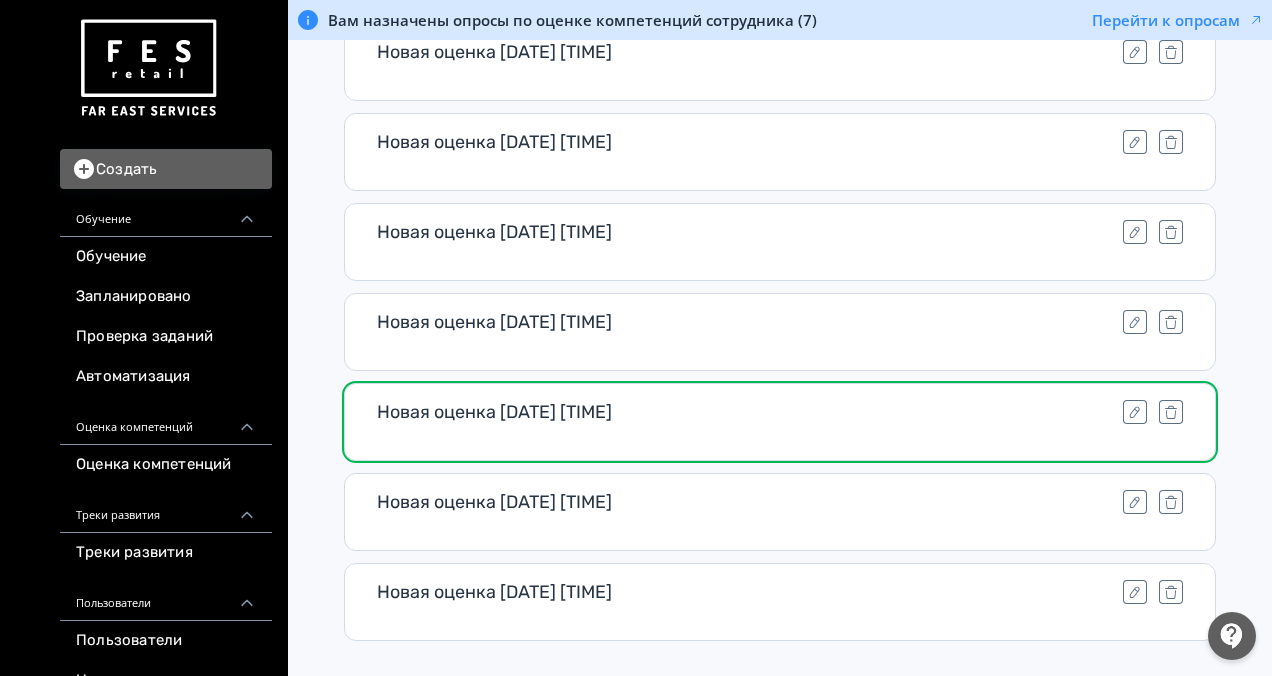 scroll, scrollTop: 4234, scrollLeft: 0, axis: vertical 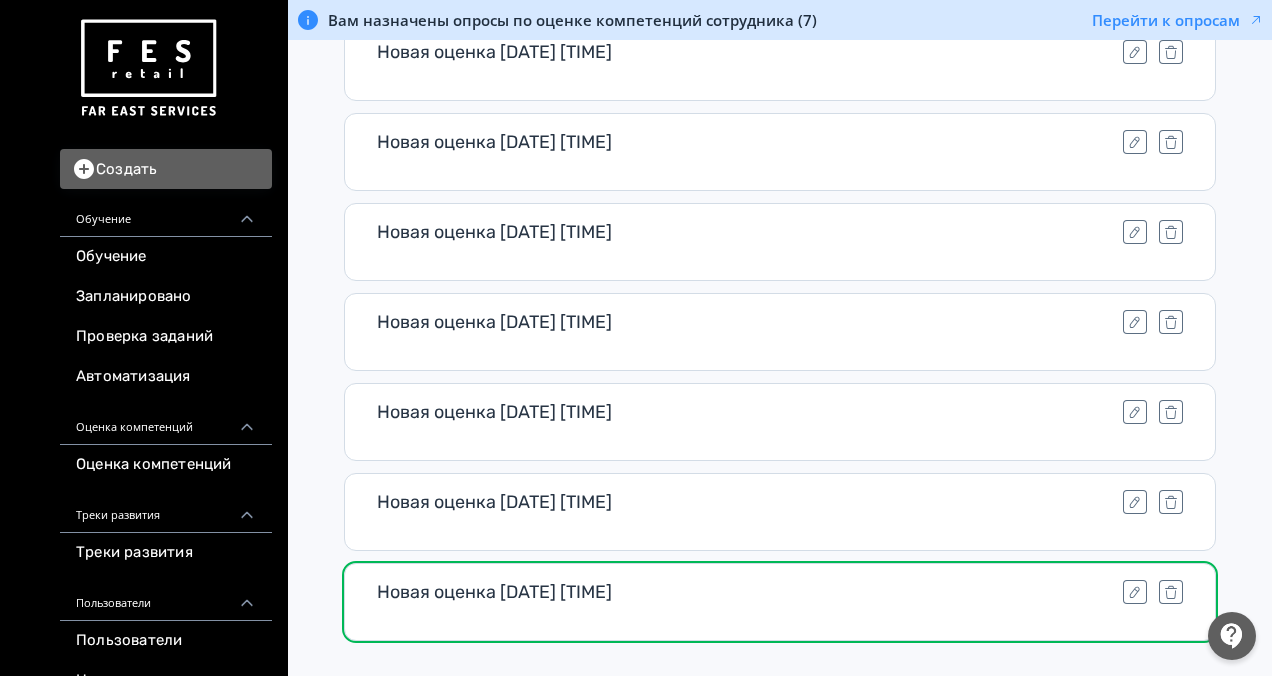click on "Новая оценка [DATE] [TIME]" at bounding box center [780, 602] 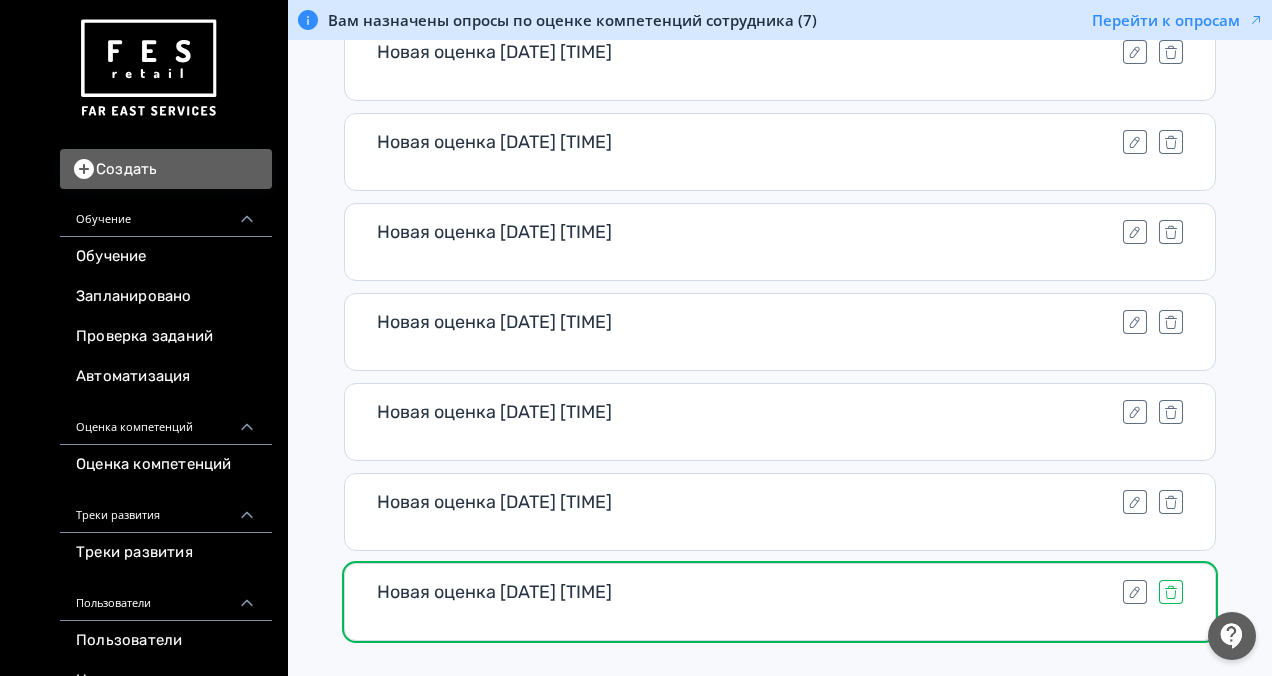 click 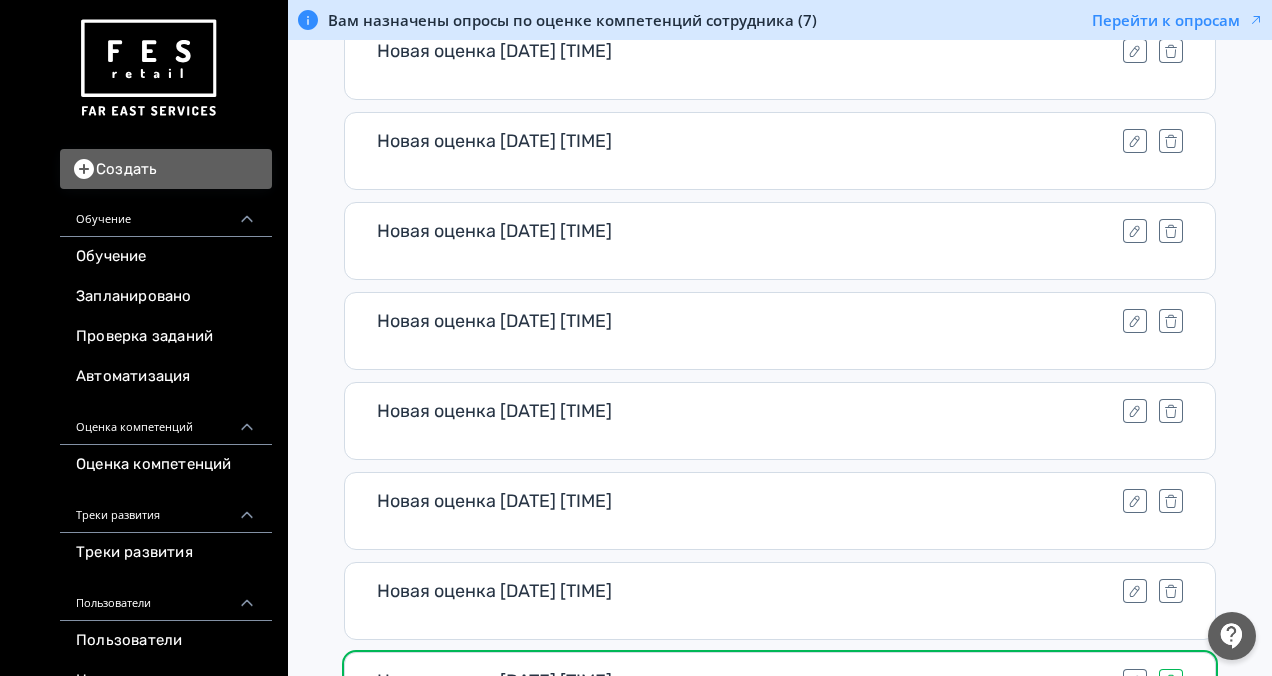 click at bounding box center (1171, 591) 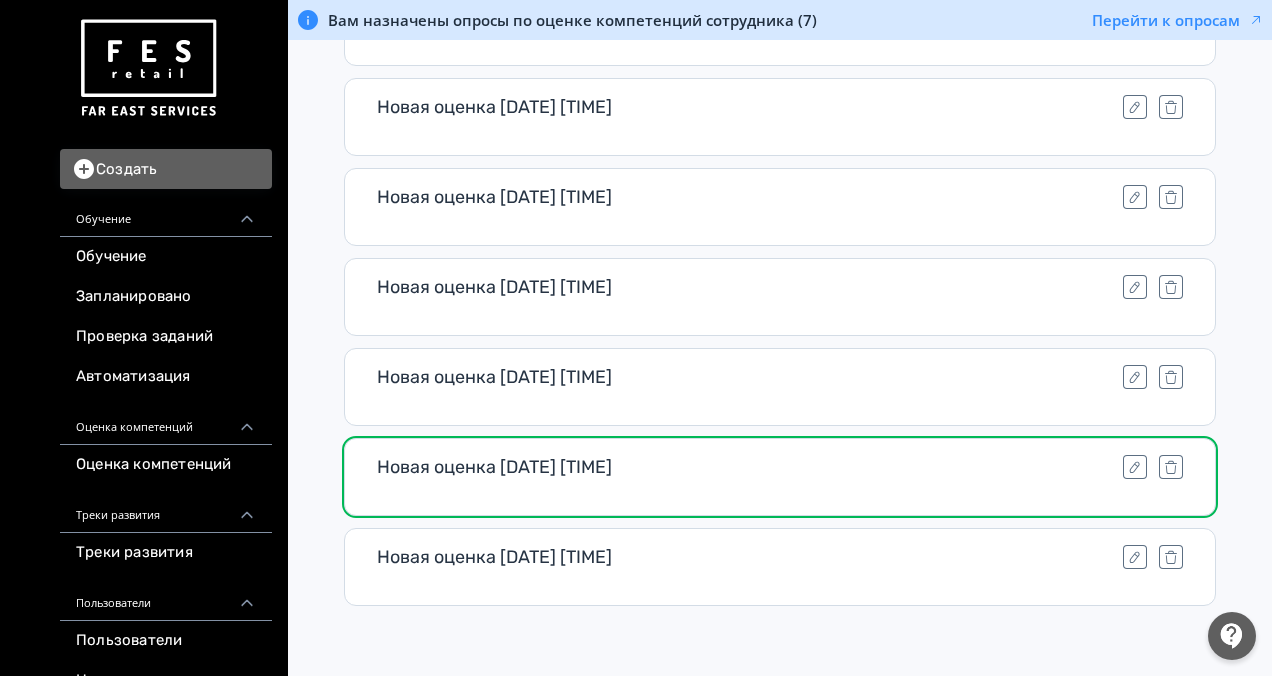 scroll, scrollTop: 4056, scrollLeft: 0, axis: vertical 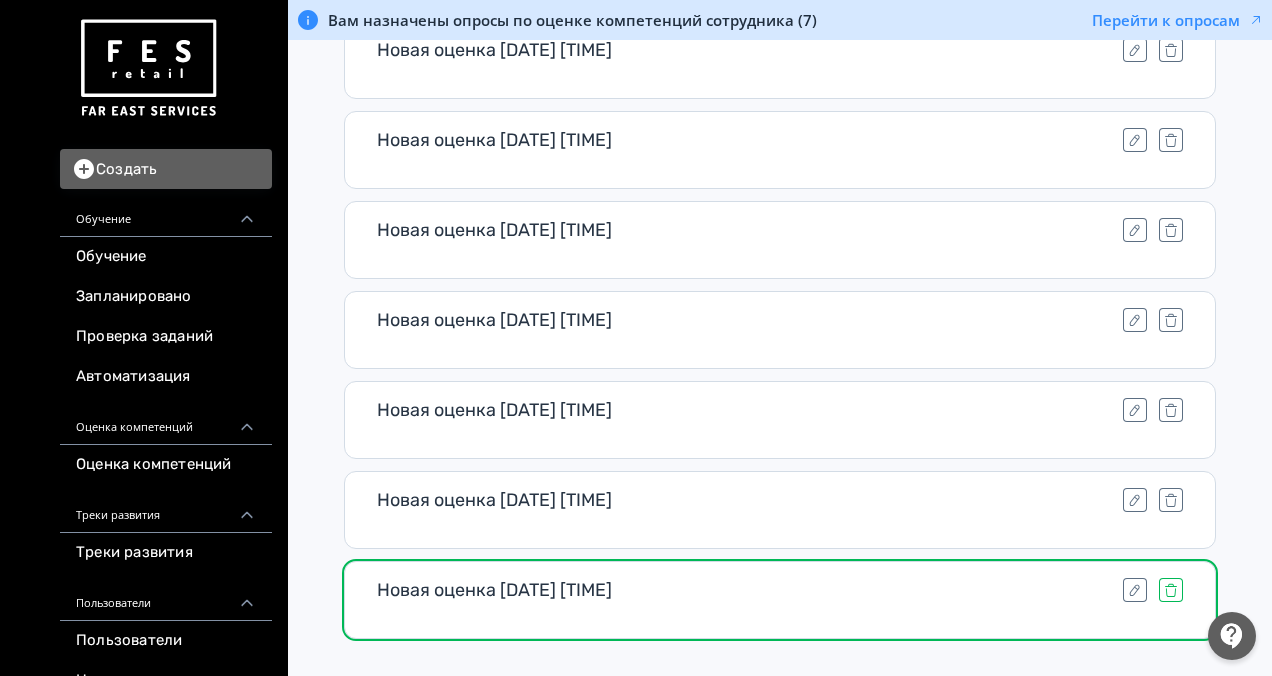 click 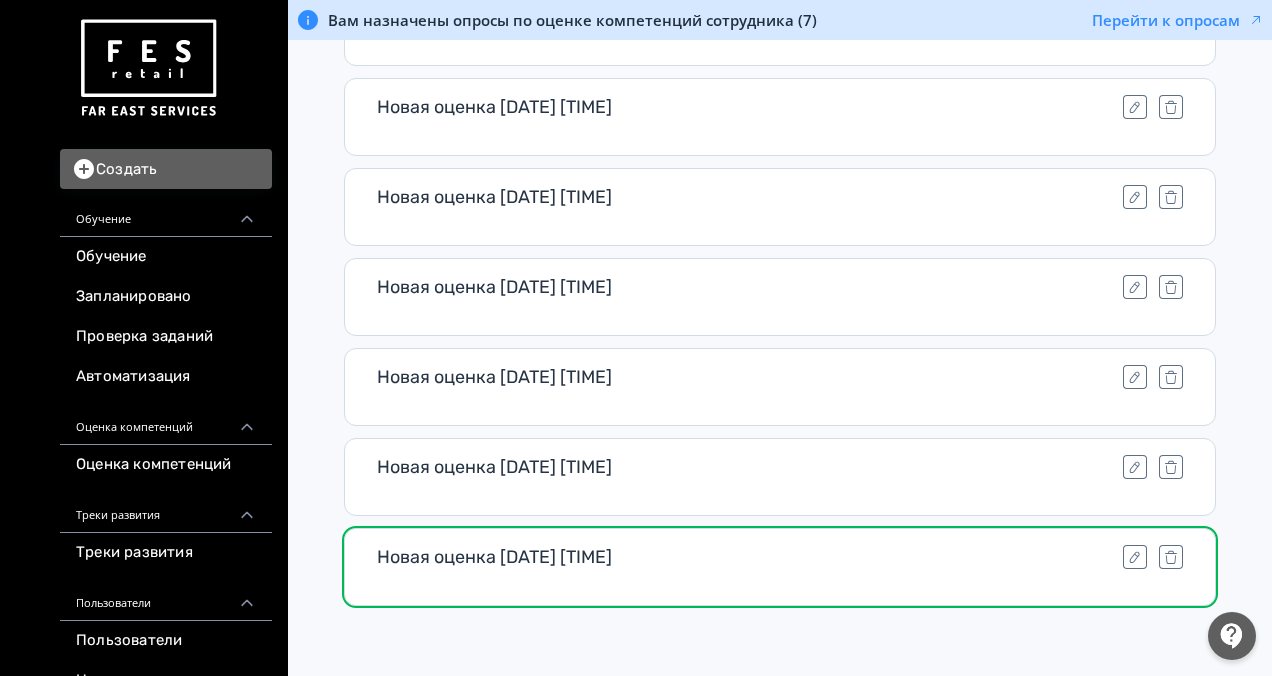 scroll, scrollTop: 3966, scrollLeft: 0, axis: vertical 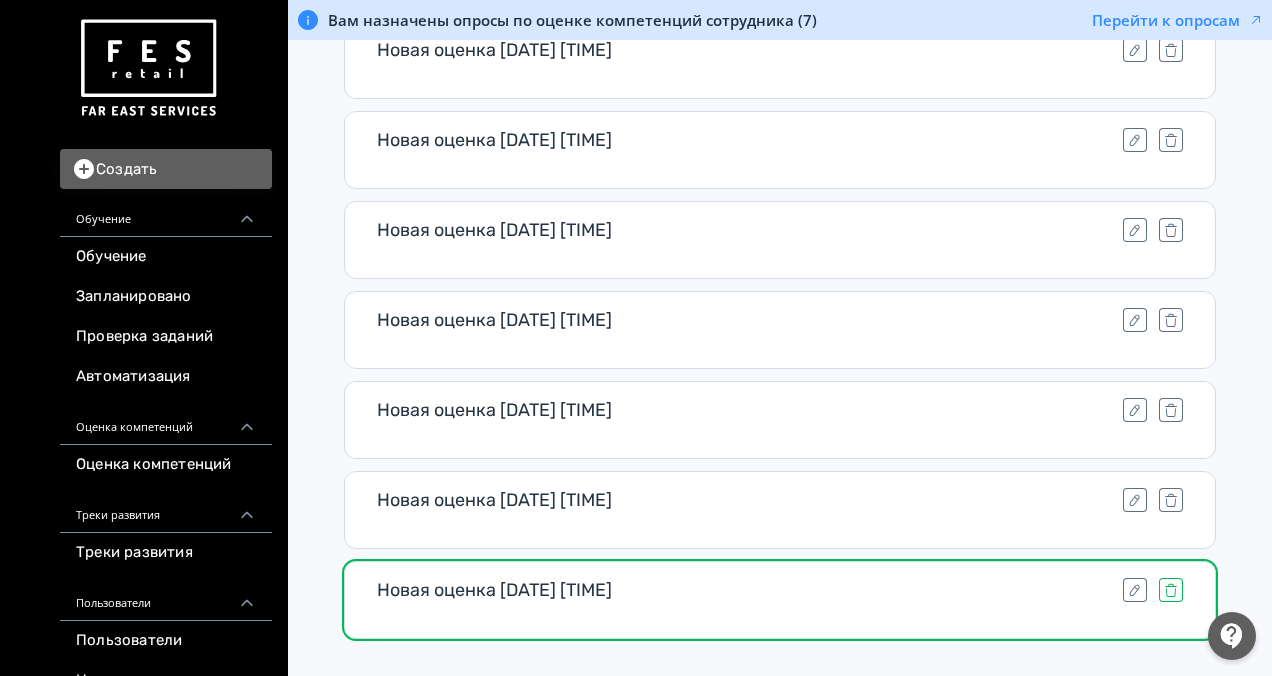 click at bounding box center [1171, 590] 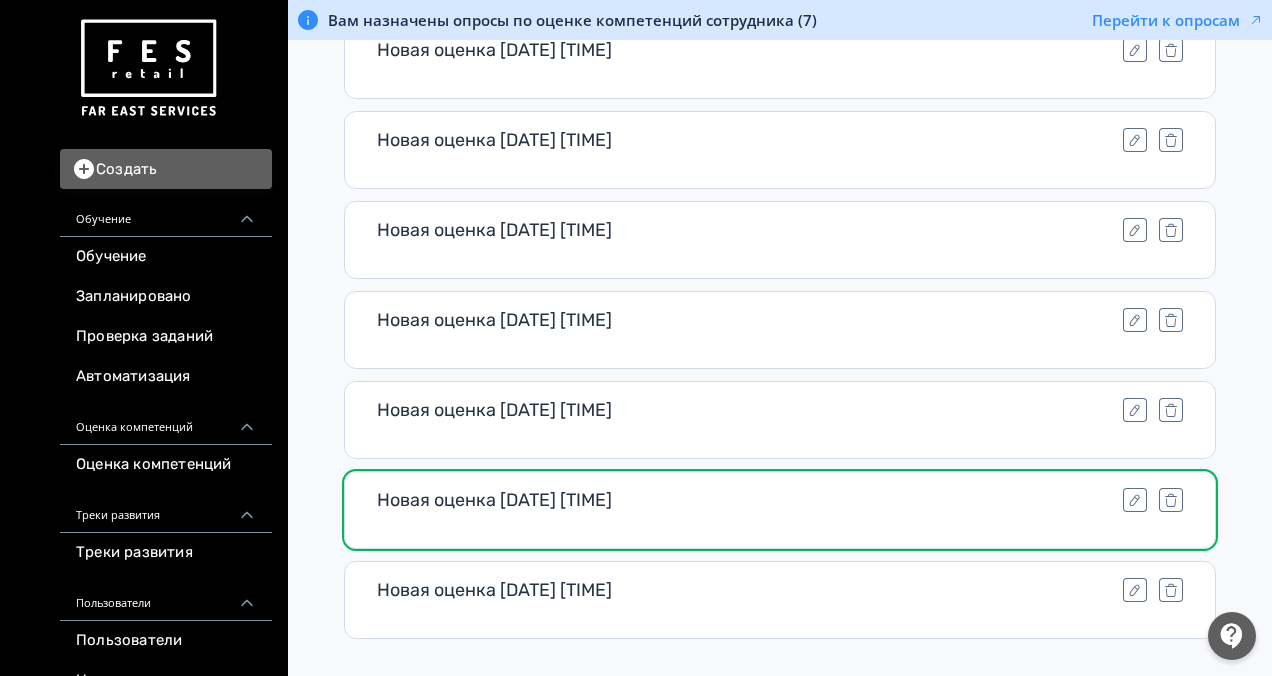 scroll, scrollTop: 3877, scrollLeft: 0, axis: vertical 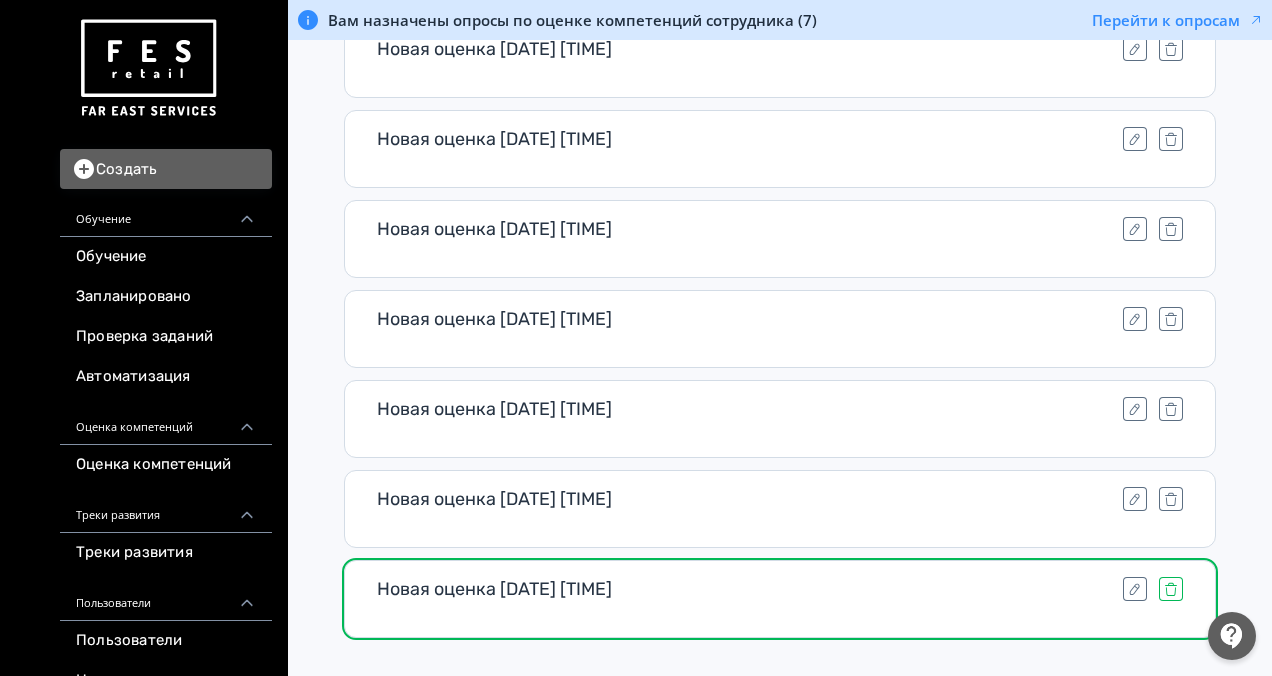 click 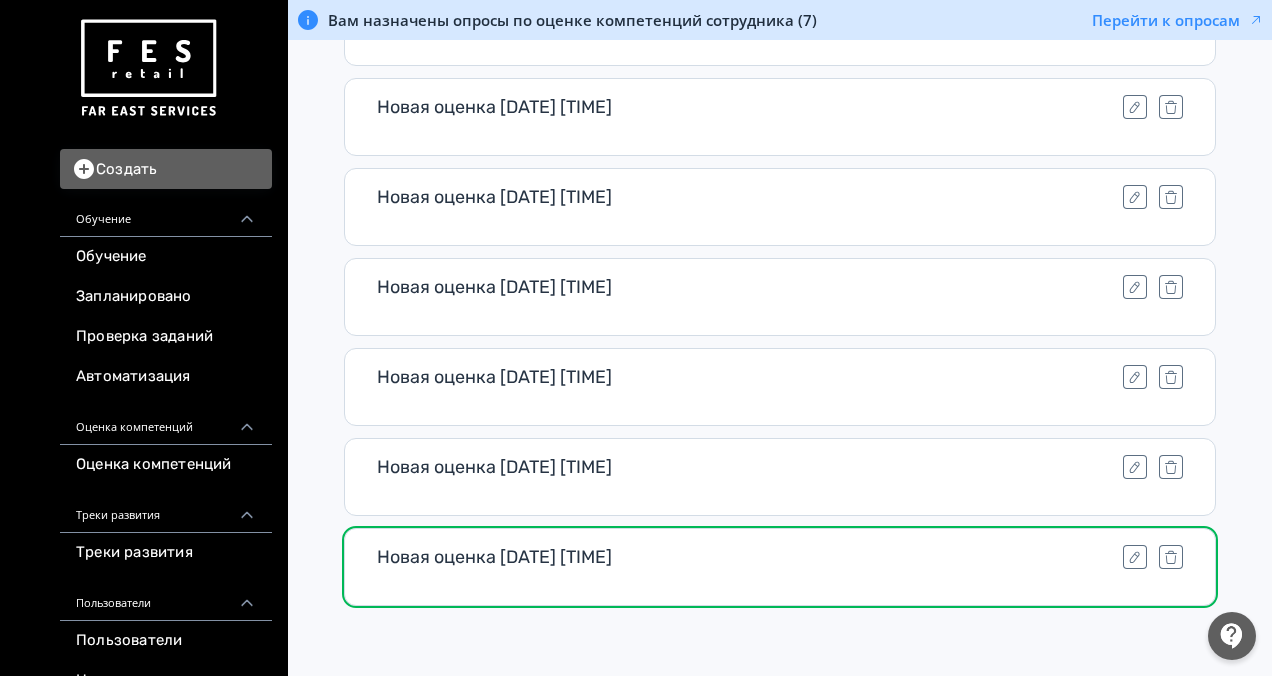 scroll, scrollTop: 3788, scrollLeft: 0, axis: vertical 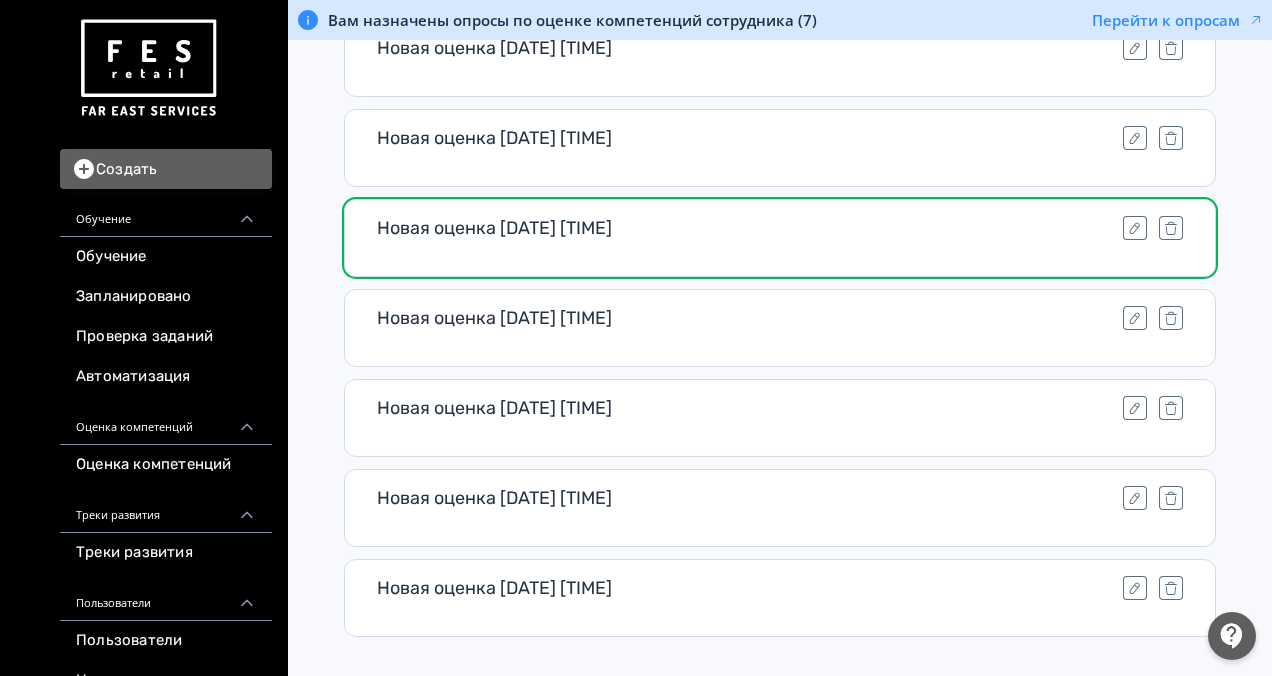 drag, startPoint x: 1170, startPoint y: 552, endPoint x: 676, endPoint y: 186, distance: 614.81055 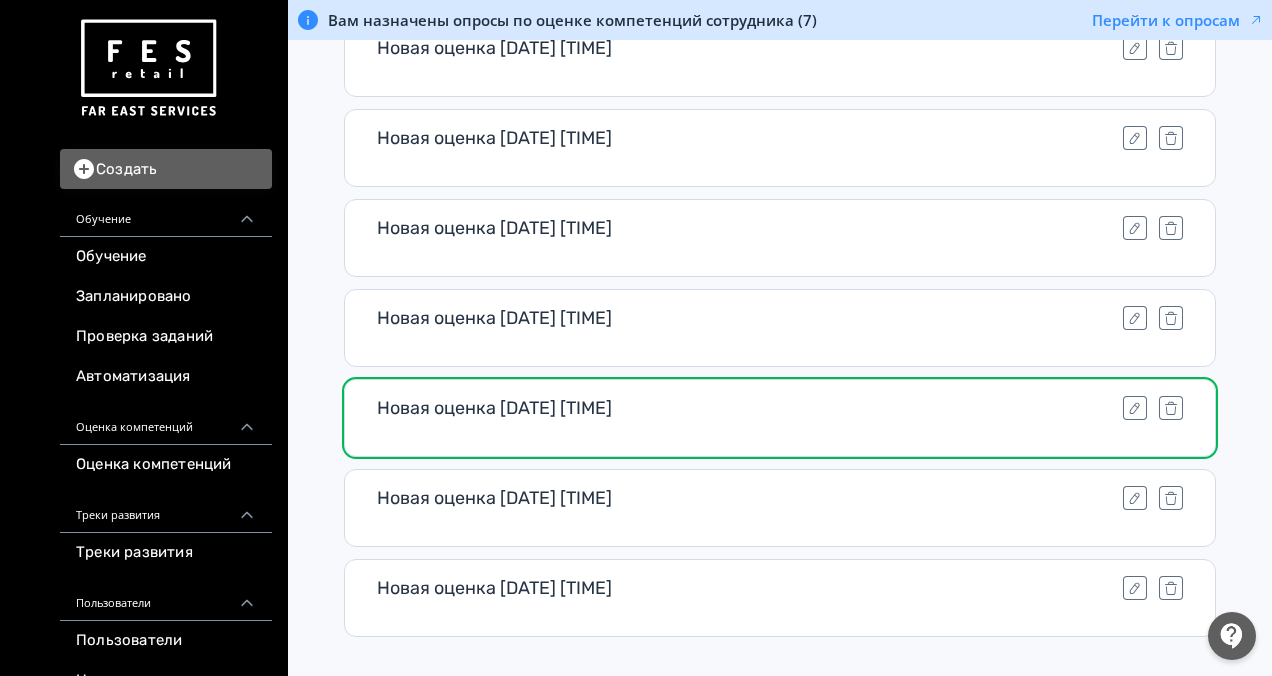 scroll, scrollTop: 3698, scrollLeft: 0, axis: vertical 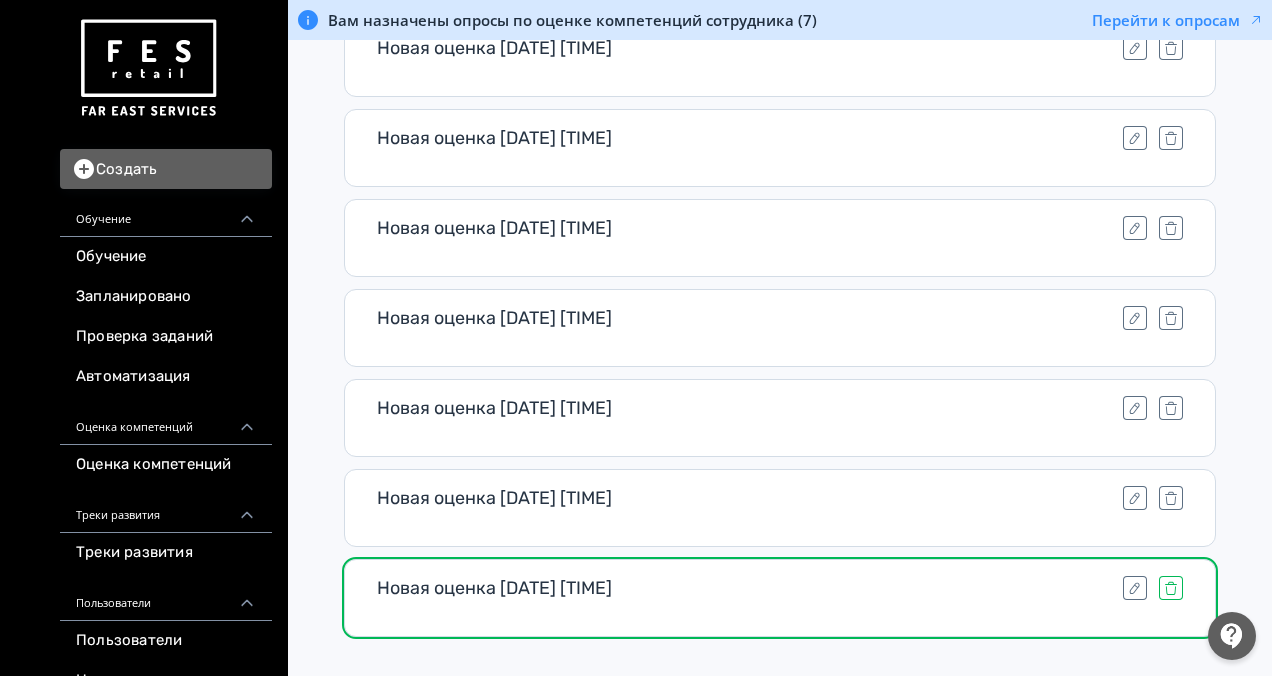 click 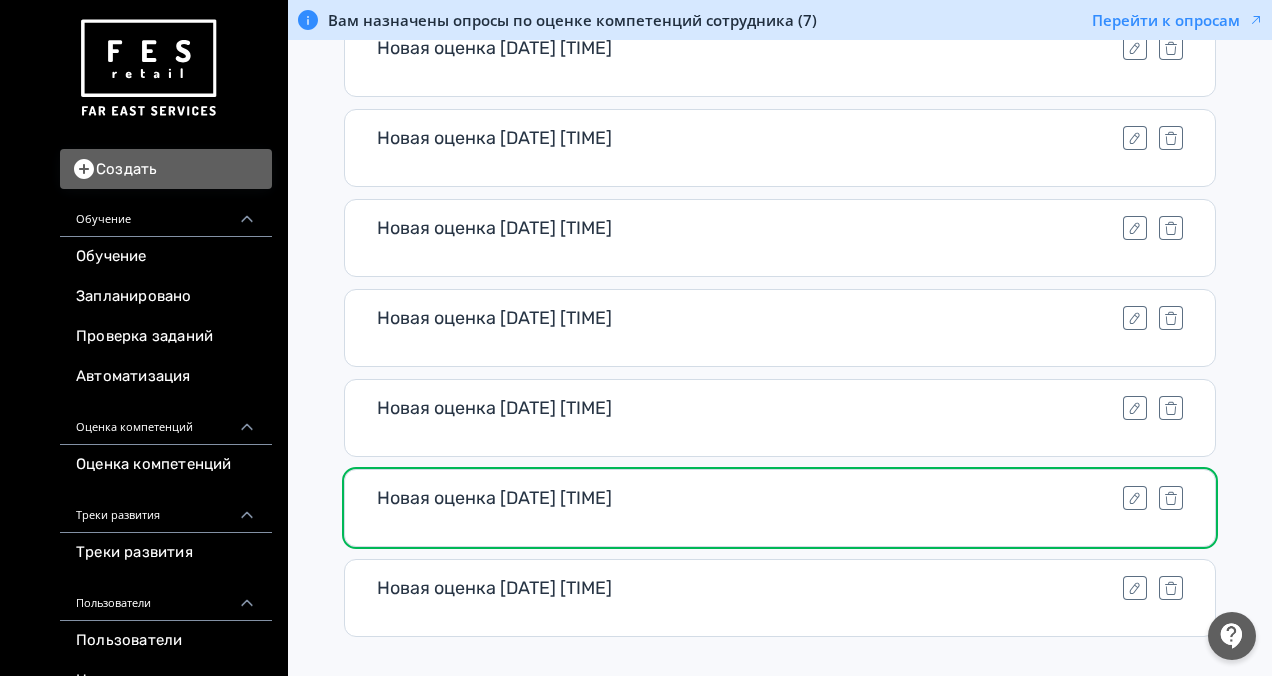 scroll, scrollTop: 3609, scrollLeft: 0, axis: vertical 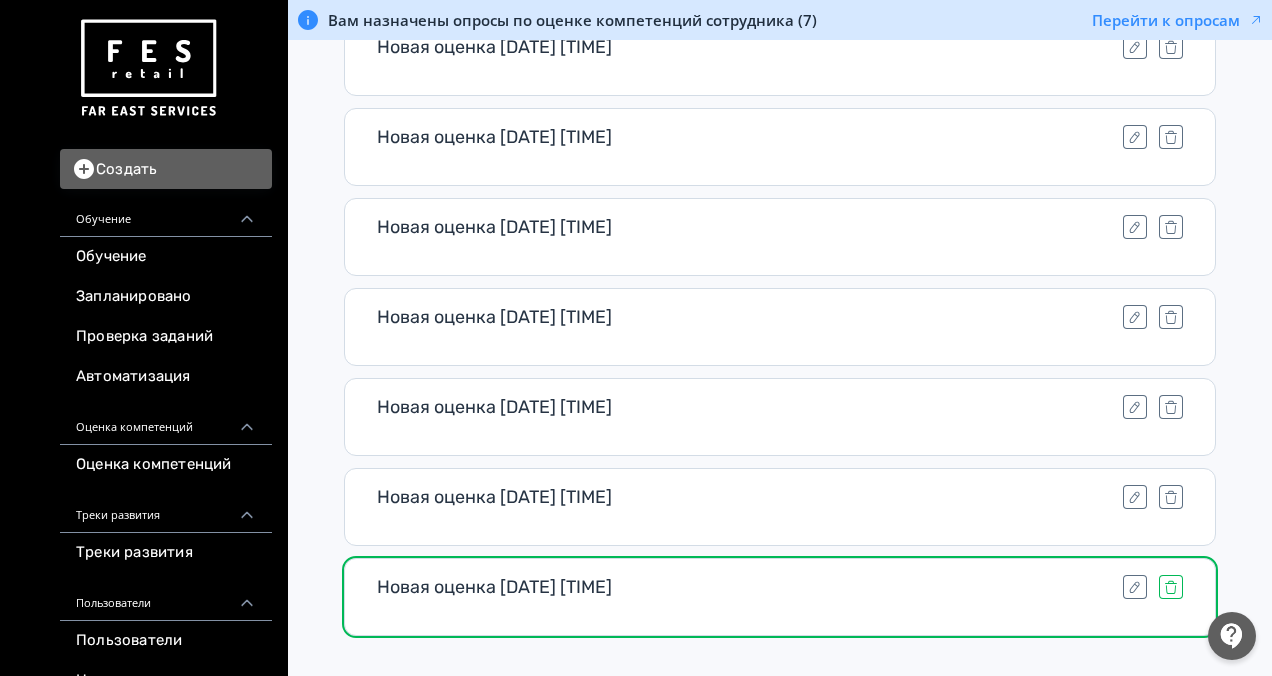 click 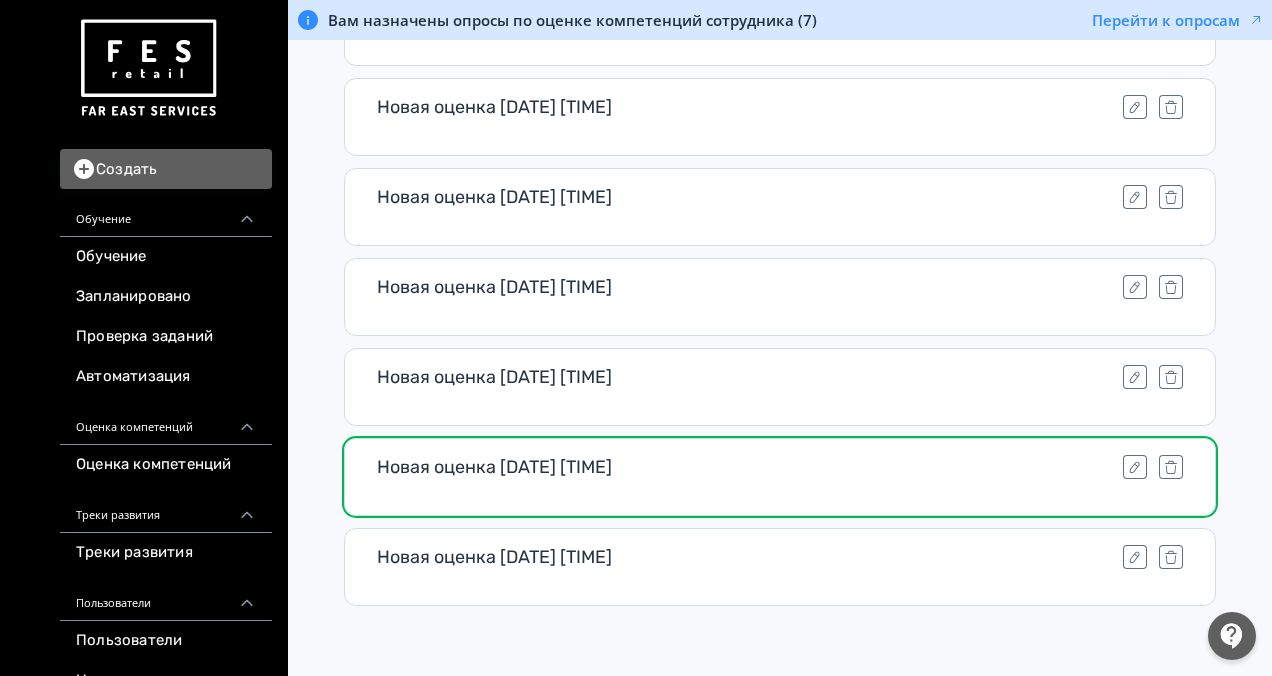 scroll, scrollTop: 3520, scrollLeft: 0, axis: vertical 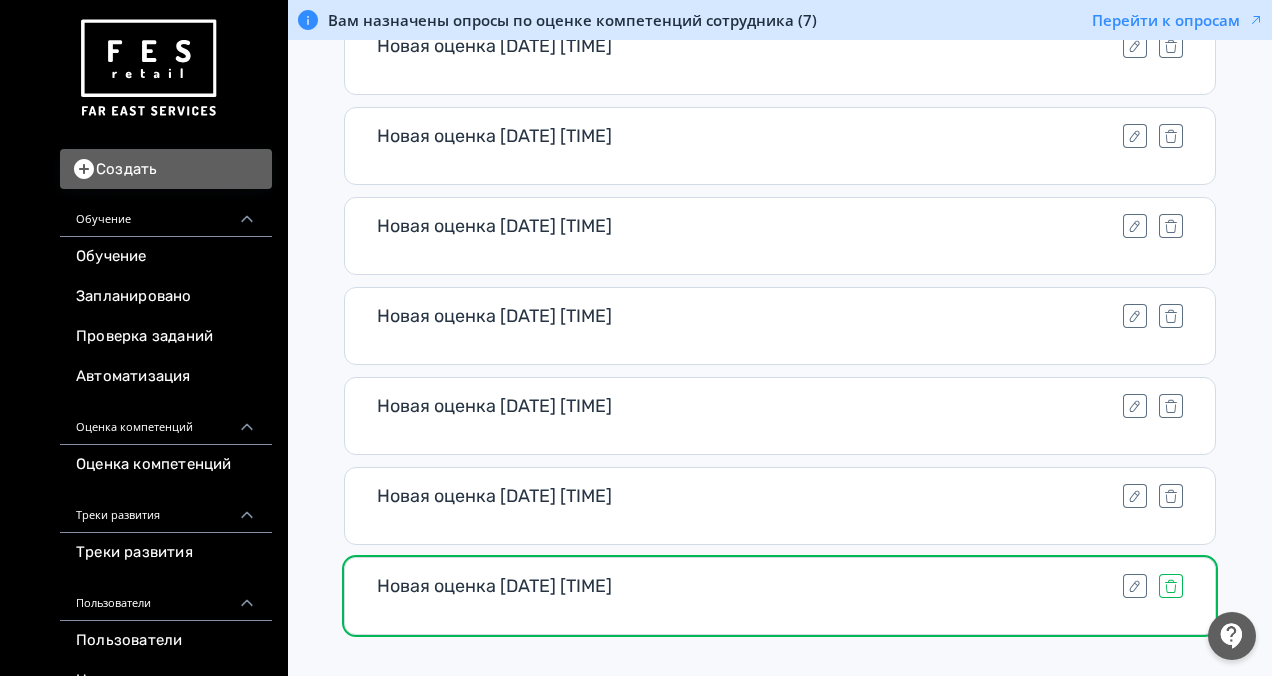 click 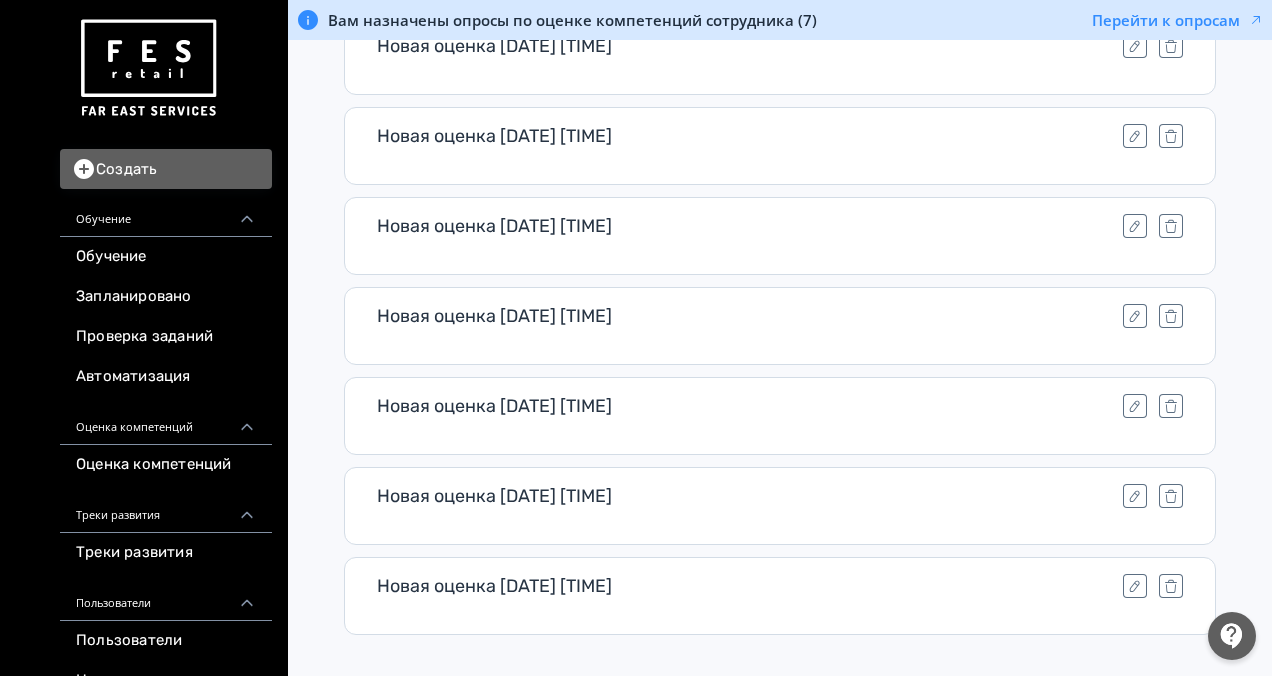 scroll, scrollTop: 3430, scrollLeft: 0, axis: vertical 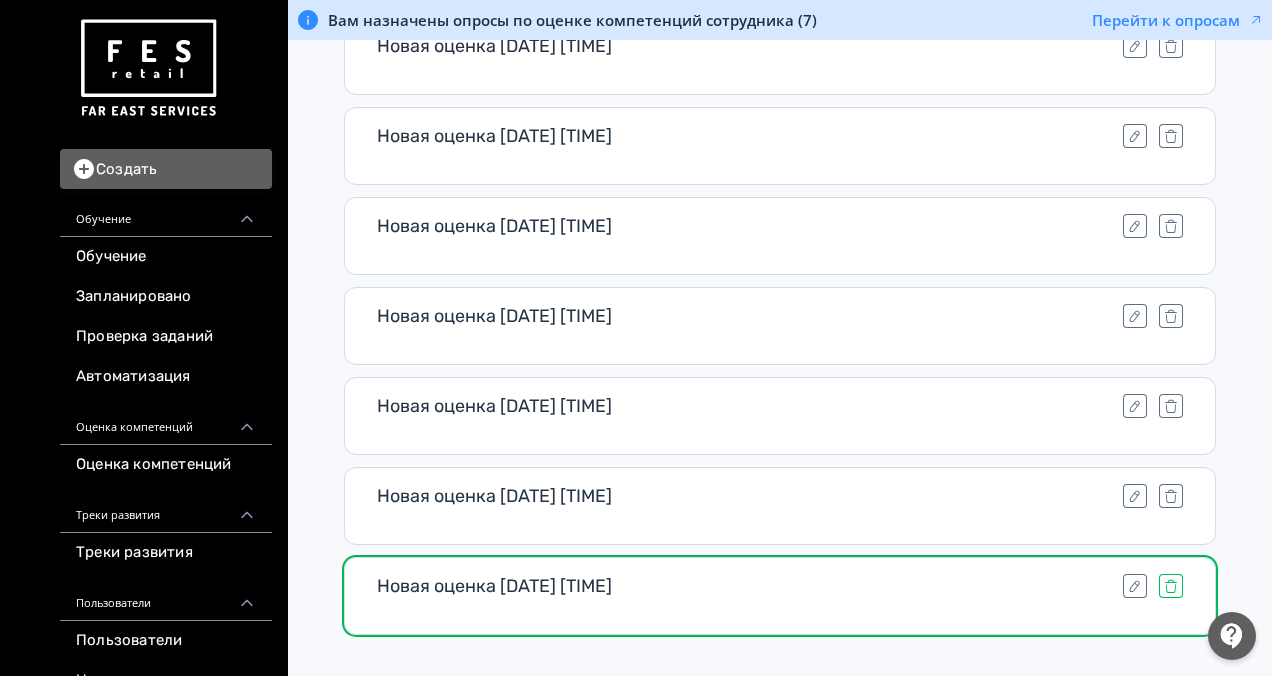 click 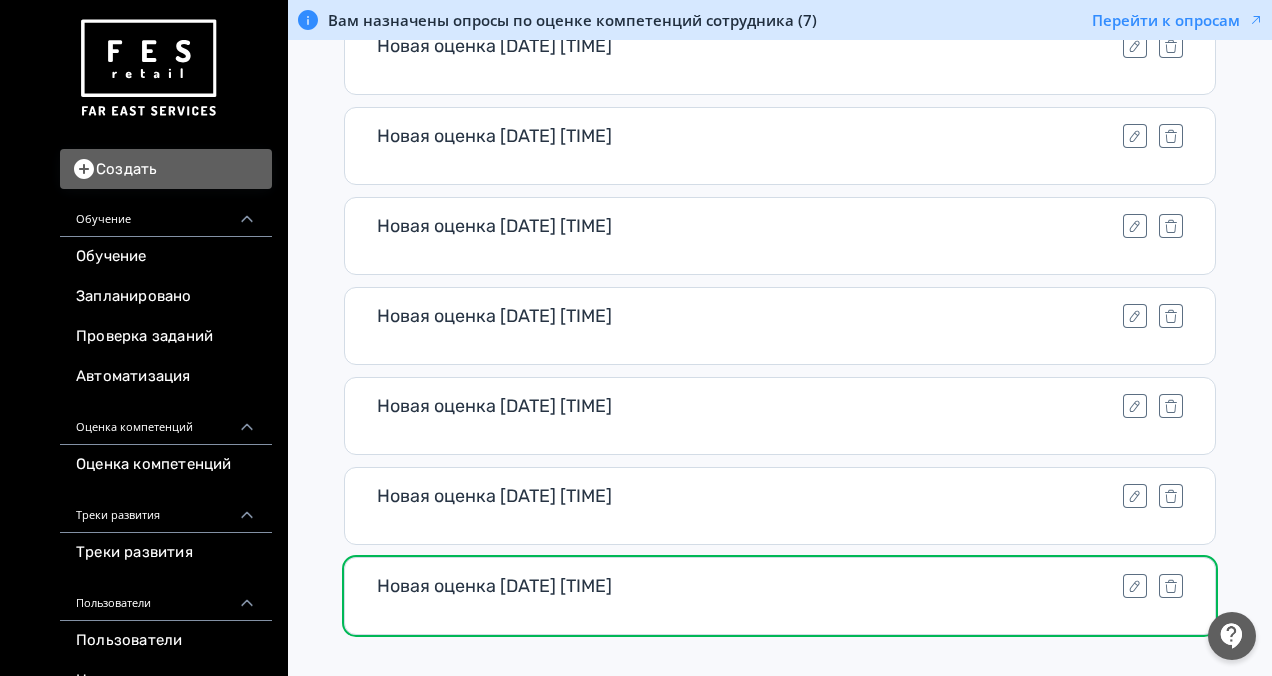 click on "Новая оценка [DATE] [TIME]" at bounding box center (780, 596) 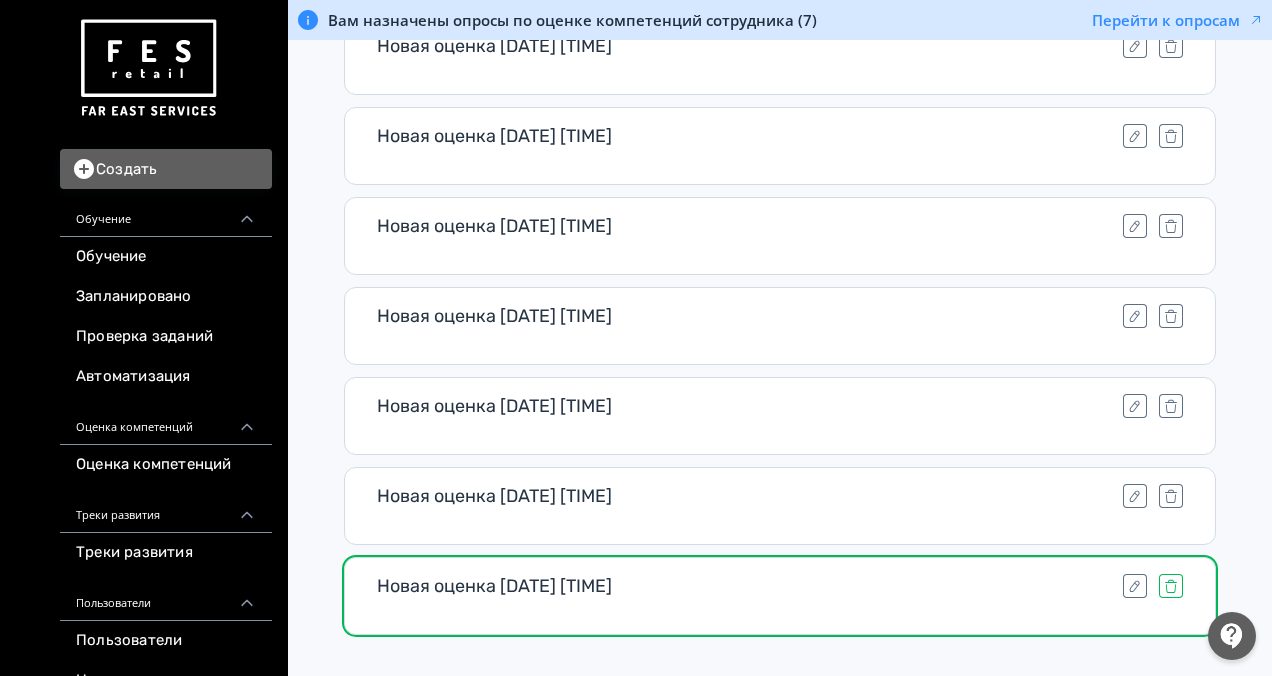 click 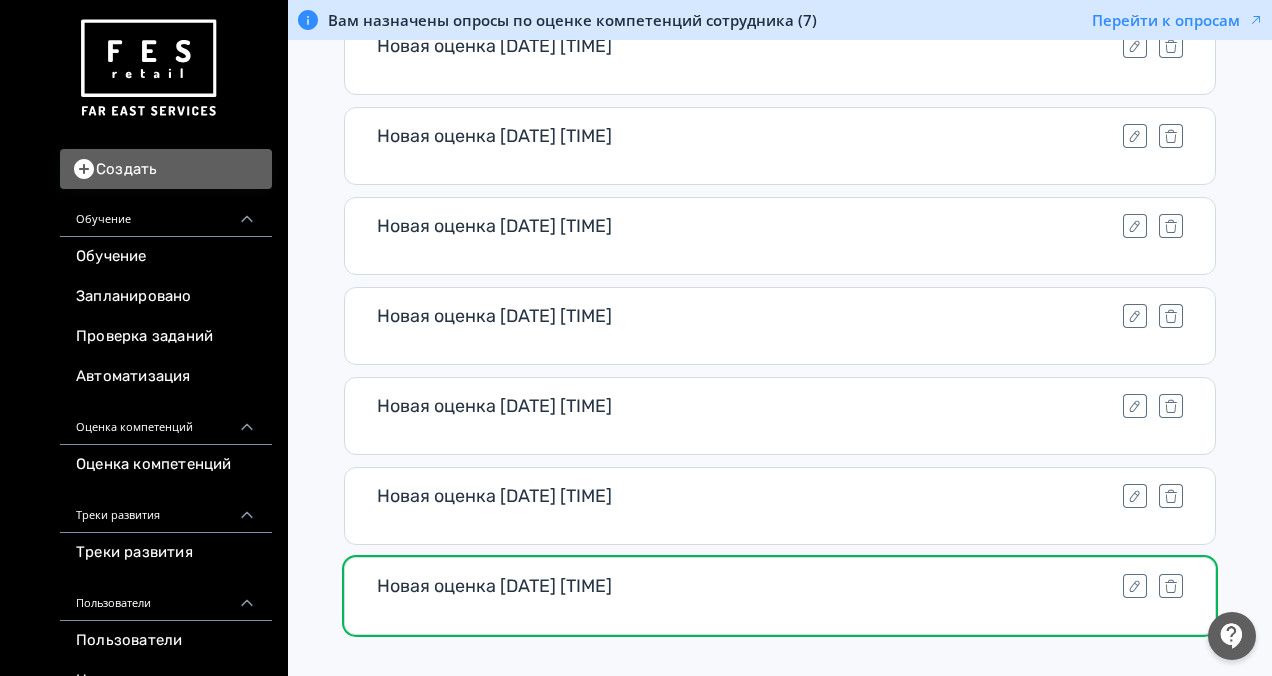 click at bounding box center (1153, 586) 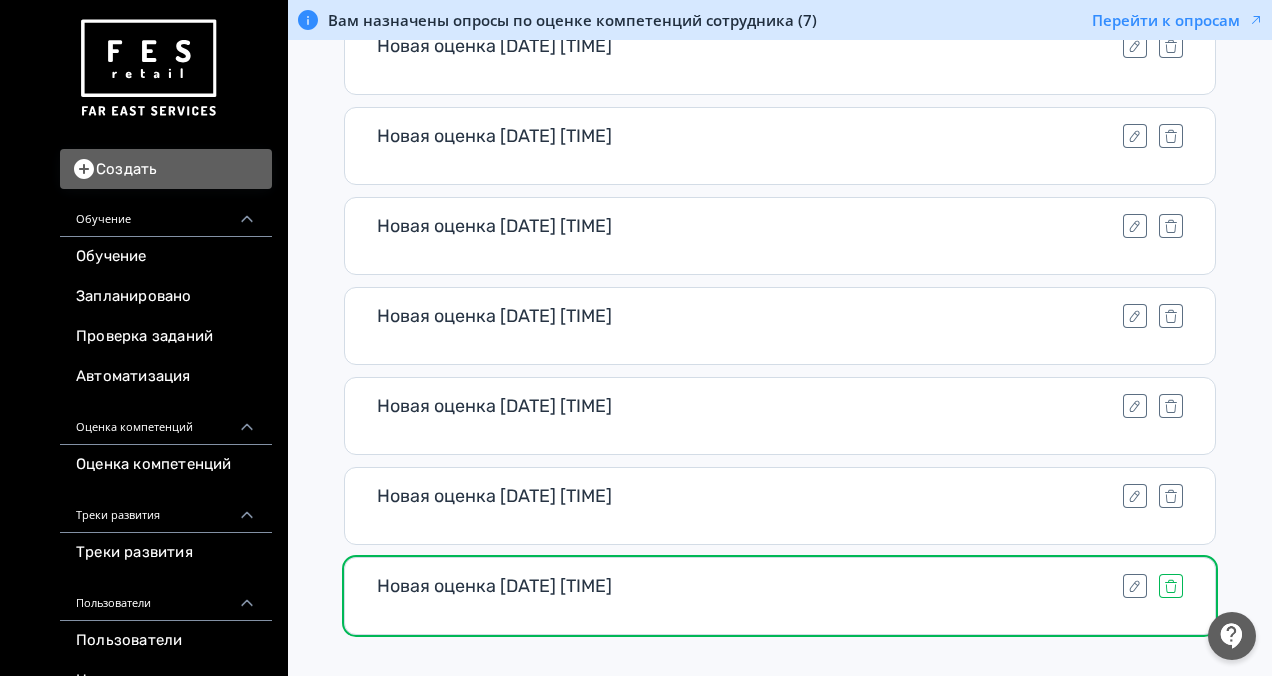 click 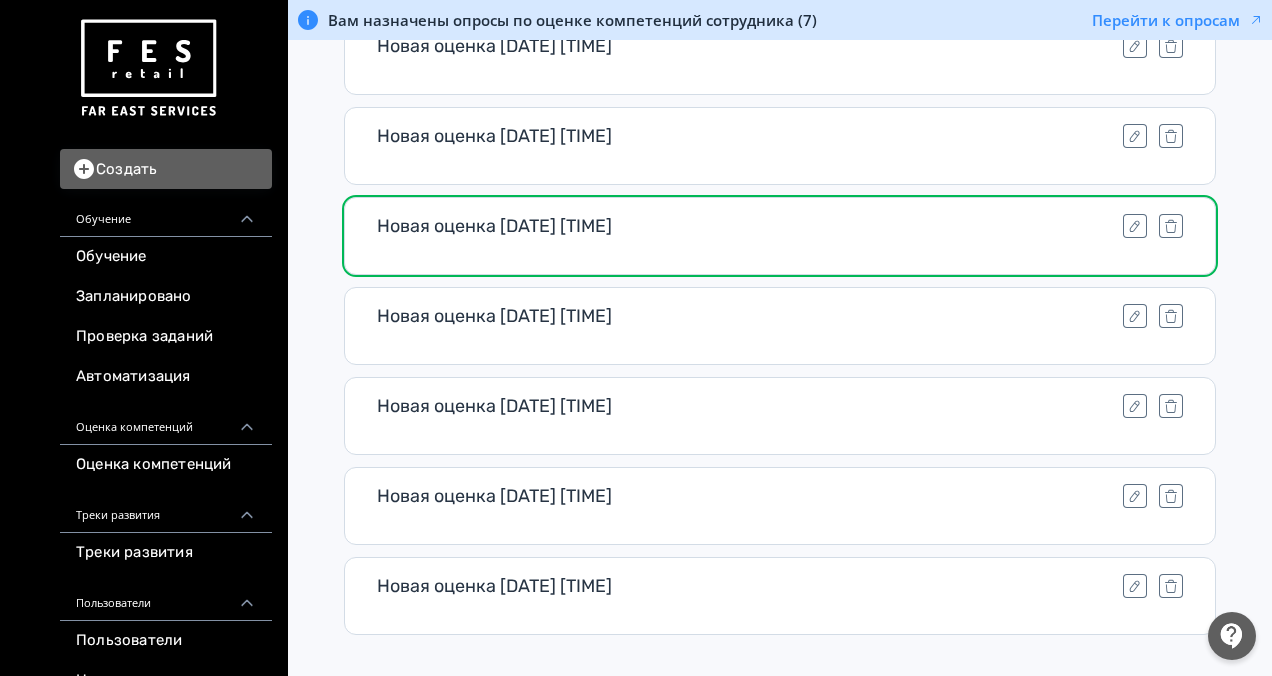 click at bounding box center (1171, 586) 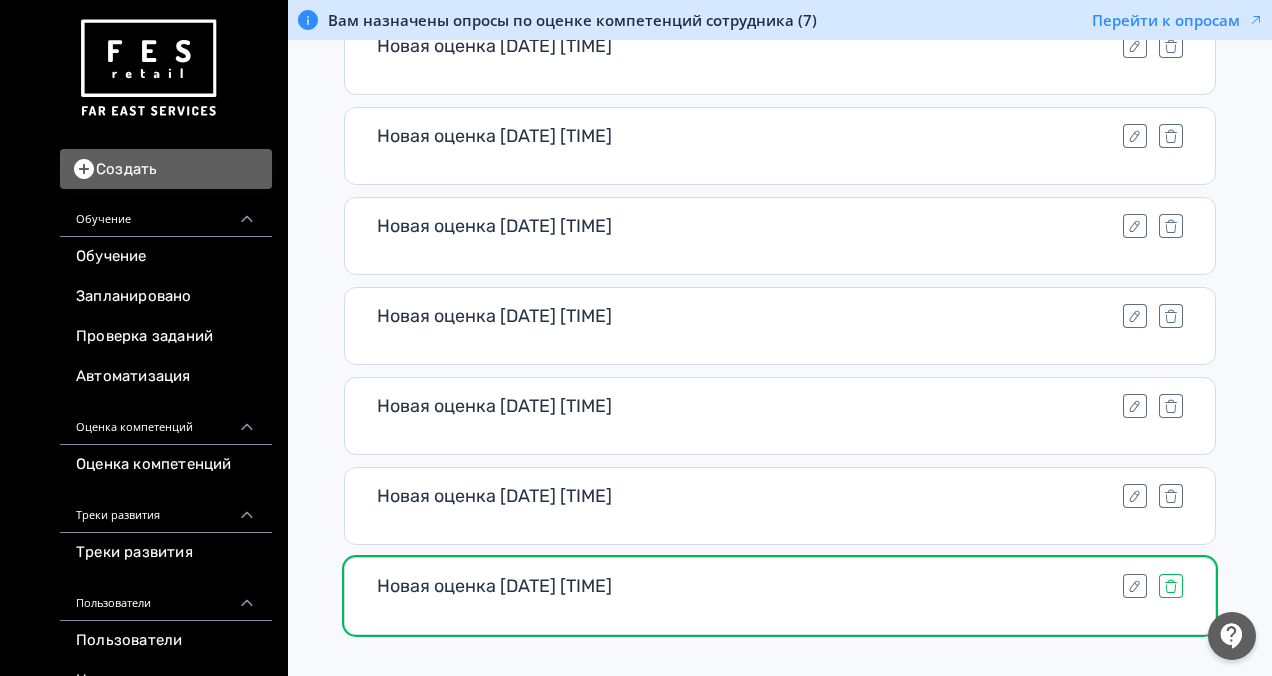 click 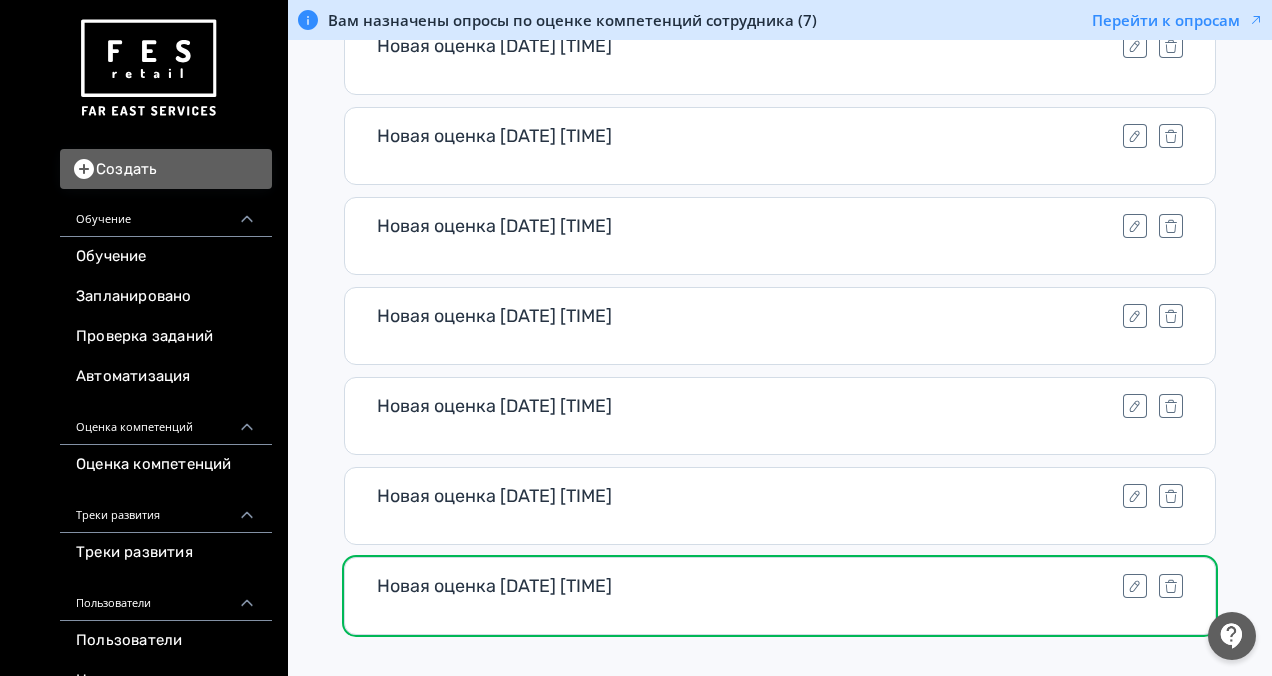 click on "Новая оценка [DATE] [TIME]" at bounding box center [780, 596] 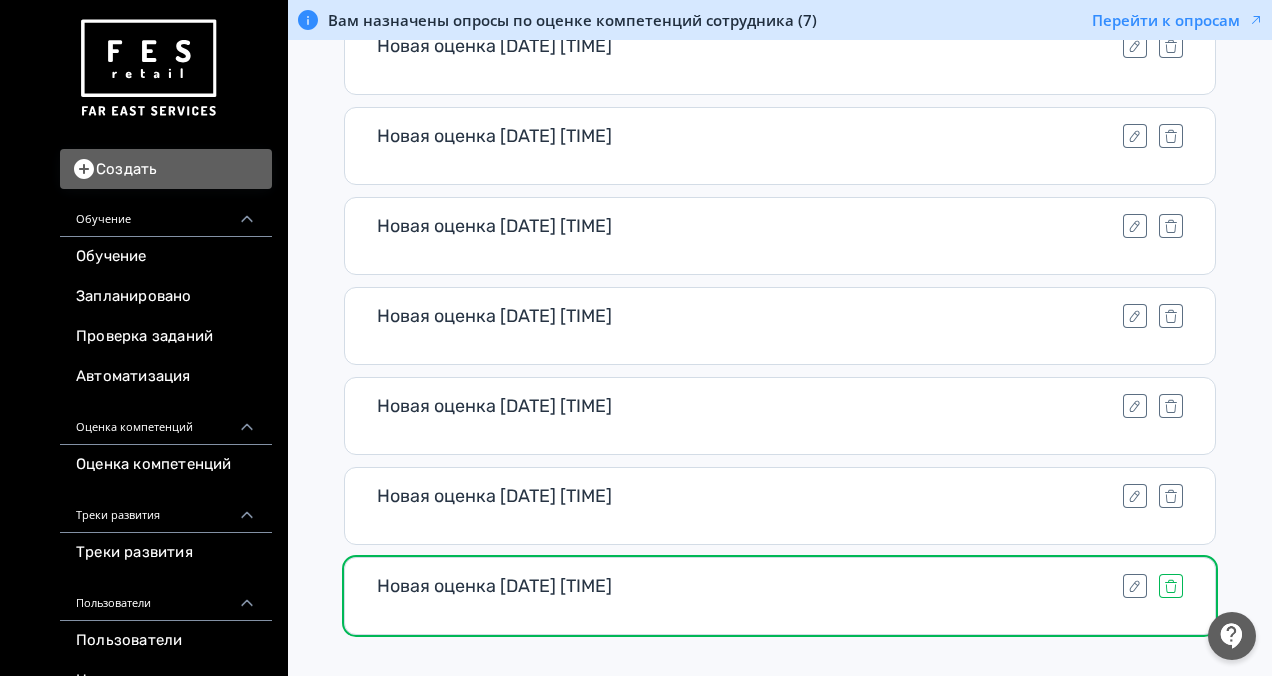 click 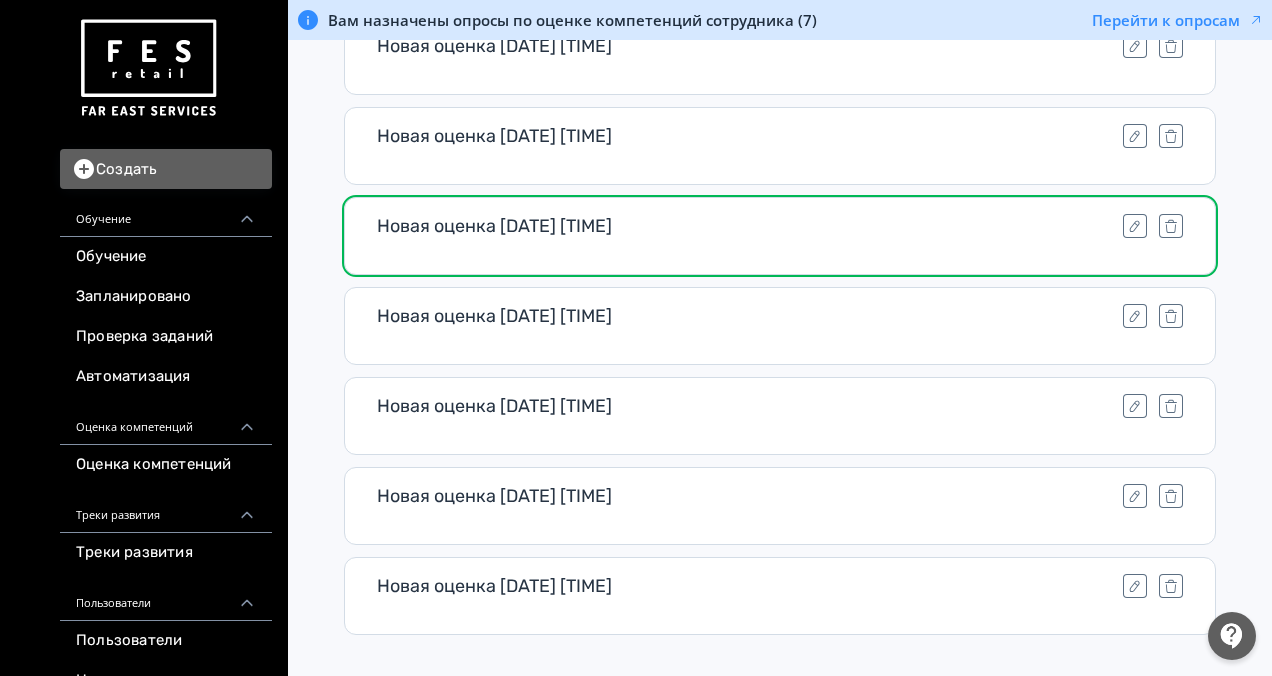 drag, startPoint x: 1162, startPoint y: 556, endPoint x: 680, endPoint y: 198, distance: 600.40656 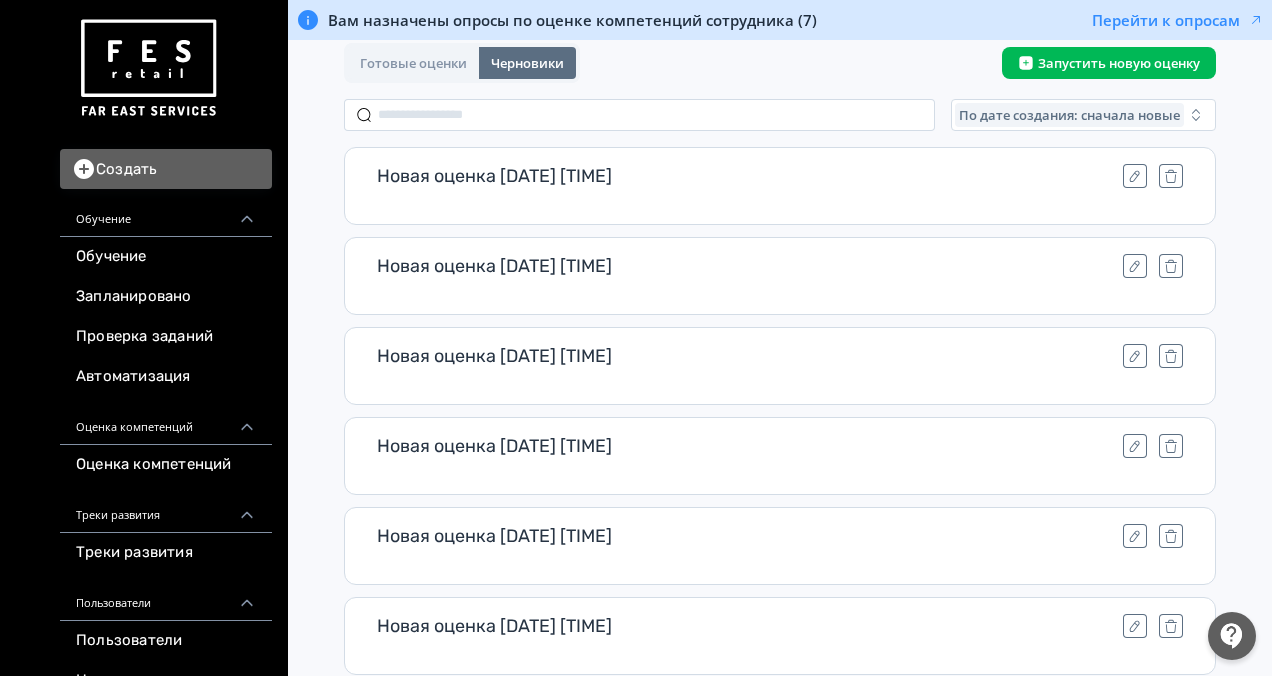 scroll, scrollTop: 0, scrollLeft: 0, axis: both 